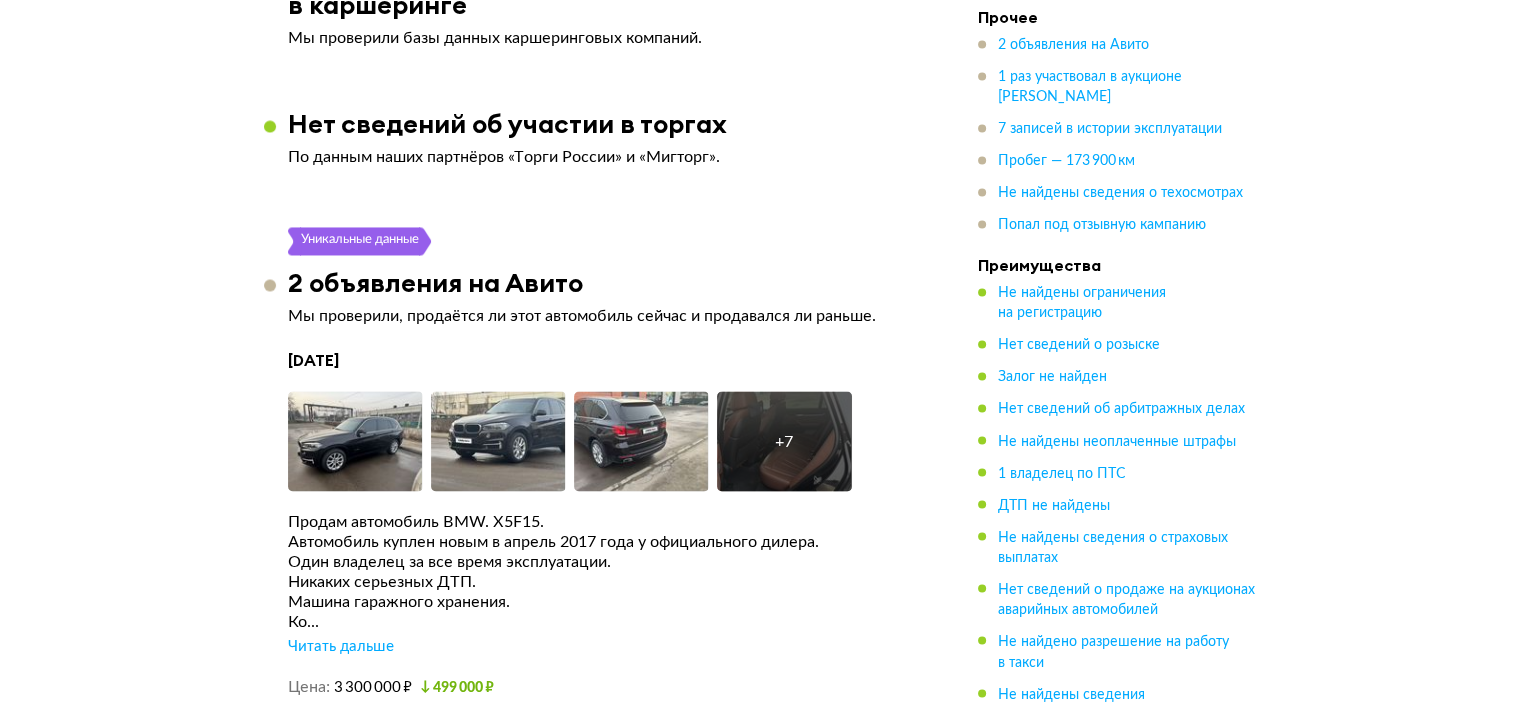 scroll, scrollTop: 3600, scrollLeft: 0, axis: vertical 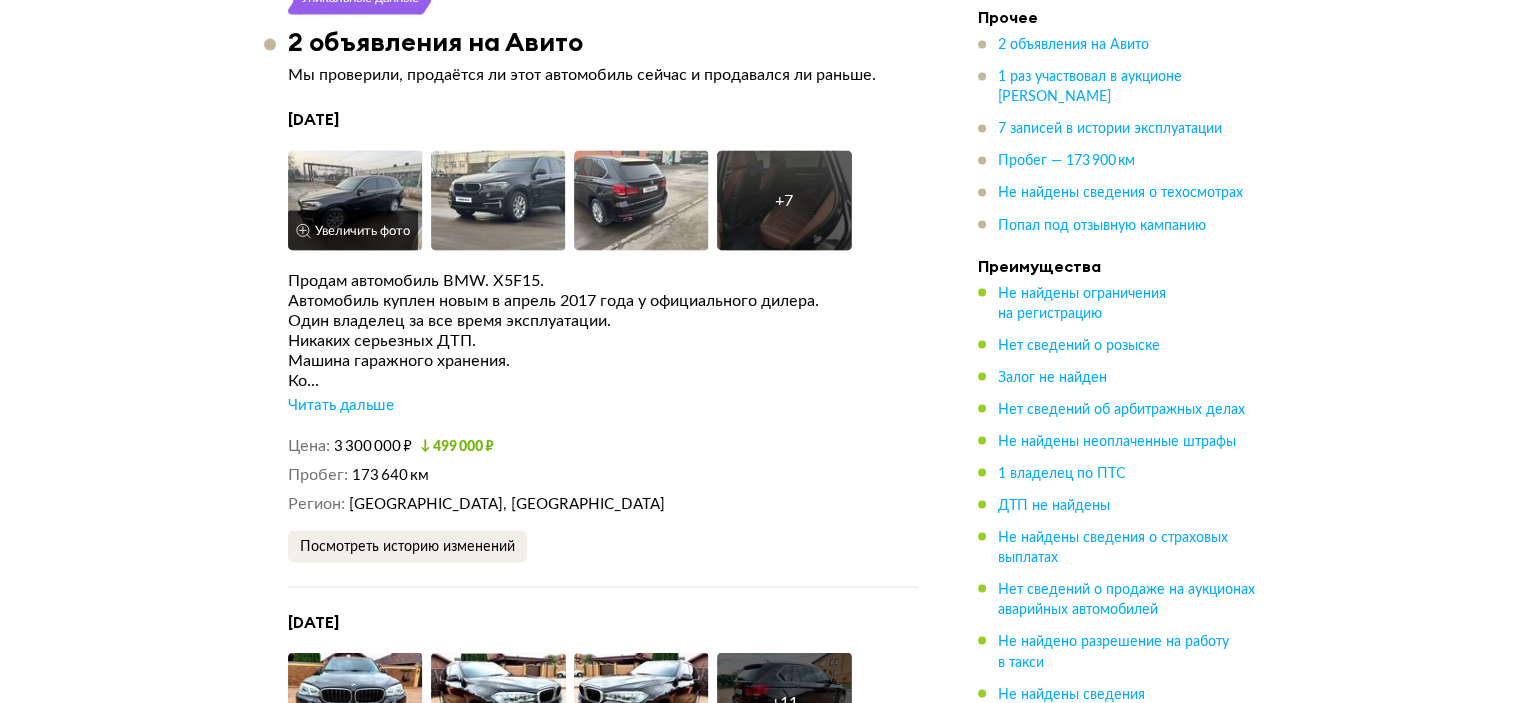 click at bounding box center (355, 200) 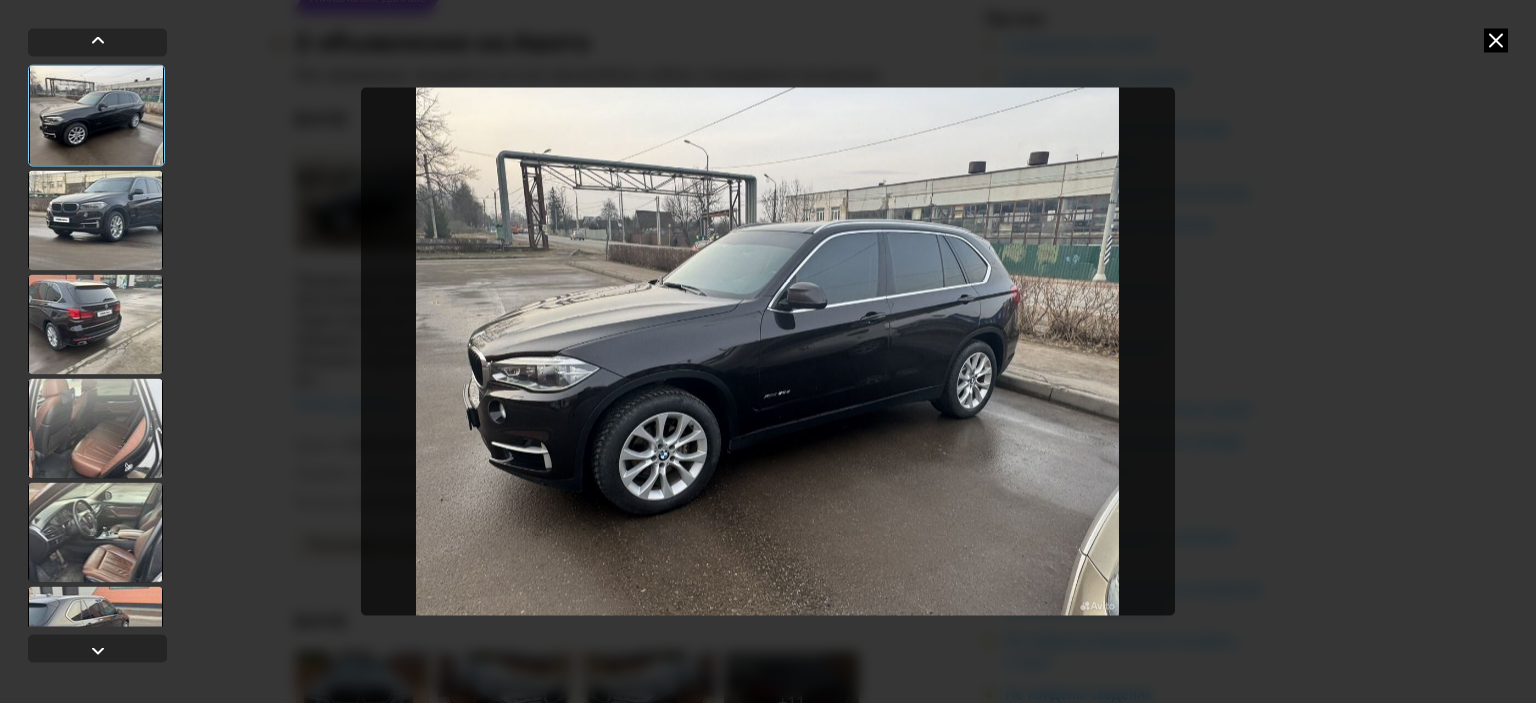 click at bounding box center [1496, 40] 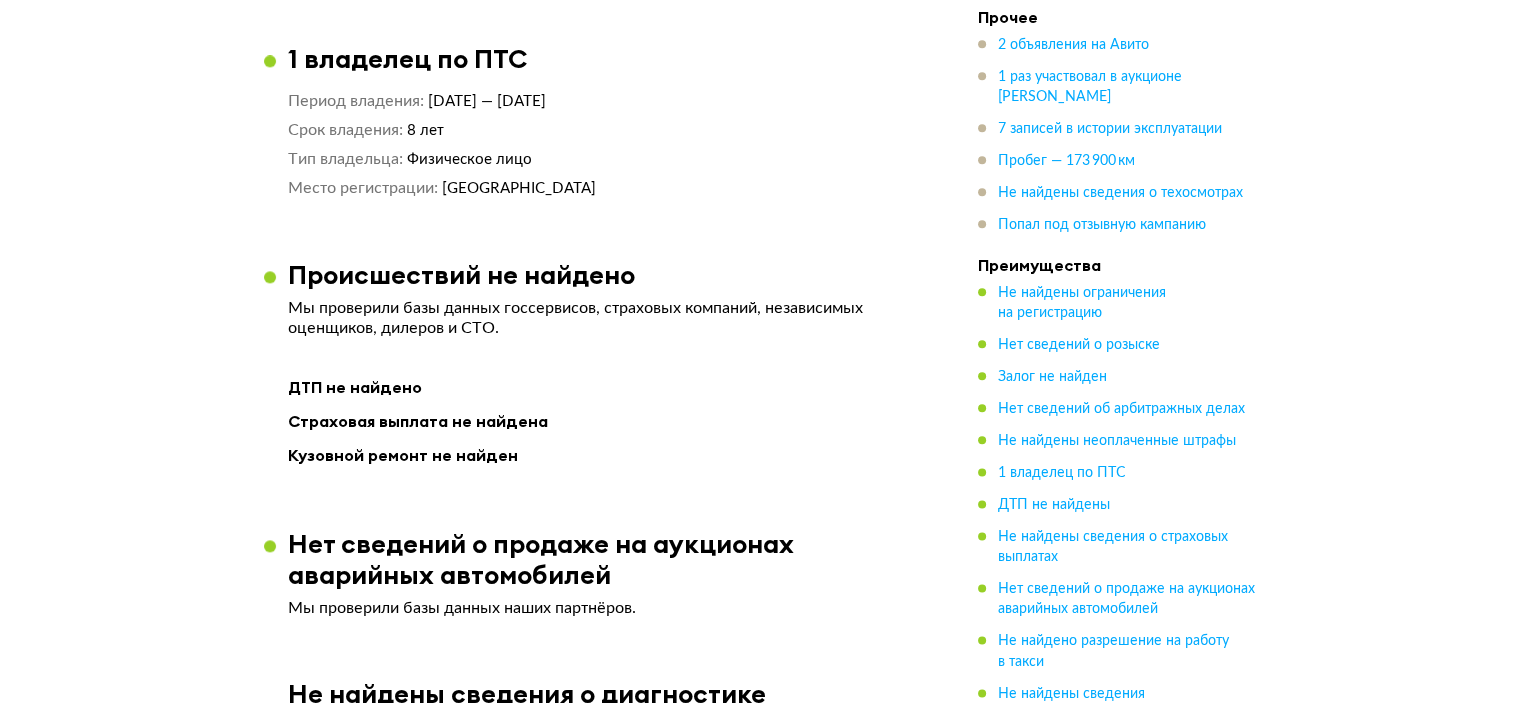 scroll, scrollTop: 2200, scrollLeft: 0, axis: vertical 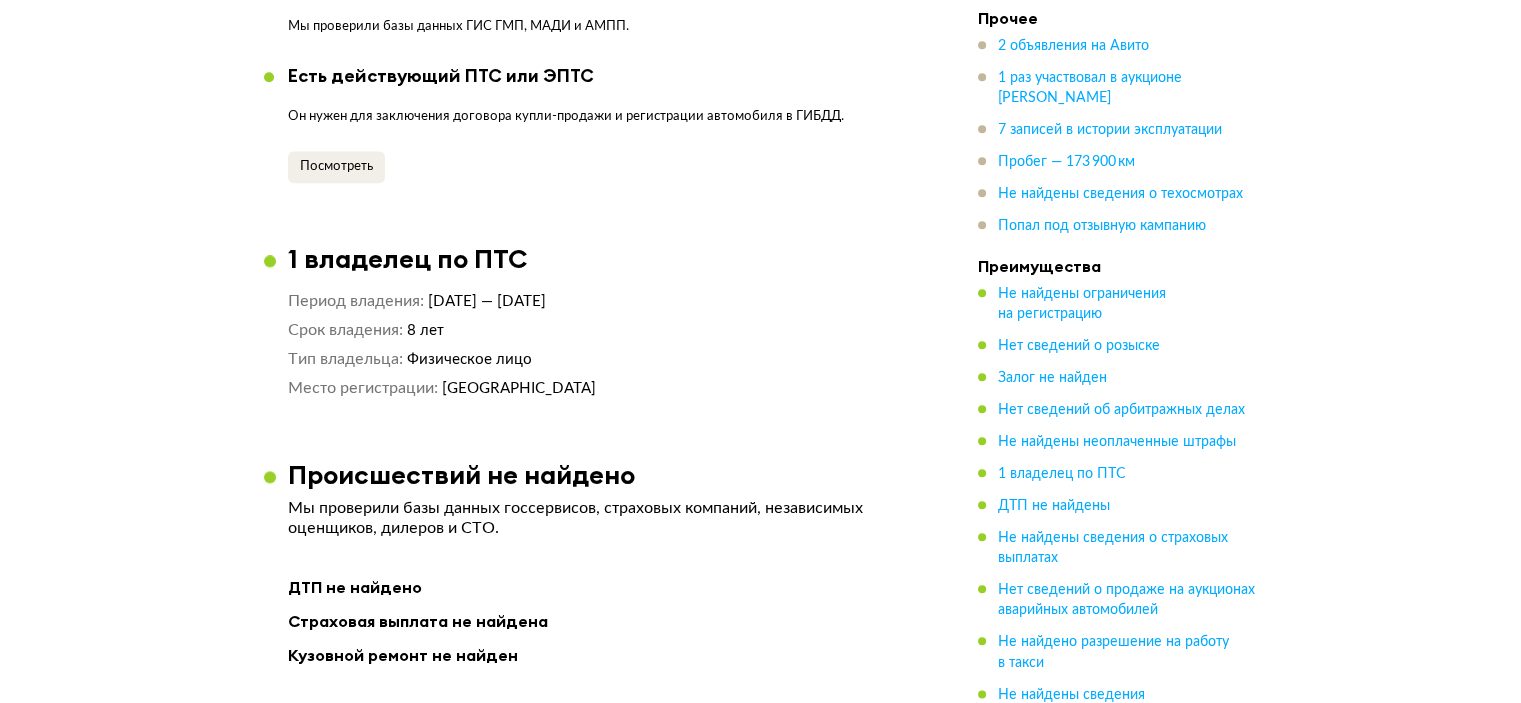 drag, startPoint x: 288, startPoint y: 276, endPoint x: 666, endPoint y: 276, distance: 378 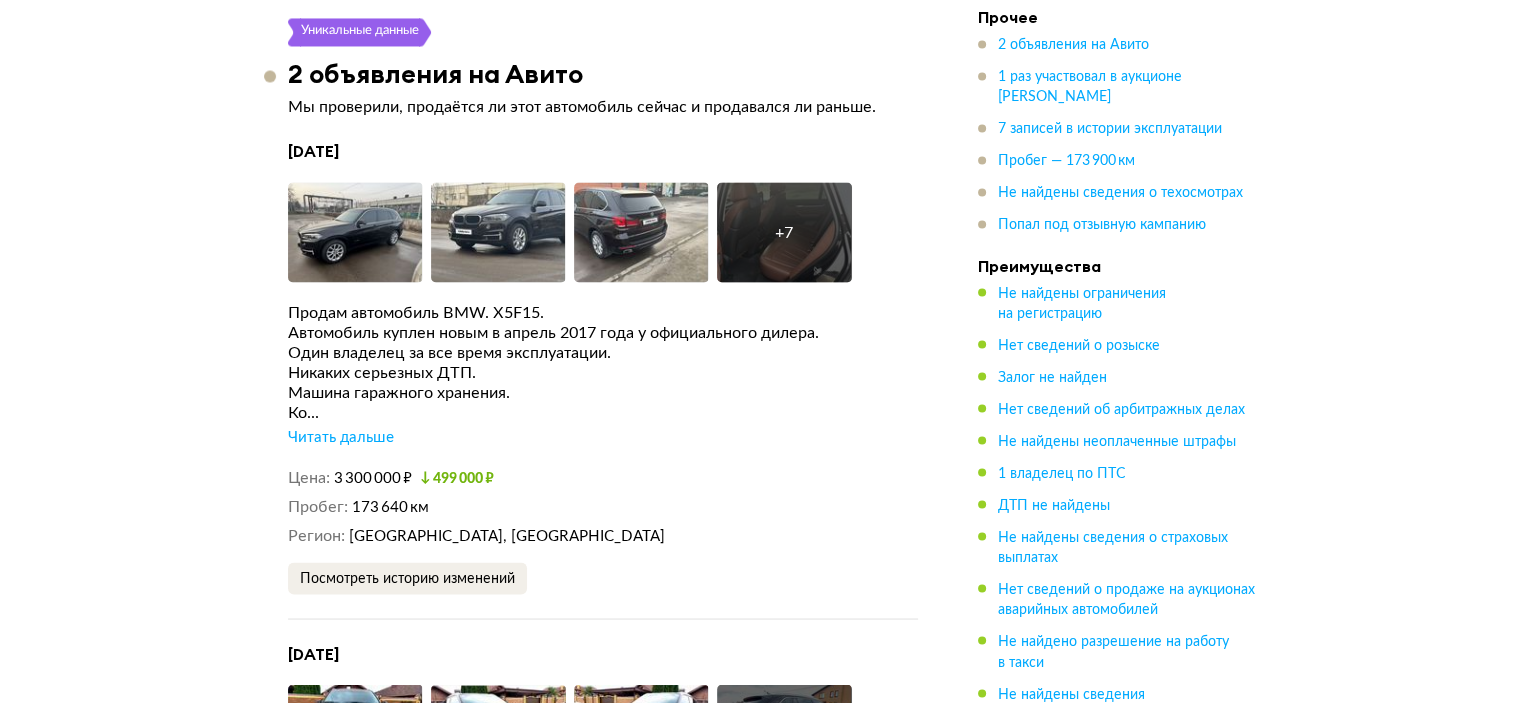 scroll, scrollTop: 3600, scrollLeft: 0, axis: vertical 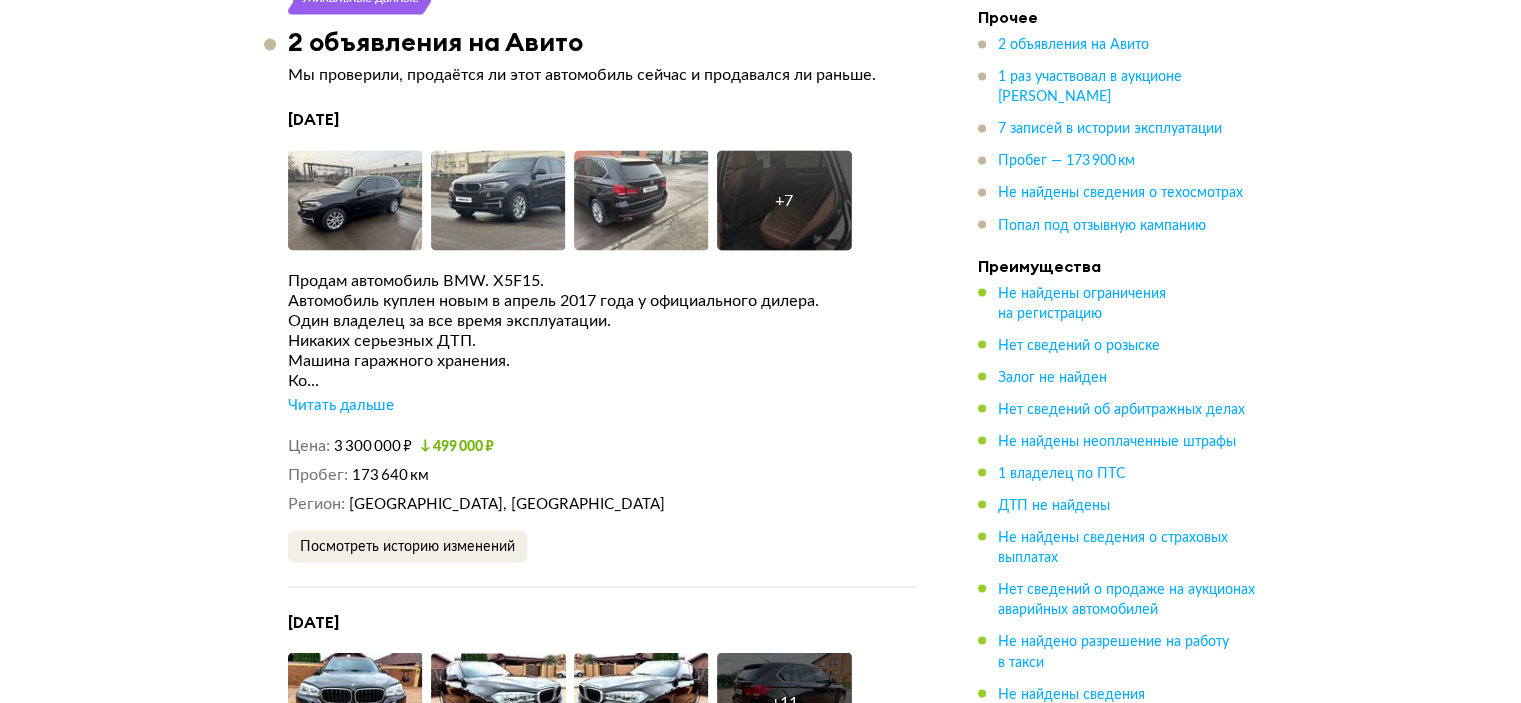 click on "Читать дальше" at bounding box center [341, 405] 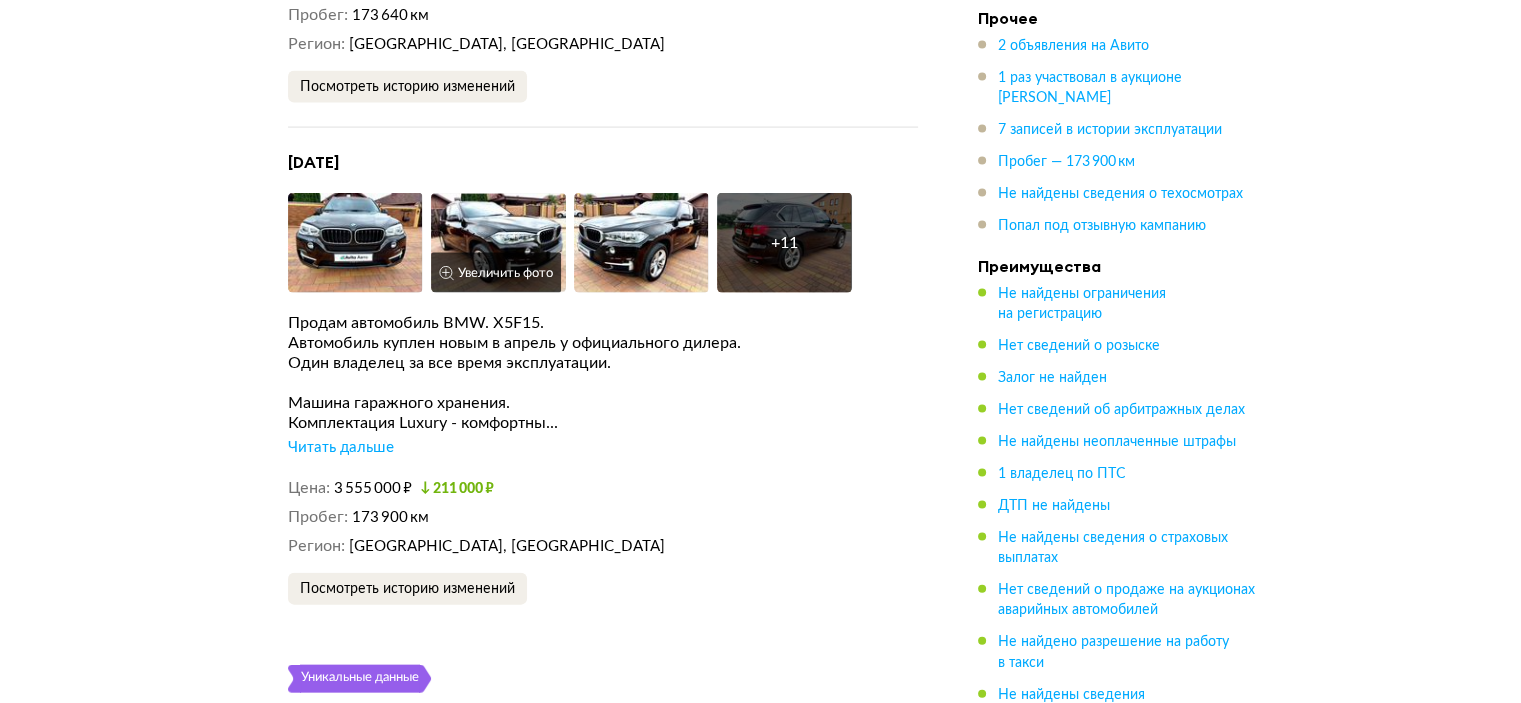 scroll, scrollTop: 4200, scrollLeft: 0, axis: vertical 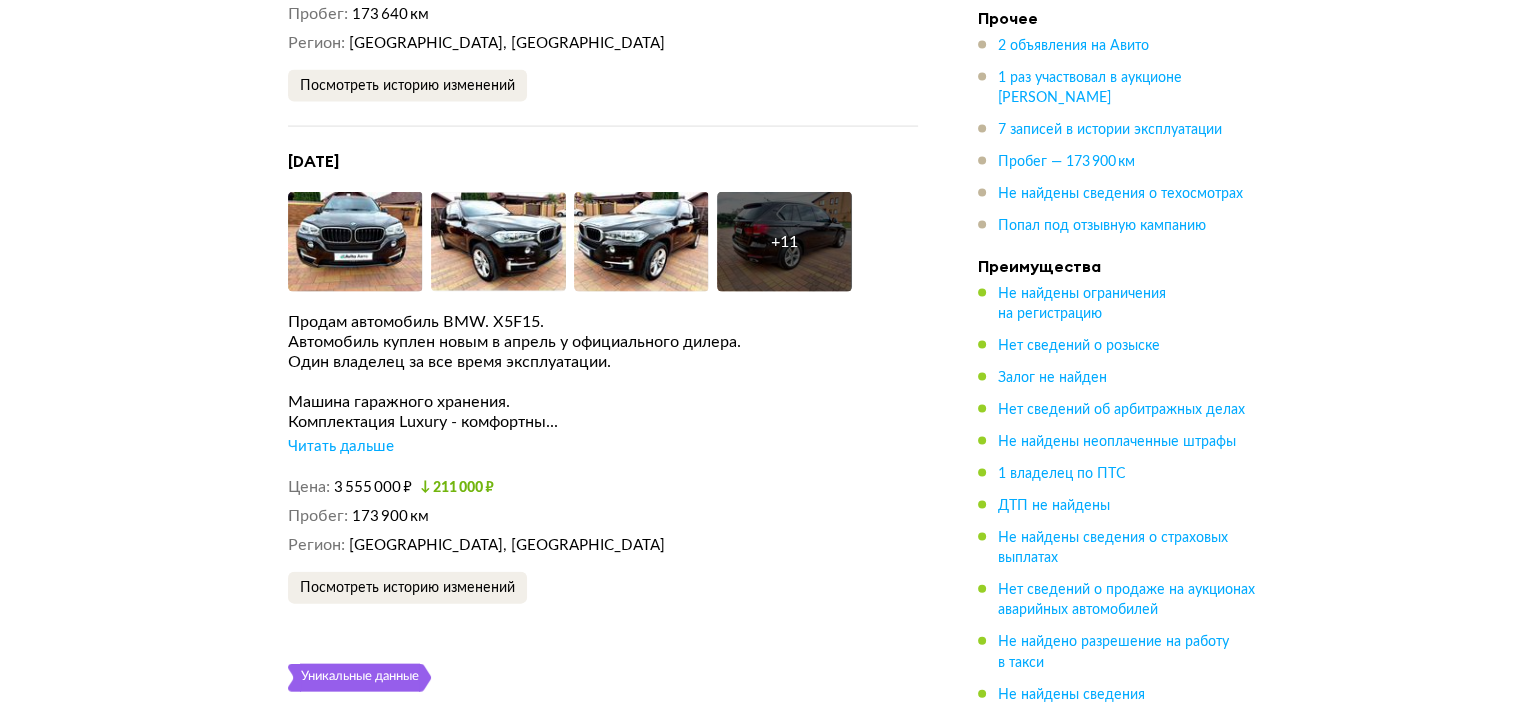 click on "Читать дальше" at bounding box center [341, 447] 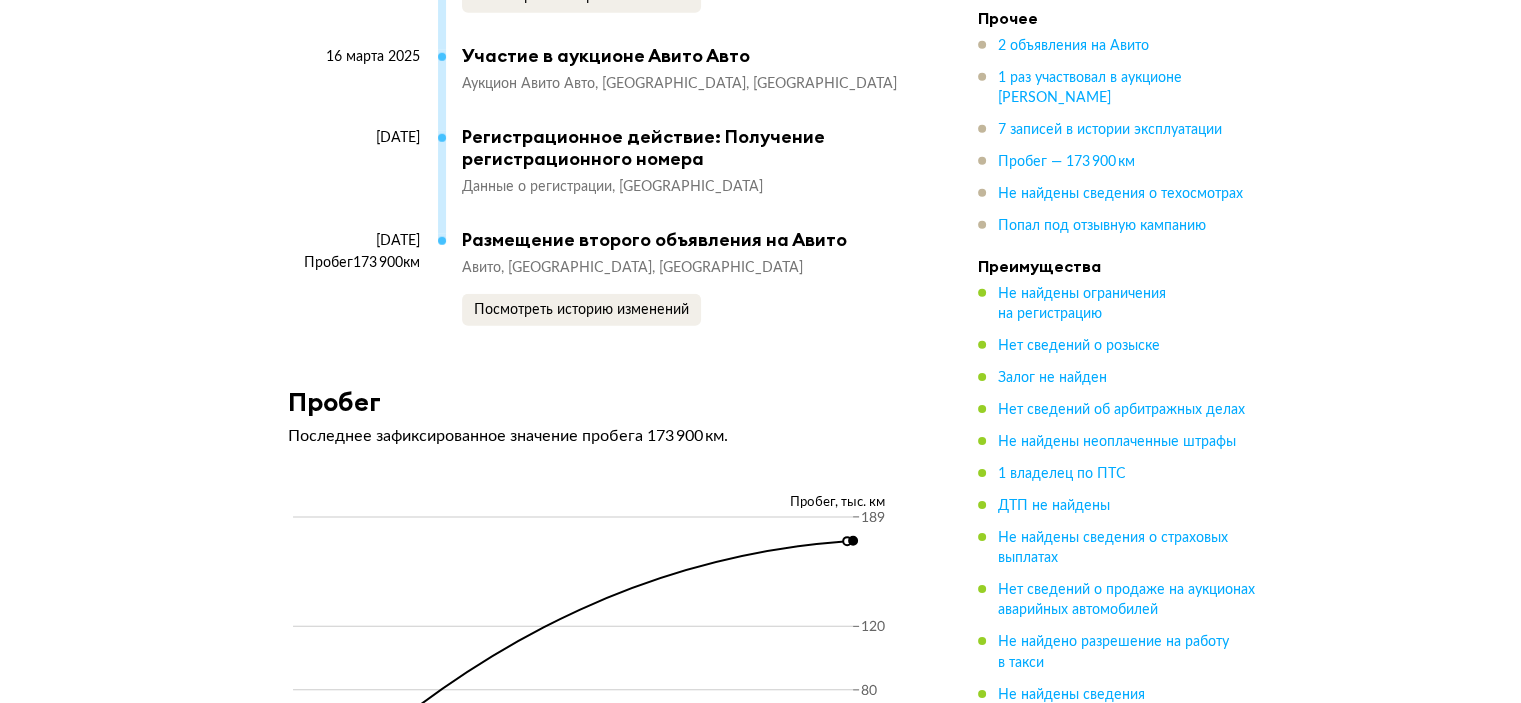 scroll, scrollTop: 6300, scrollLeft: 0, axis: vertical 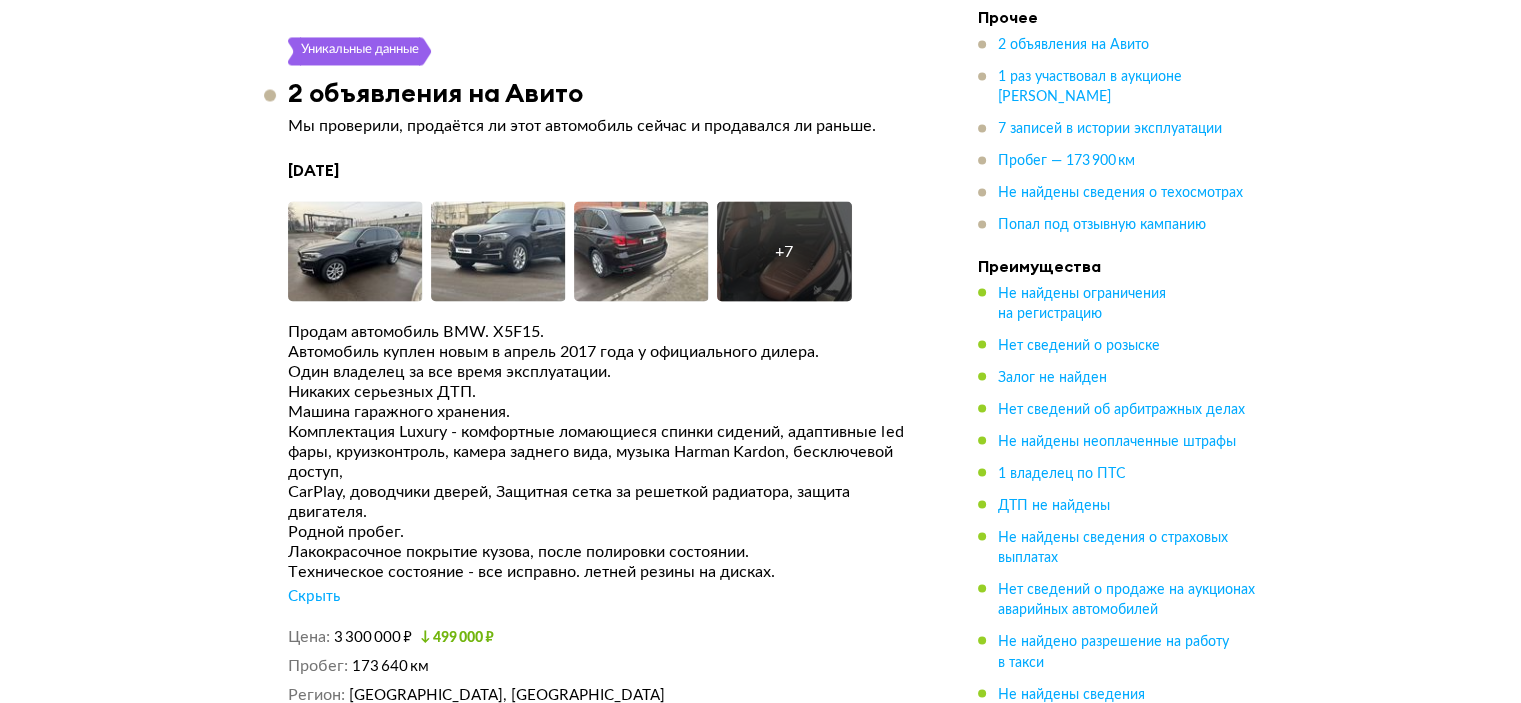 click on "Скрыть" at bounding box center [314, 596] 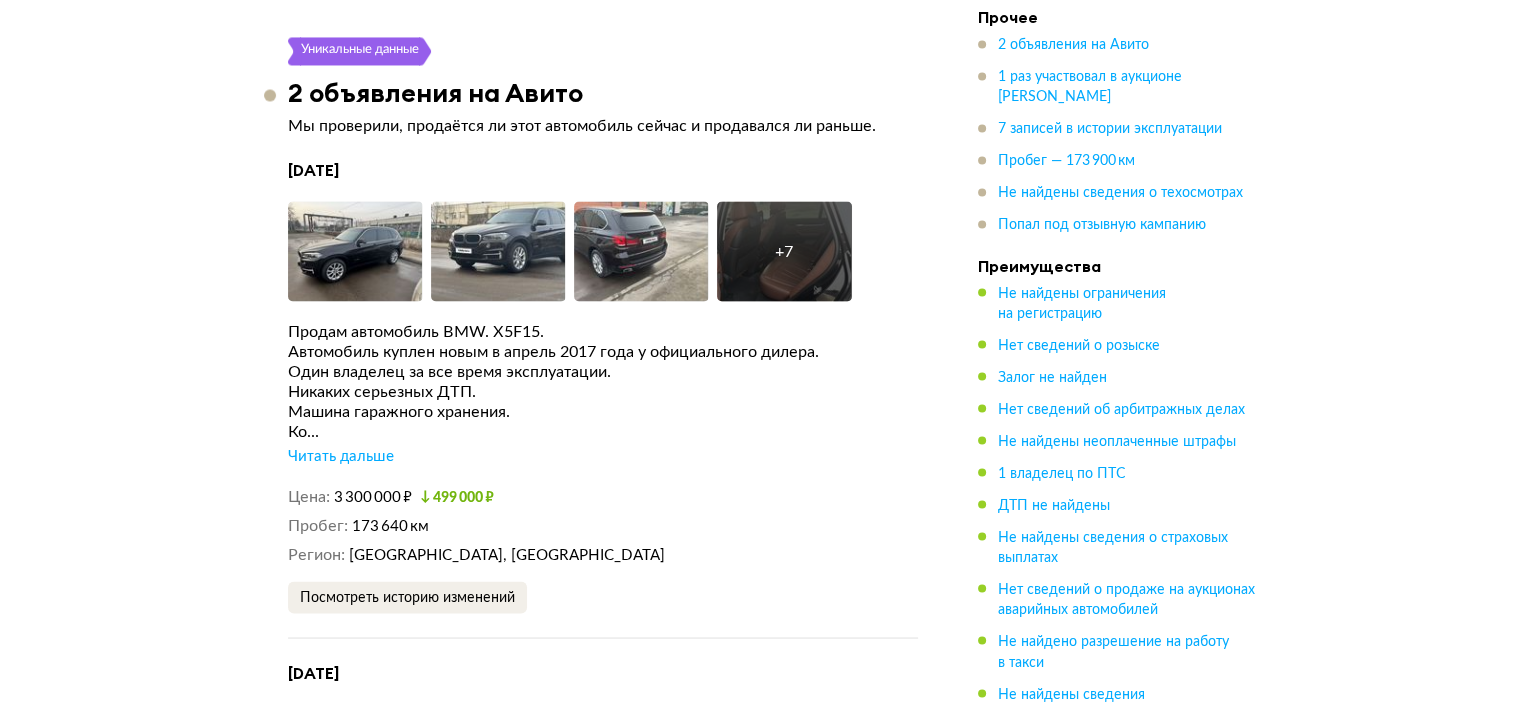 click on "Читать дальше" at bounding box center [341, 456] 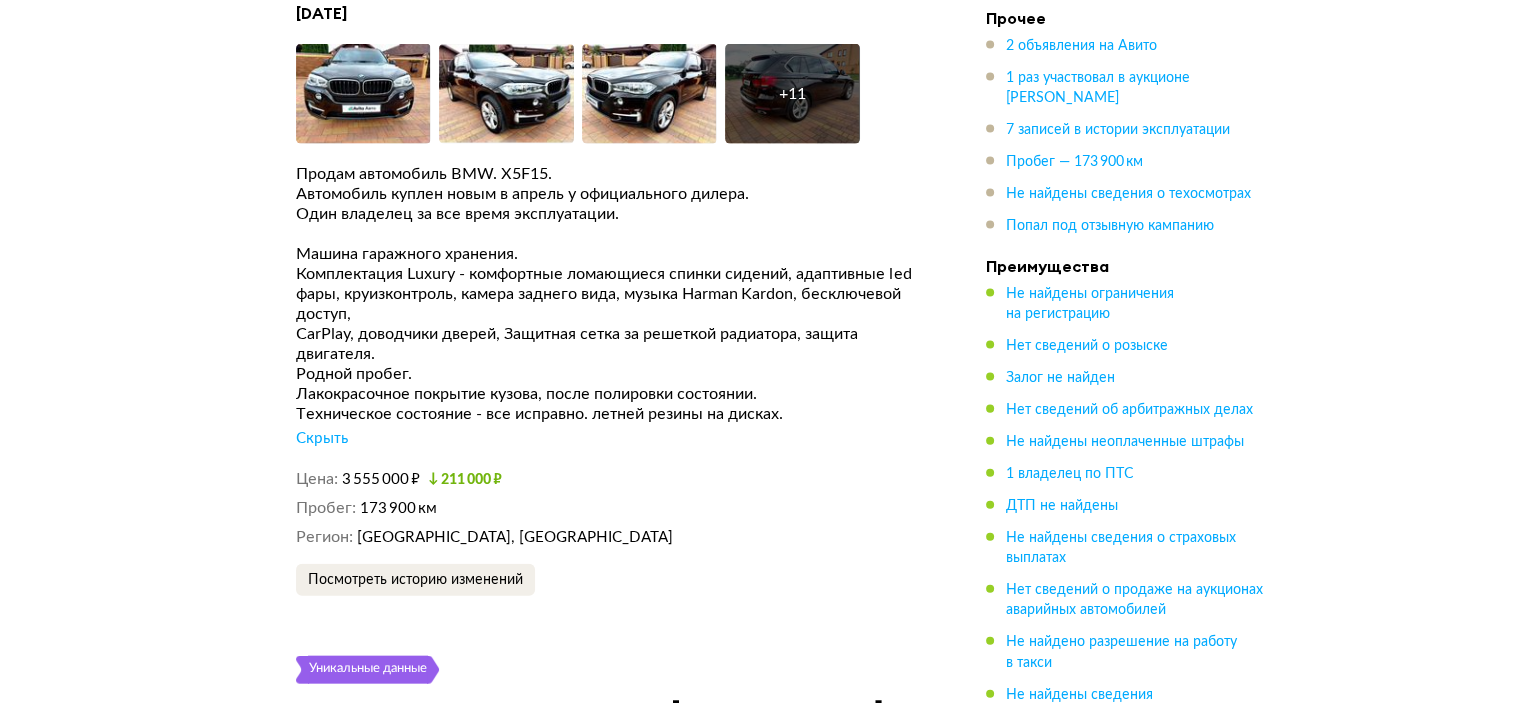 scroll, scrollTop: 4349, scrollLeft: 0, axis: vertical 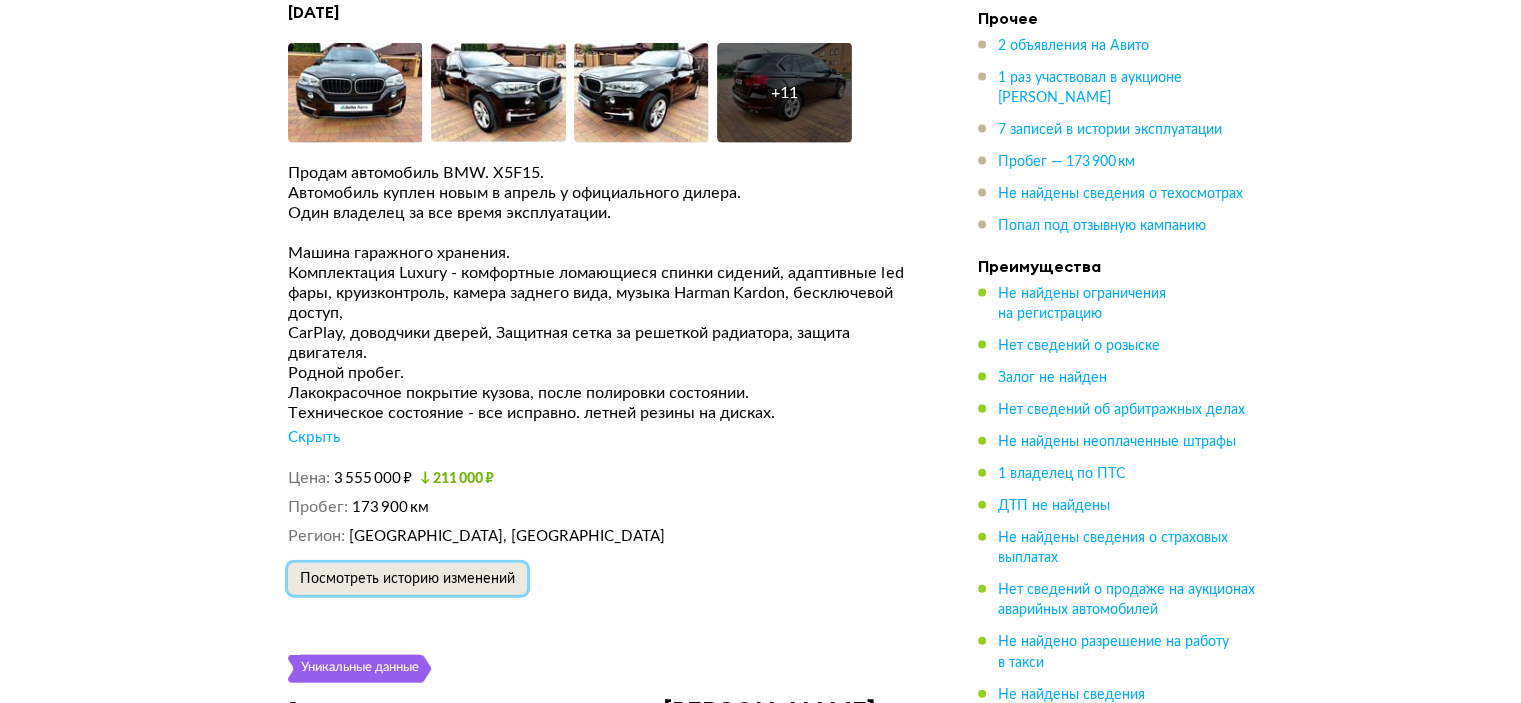 click on "Посмотреть историю изменений" at bounding box center [407, 579] 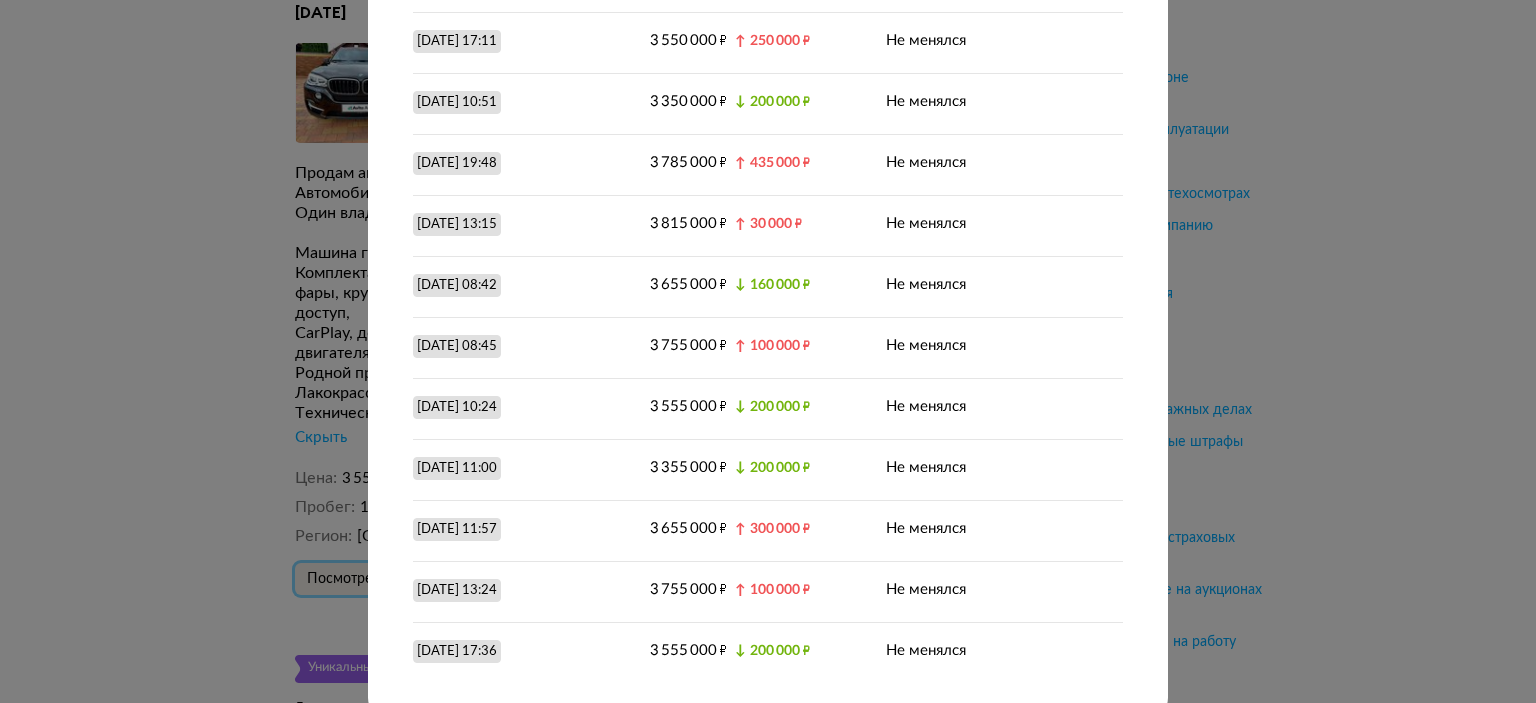 scroll, scrollTop: 521, scrollLeft: 0, axis: vertical 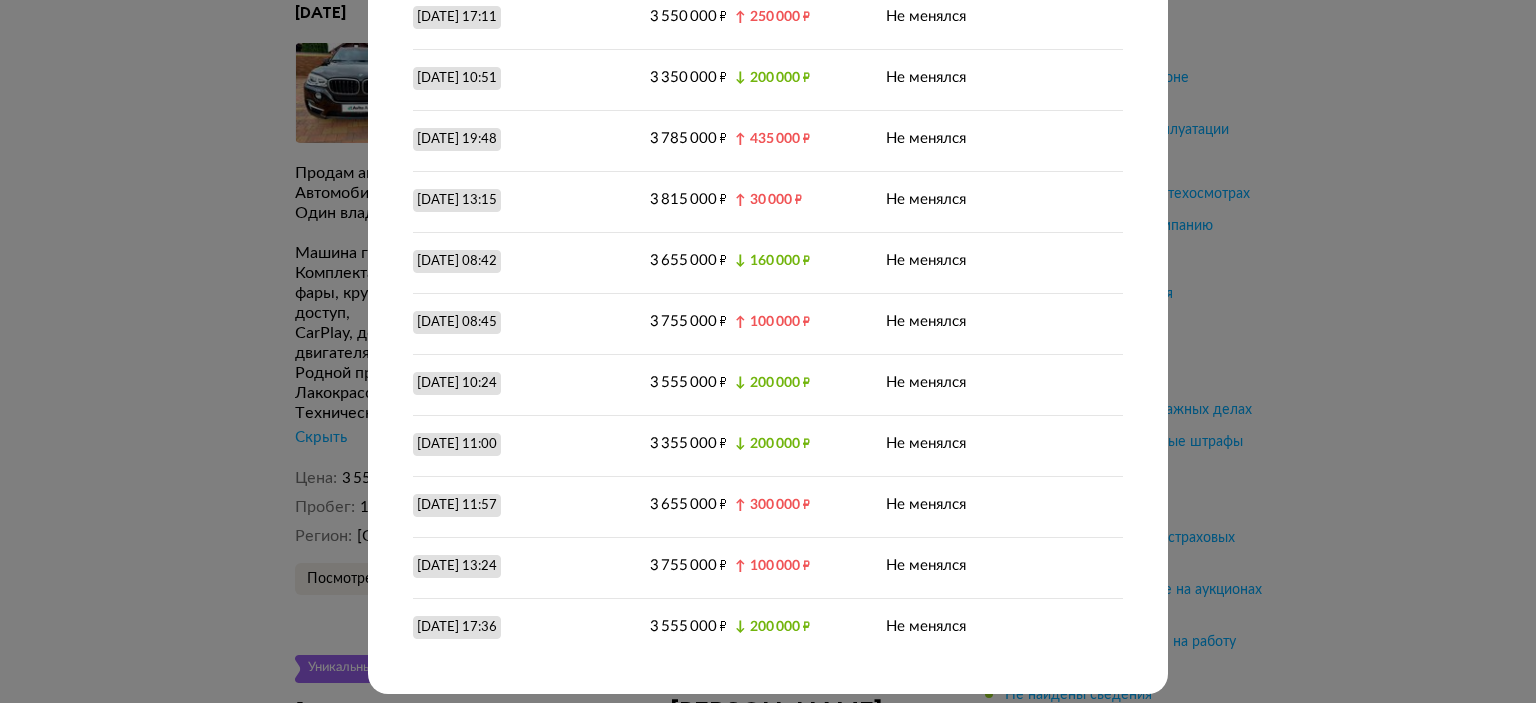 click on "Размещение от  [DATE] [PERSON_NAME] и пробег Полная история Цена Пробег [DATE] 09:07 3 766 000 ₽    173 900 км    [DATE] 09:42 3 795 000 ₽    ↑   29 000 ₽ Не менялся [DATE] 08:30 3 695 000 ₽    ↓   100 000 ₽ Не менялся [DATE] 07:15 3 495 000 ₽    ↓   200 000 ₽ Не менялся [DATE] 18:28 3 300 000 ₽    ↓   195 000 ₽ Не менялся [DATE] 17:11 3 550 000 ₽    ↑   250 000 ₽ Не менялся [DATE] 10:51 3 350 000 ₽    ↓   200 000 ₽ Не менялся [DATE] 19:48 3 785 000 ₽    ↑   435 000 ₽ Не менялся [DATE] 13:15 3 815 000 ₽    ↑   30 000 ₽ Не менялся [DATE] 08:42 3 655 000 ₽" at bounding box center (768, 351) 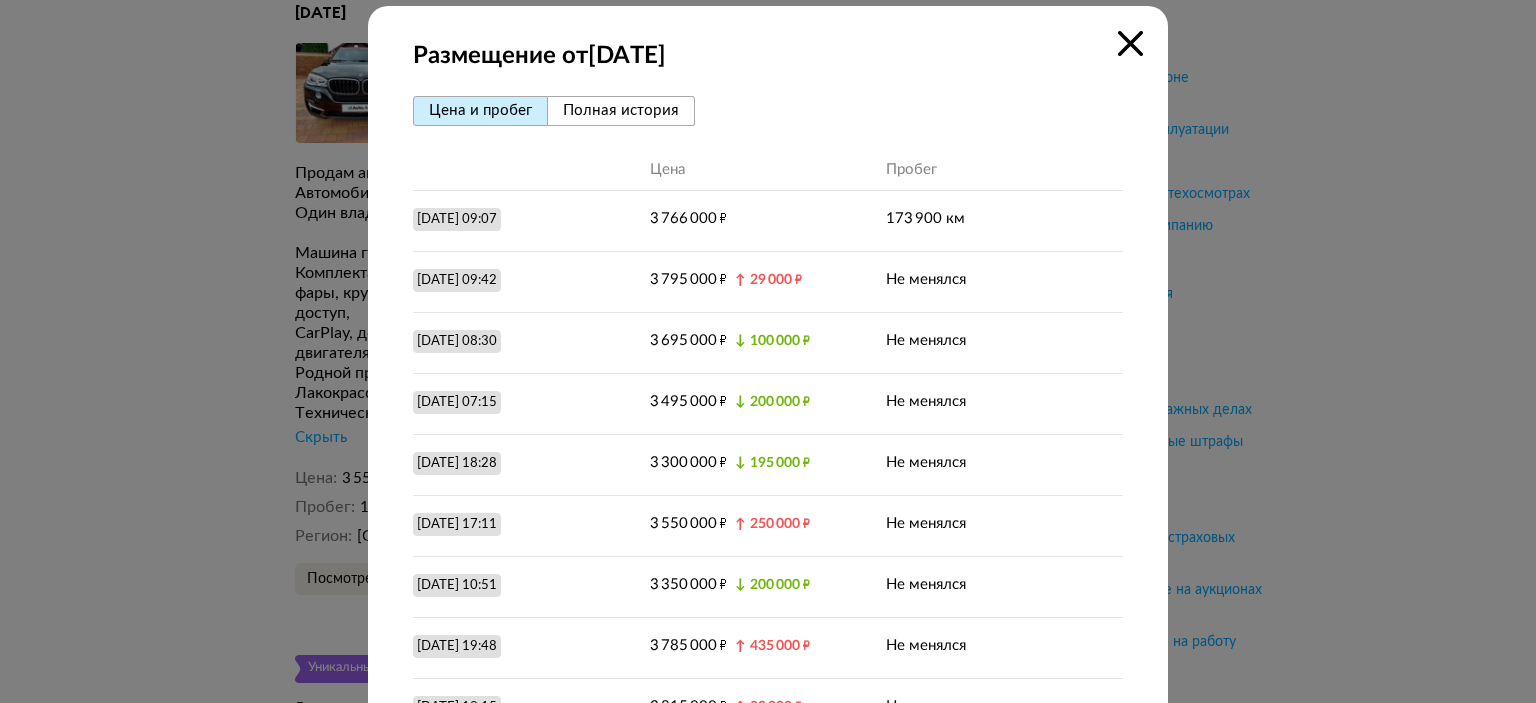 scroll, scrollTop: 0, scrollLeft: 0, axis: both 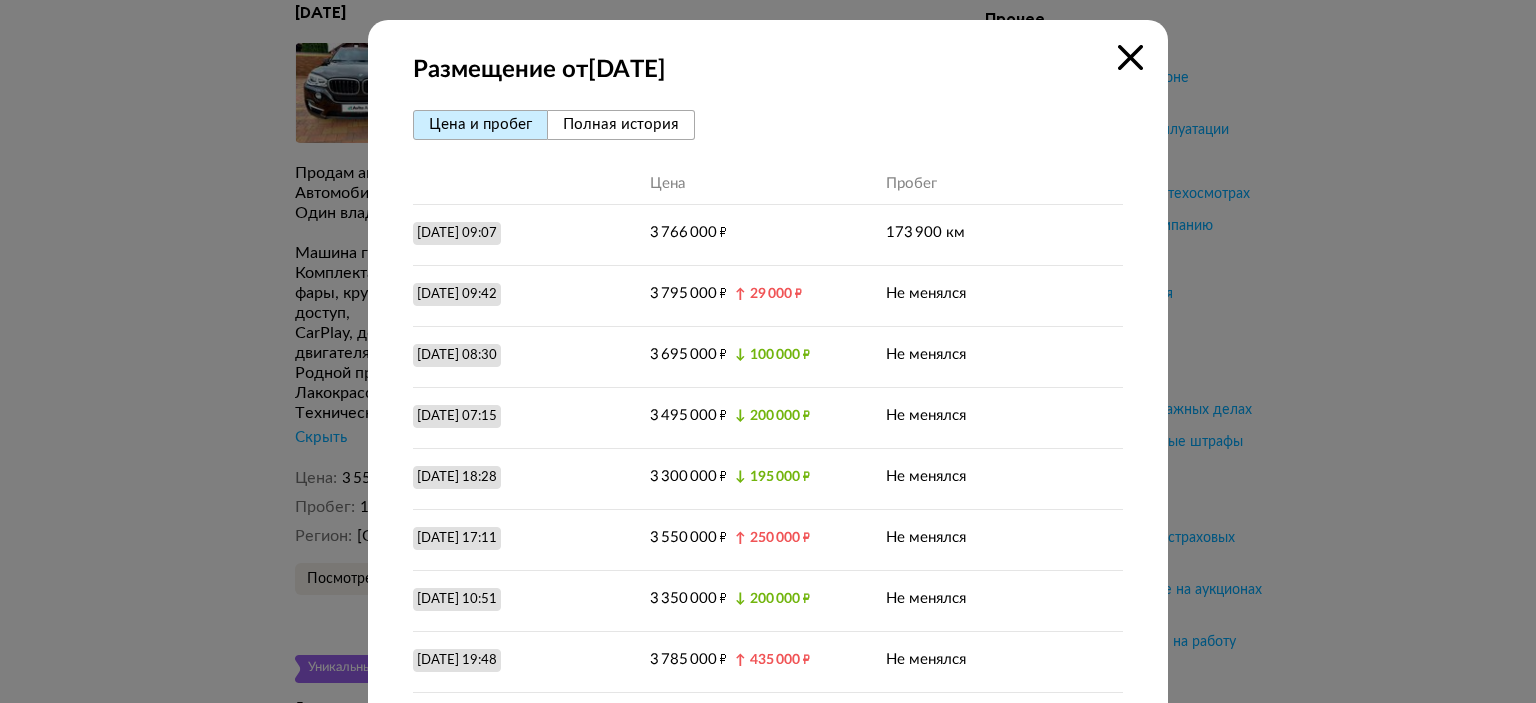 click on "Полная история" at bounding box center [621, 124] 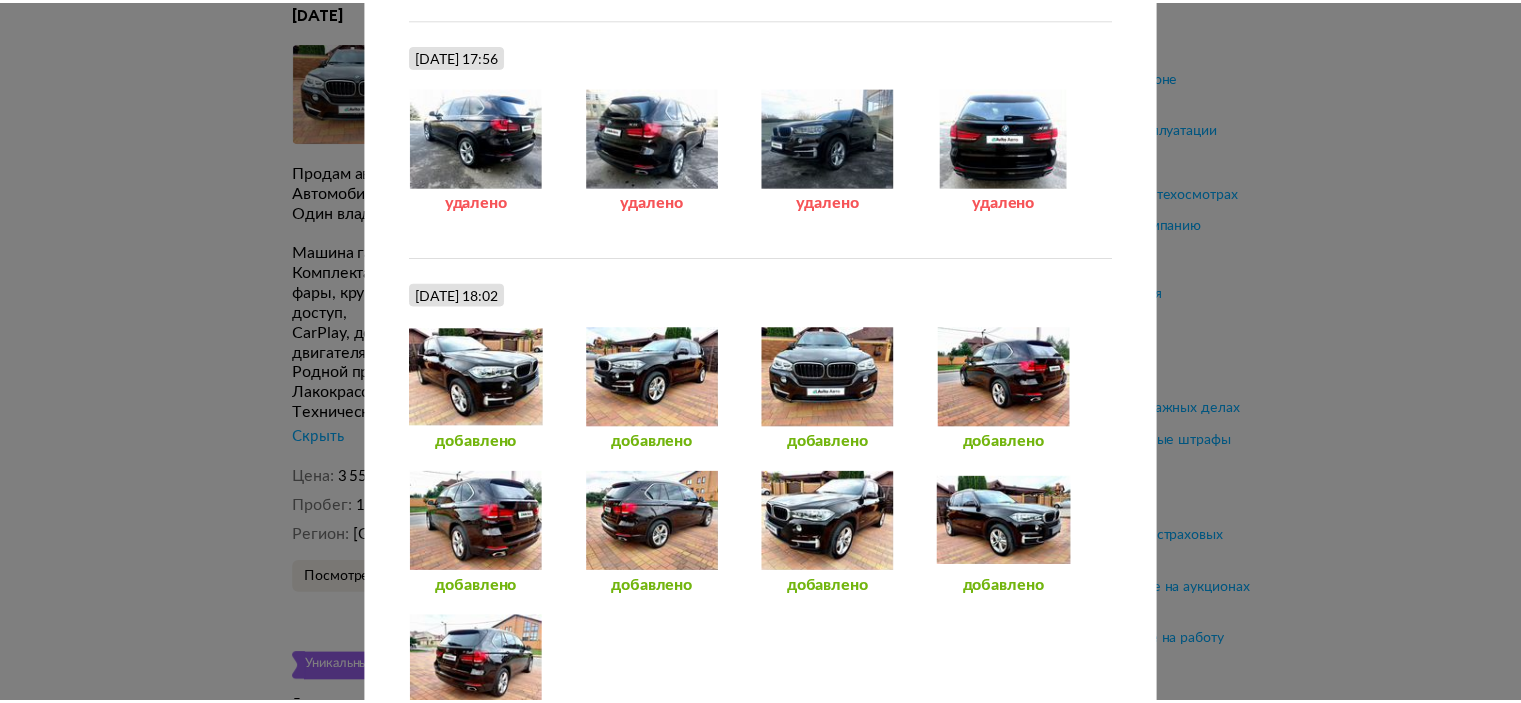 scroll, scrollTop: 1600, scrollLeft: 0, axis: vertical 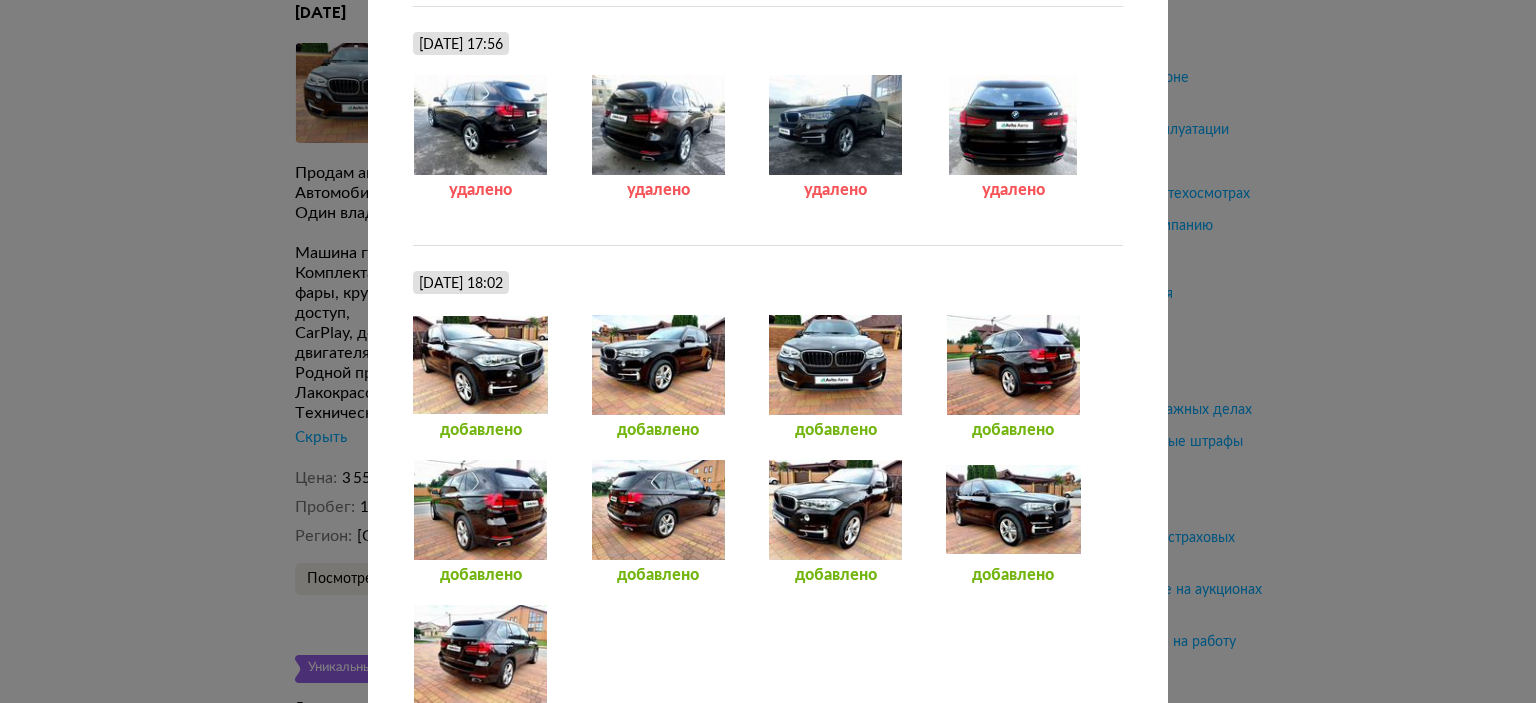 click at bounding box center (658, 510) 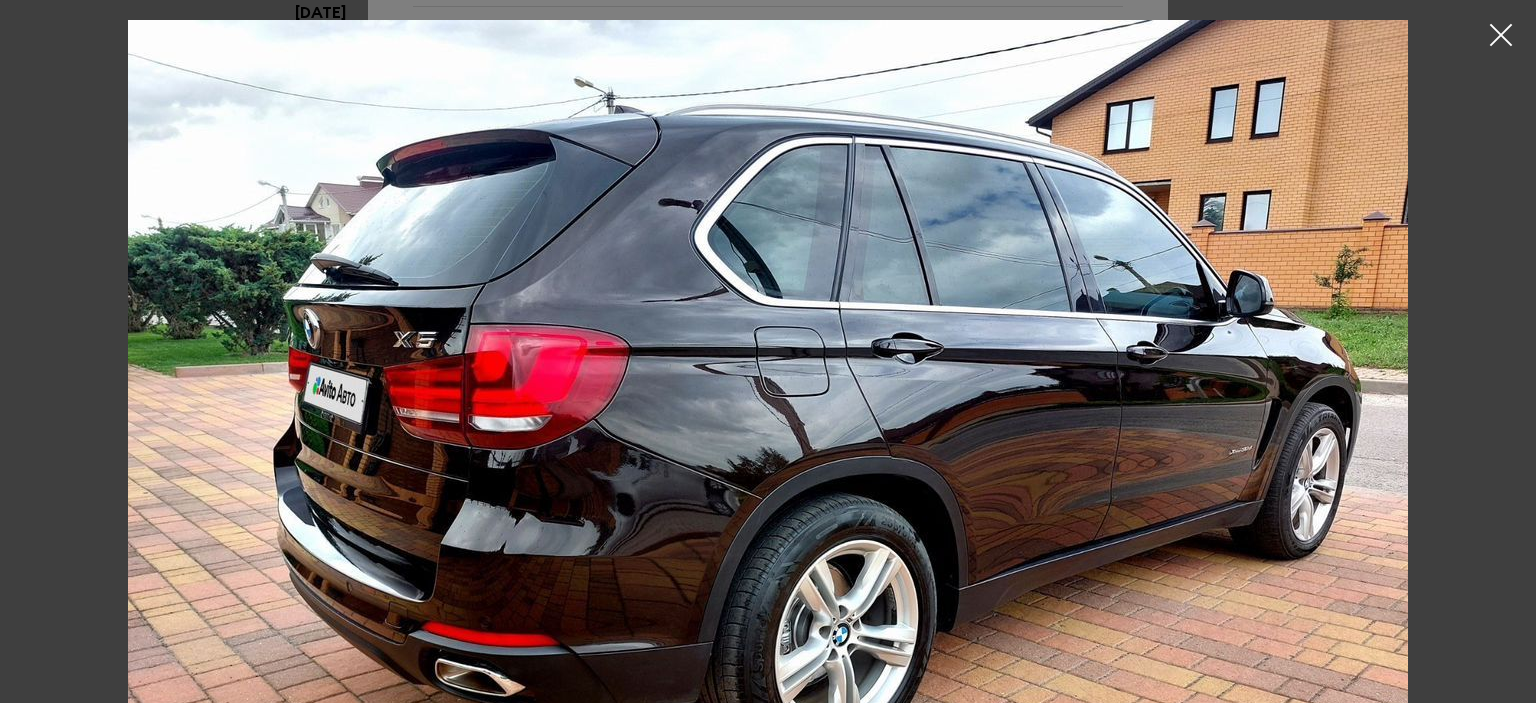 click at bounding box center [1501, 35] 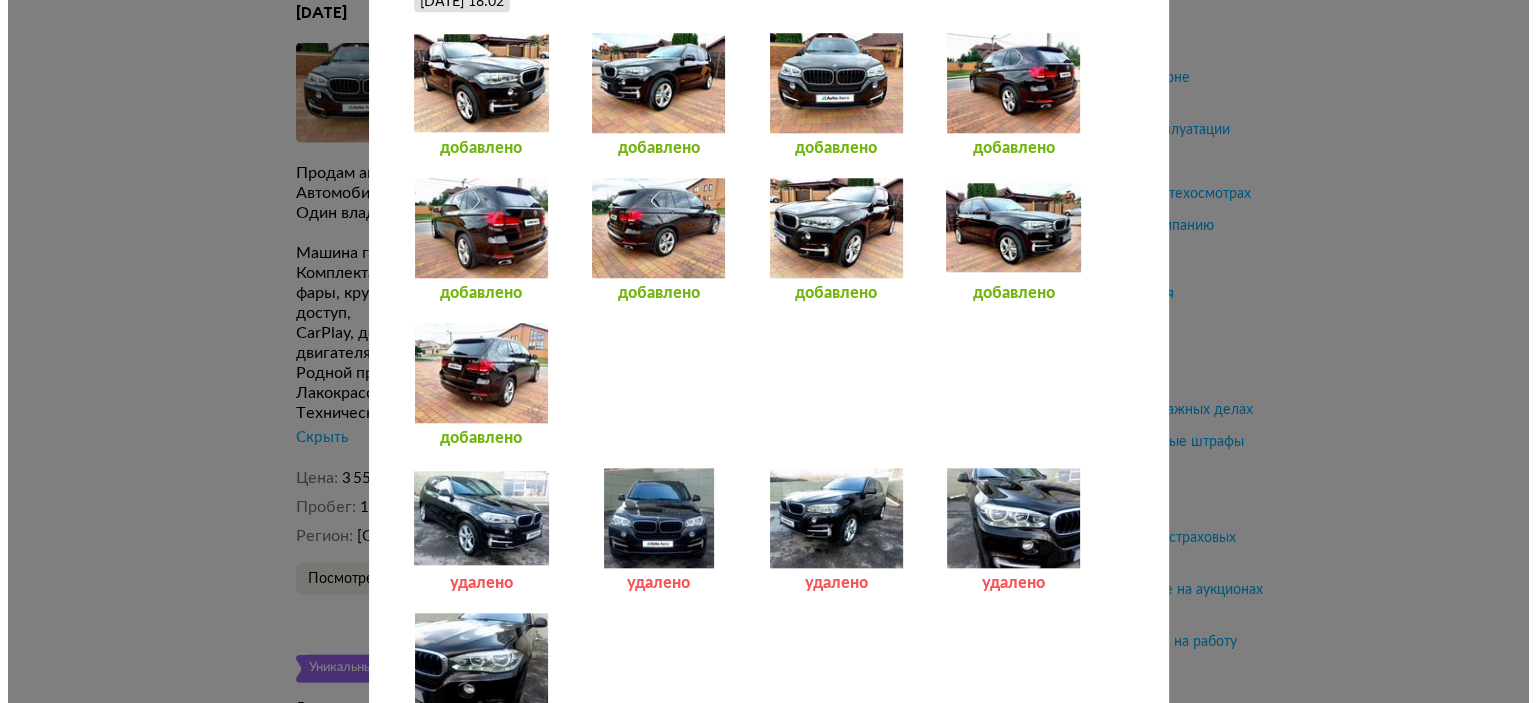 scroll, scrollTop: 2100, scrollLeft: 0, axis: vertical 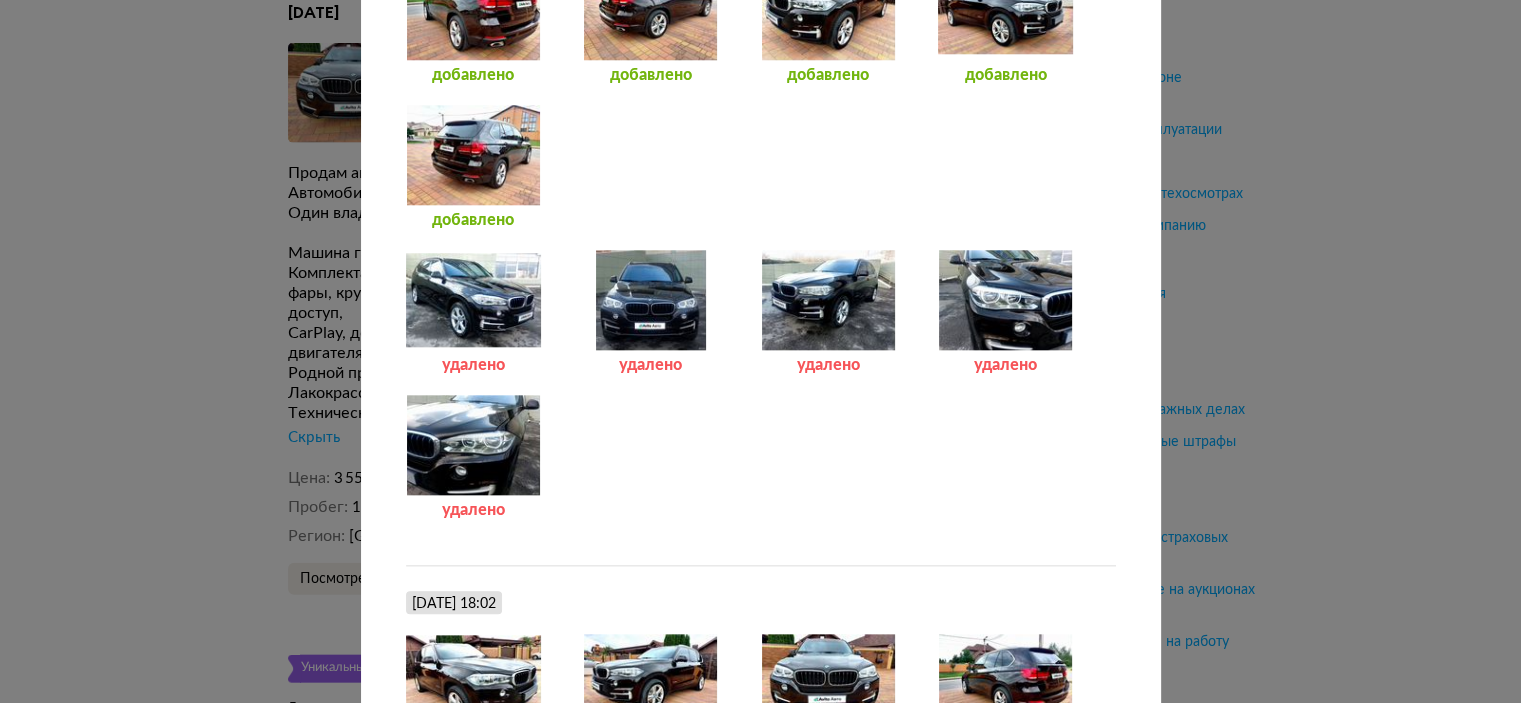 click at bounding box center [473, 300] 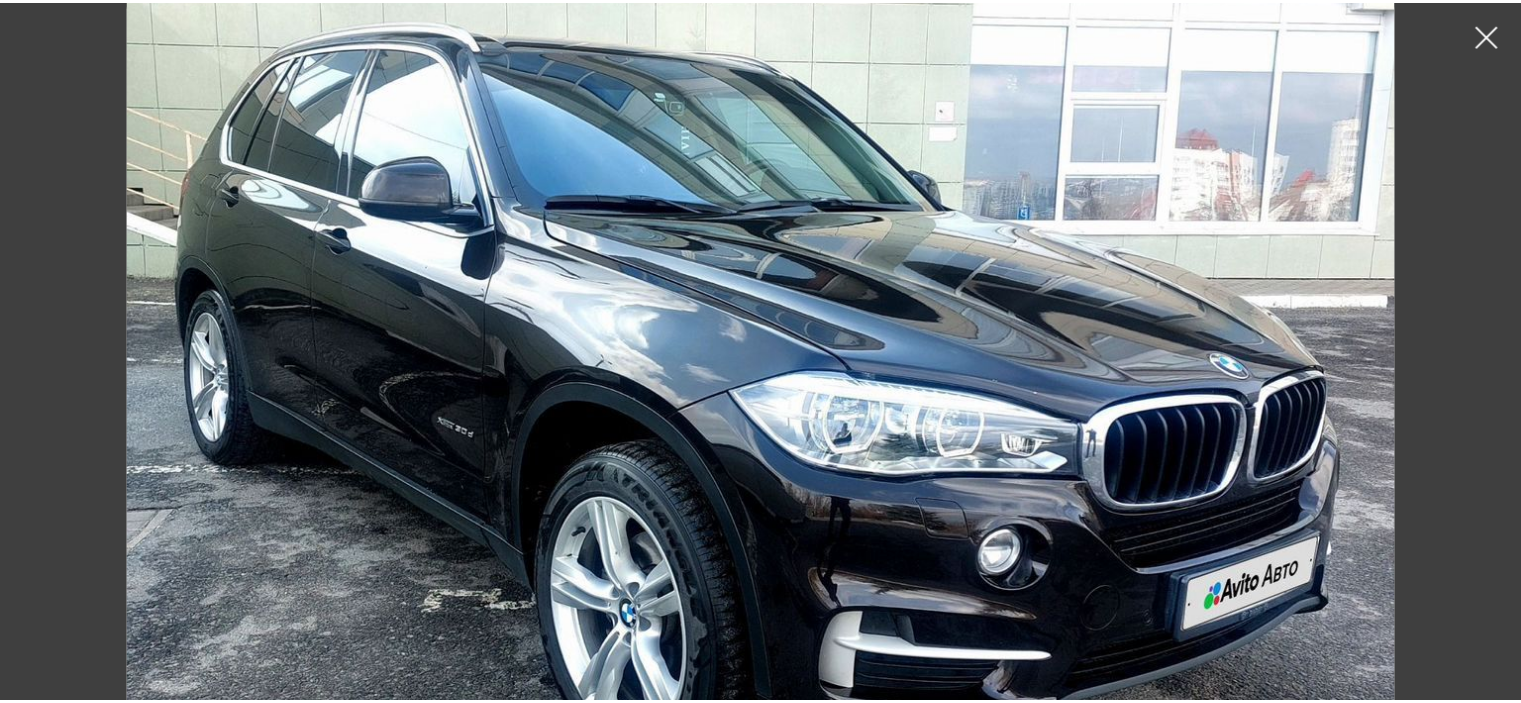 scroll, scrollTop: 0, scrollLeft: 0, axis: both 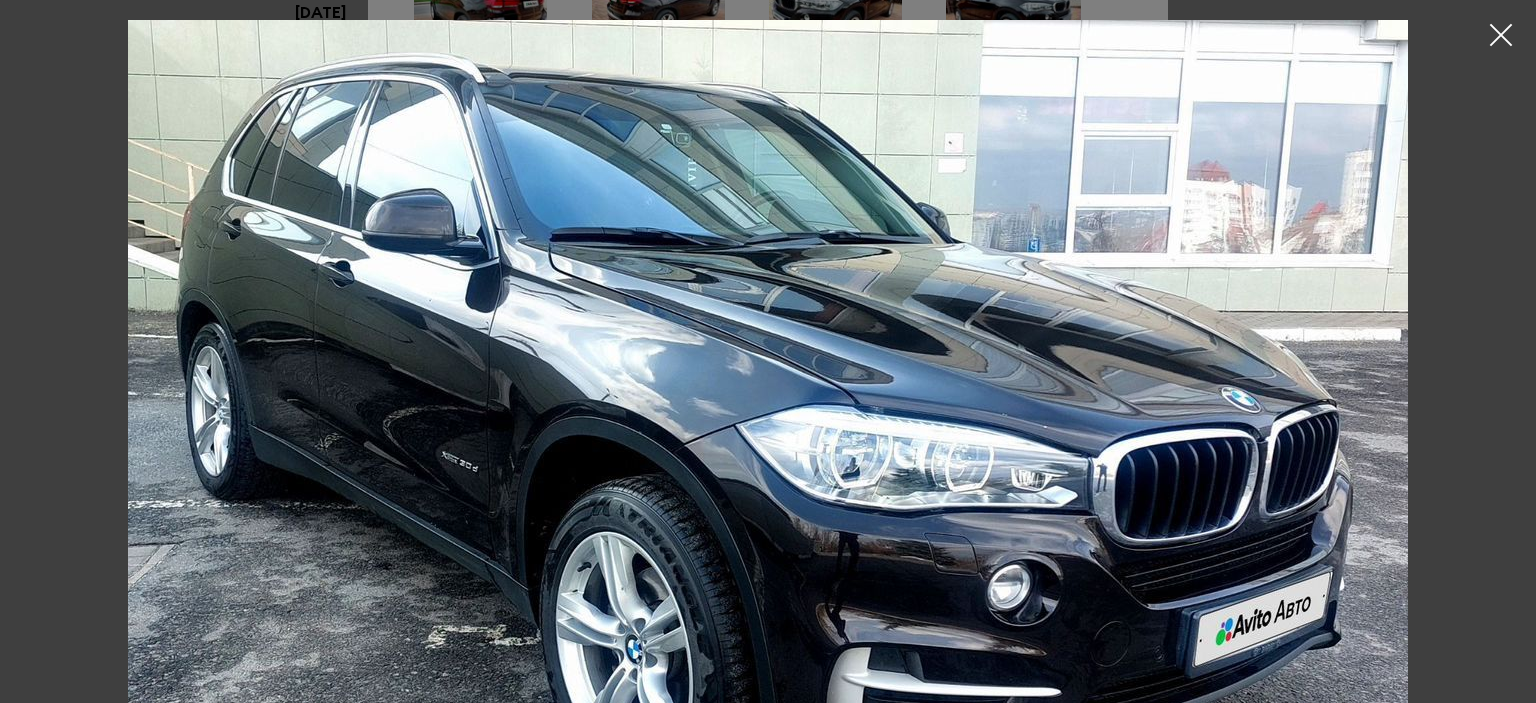 click at bounding box center [1501, 35] 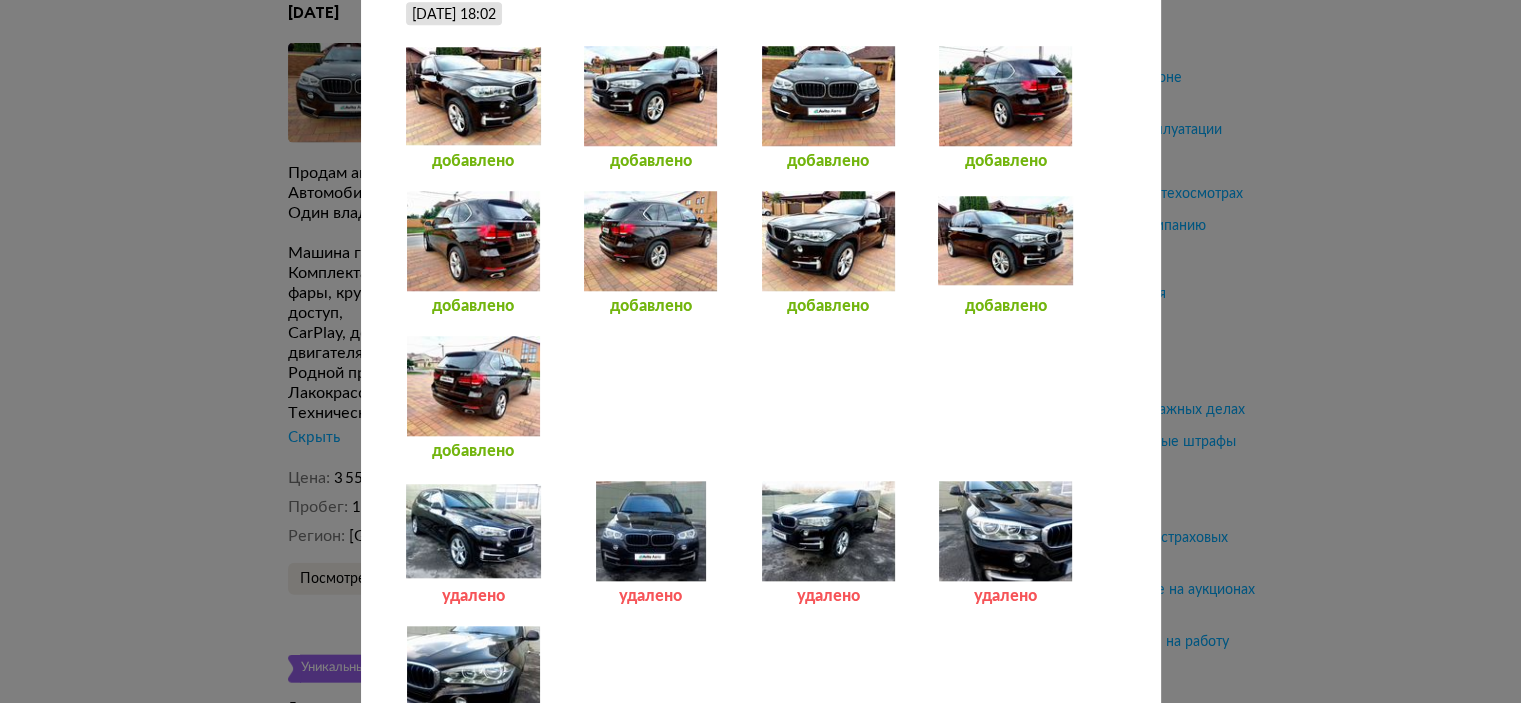 scroll, scrollTop: 1800, scrollLeft: 0, axis: vertical 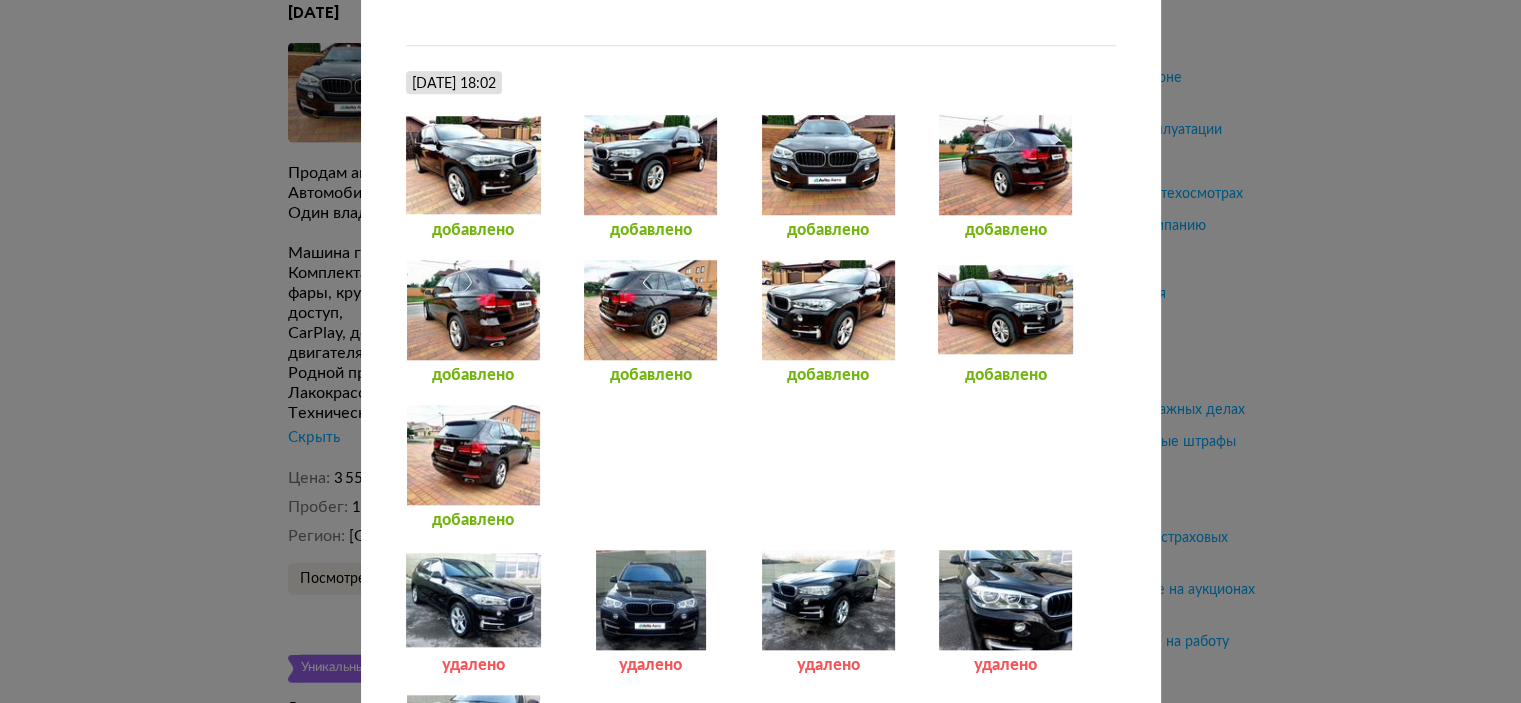 click at bounding box center (650, 165) 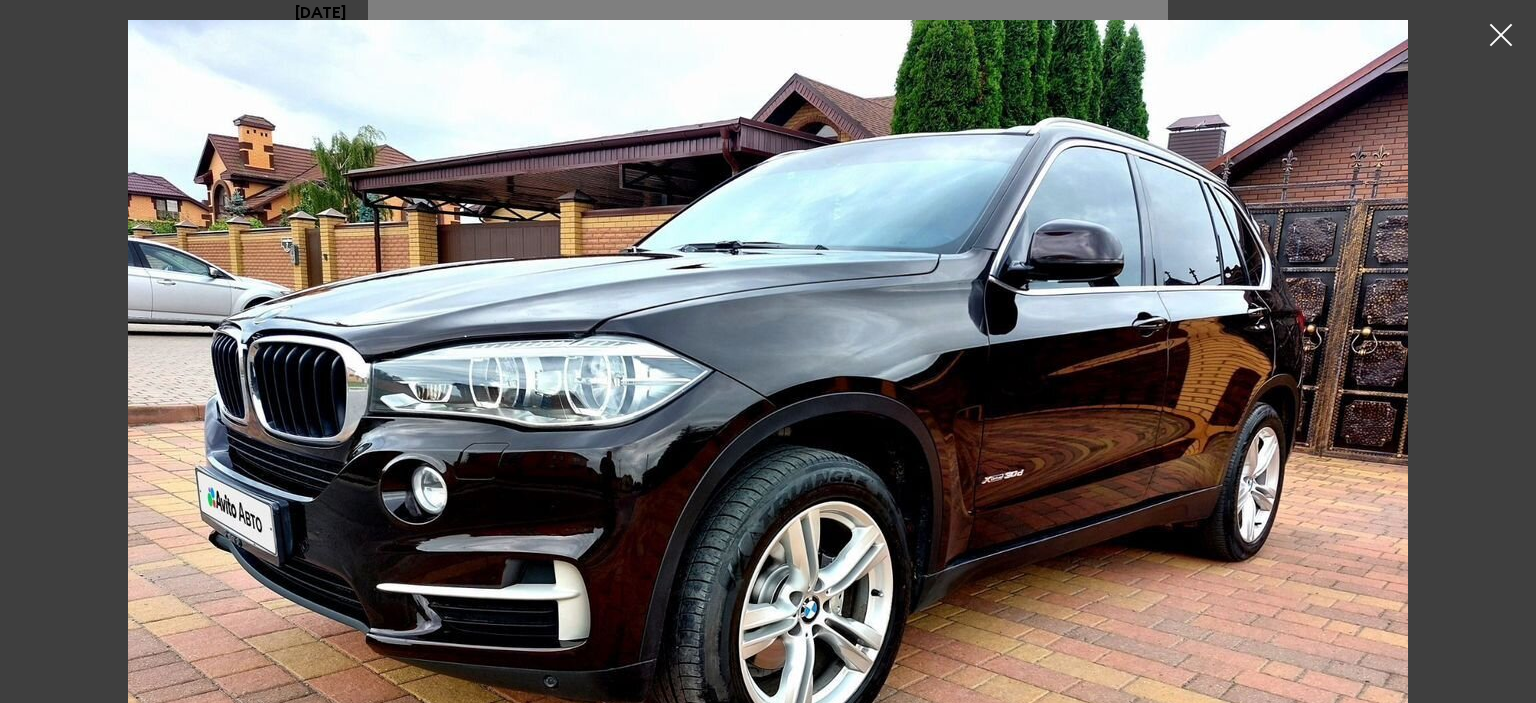 click at bounding box center (768, 351) 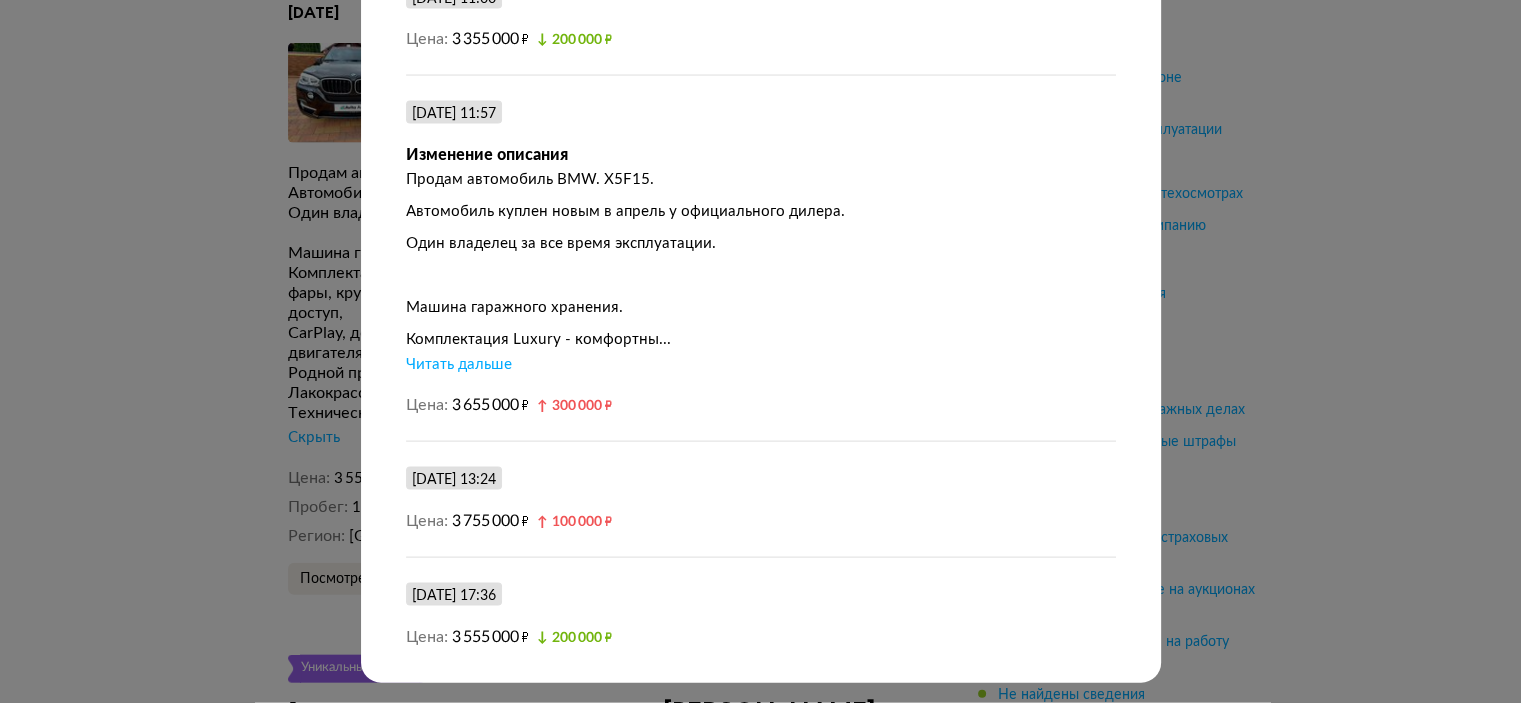 scroll, scrollTop: 4128, scrollLeft: 0, axis: vertical 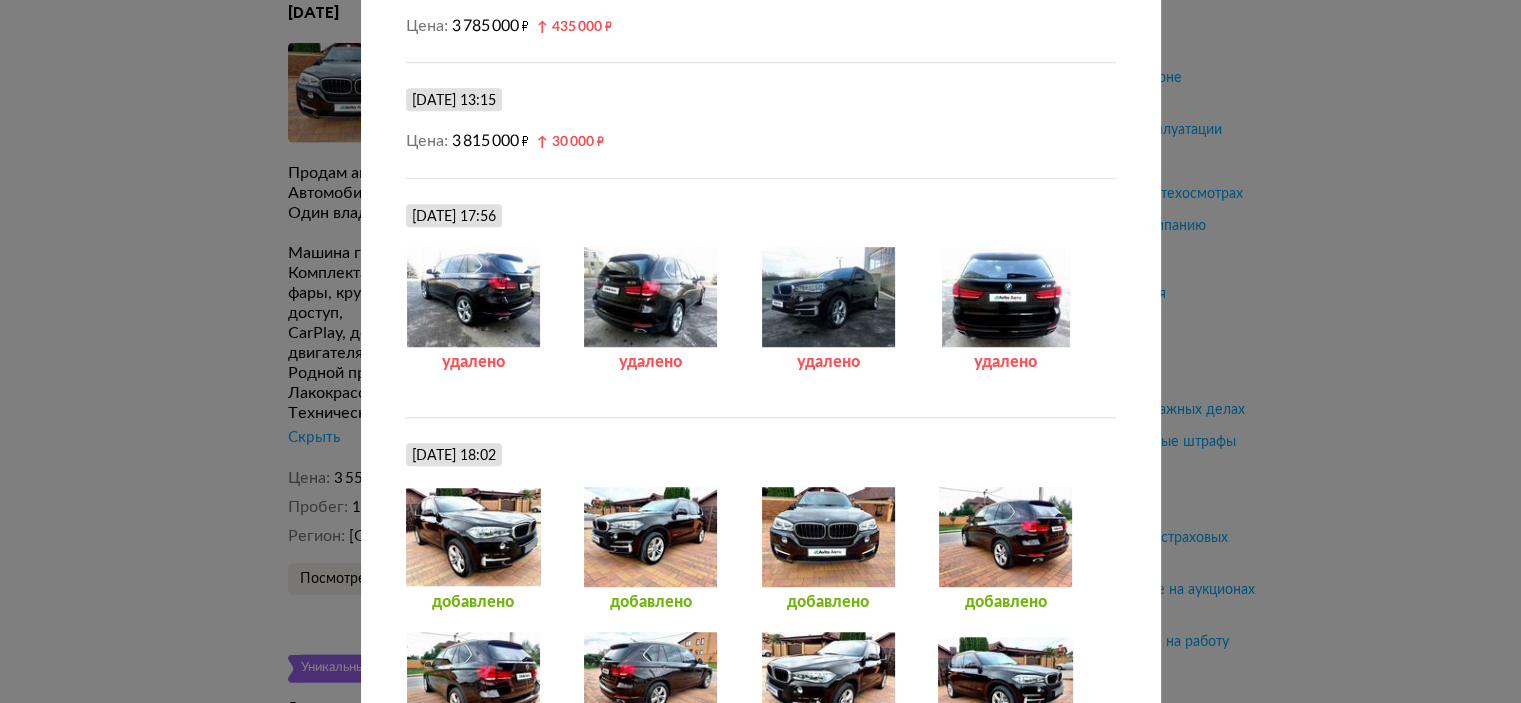 click at bounding box center [473, 297] 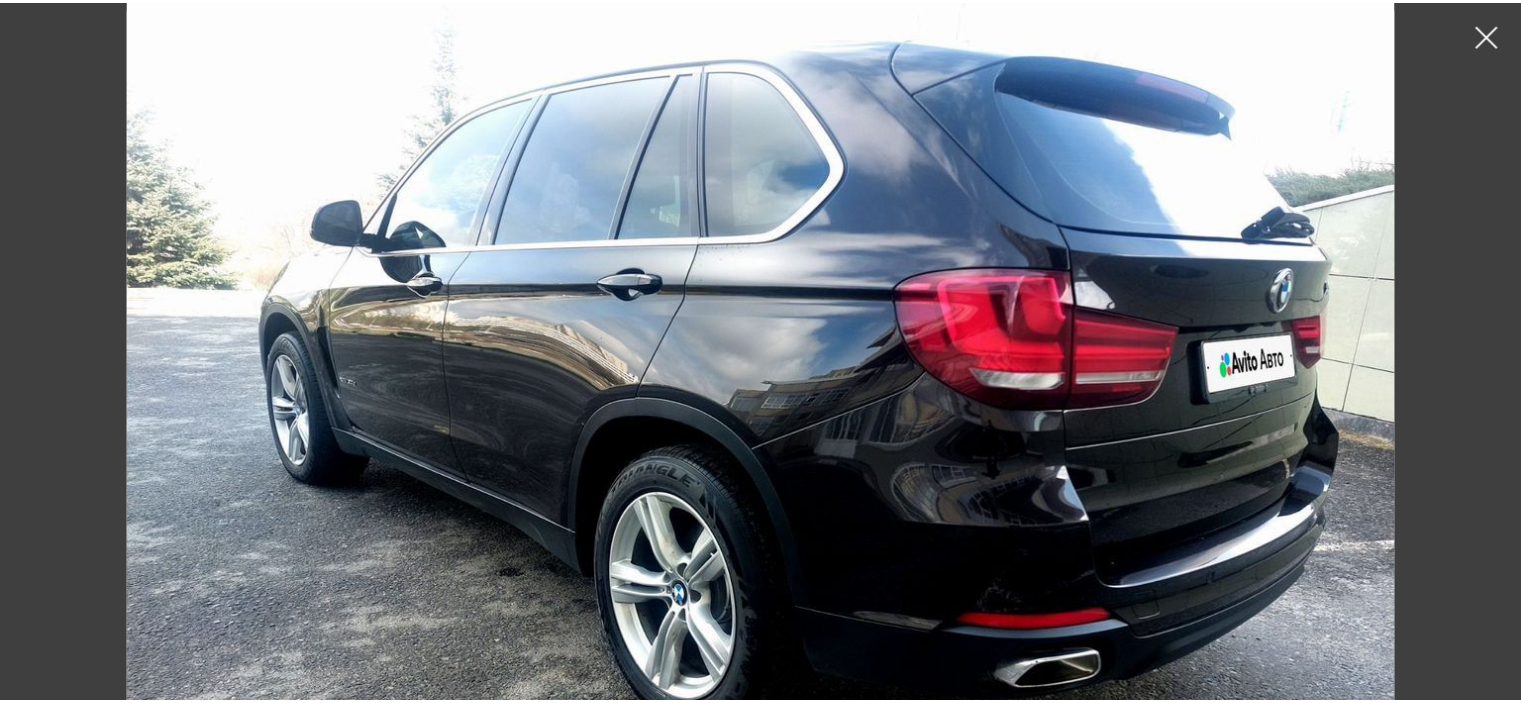 scroll, scrollTop: 0, scrollLeft: 0, axis: both 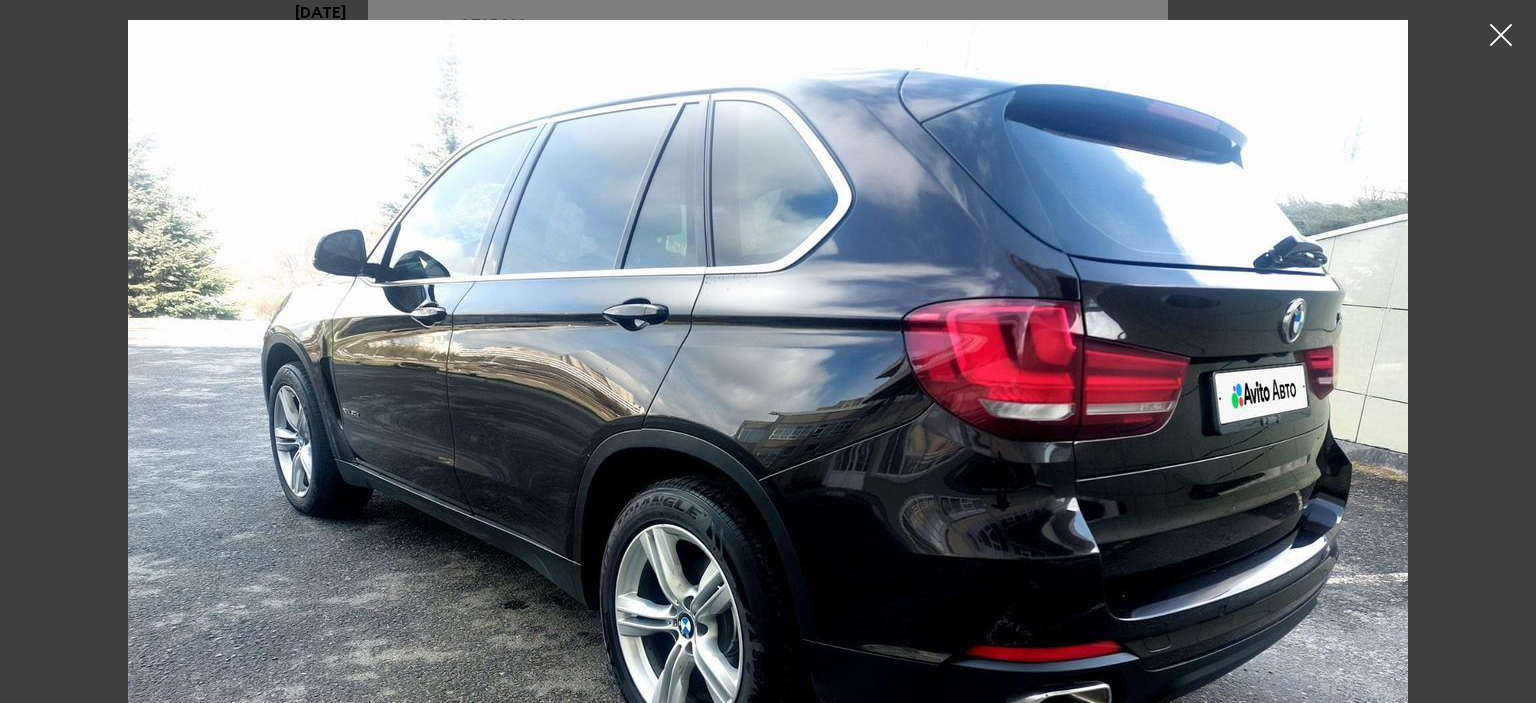 click at bounding box center [1501, 35] 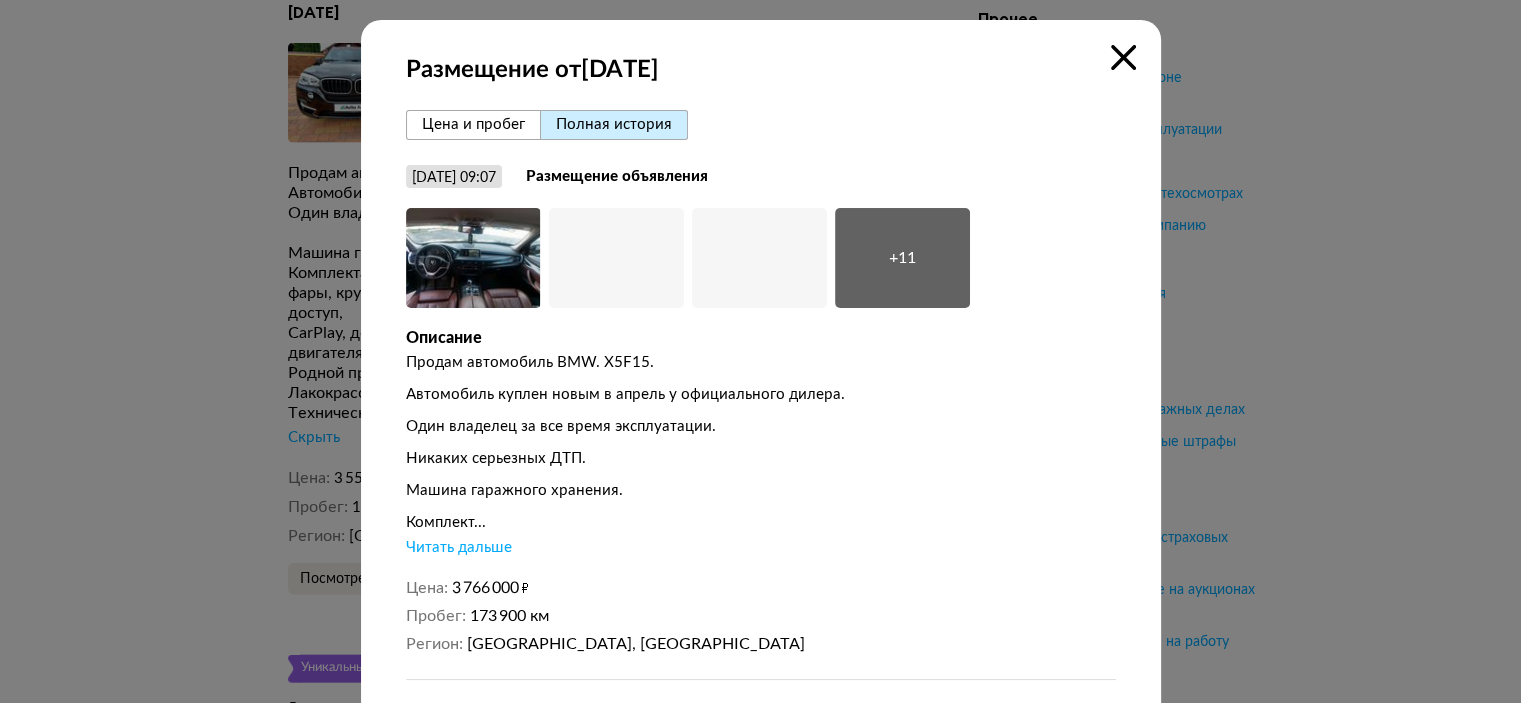 scroll, scrollTop: 0, scrollLeft: 0, axis: both 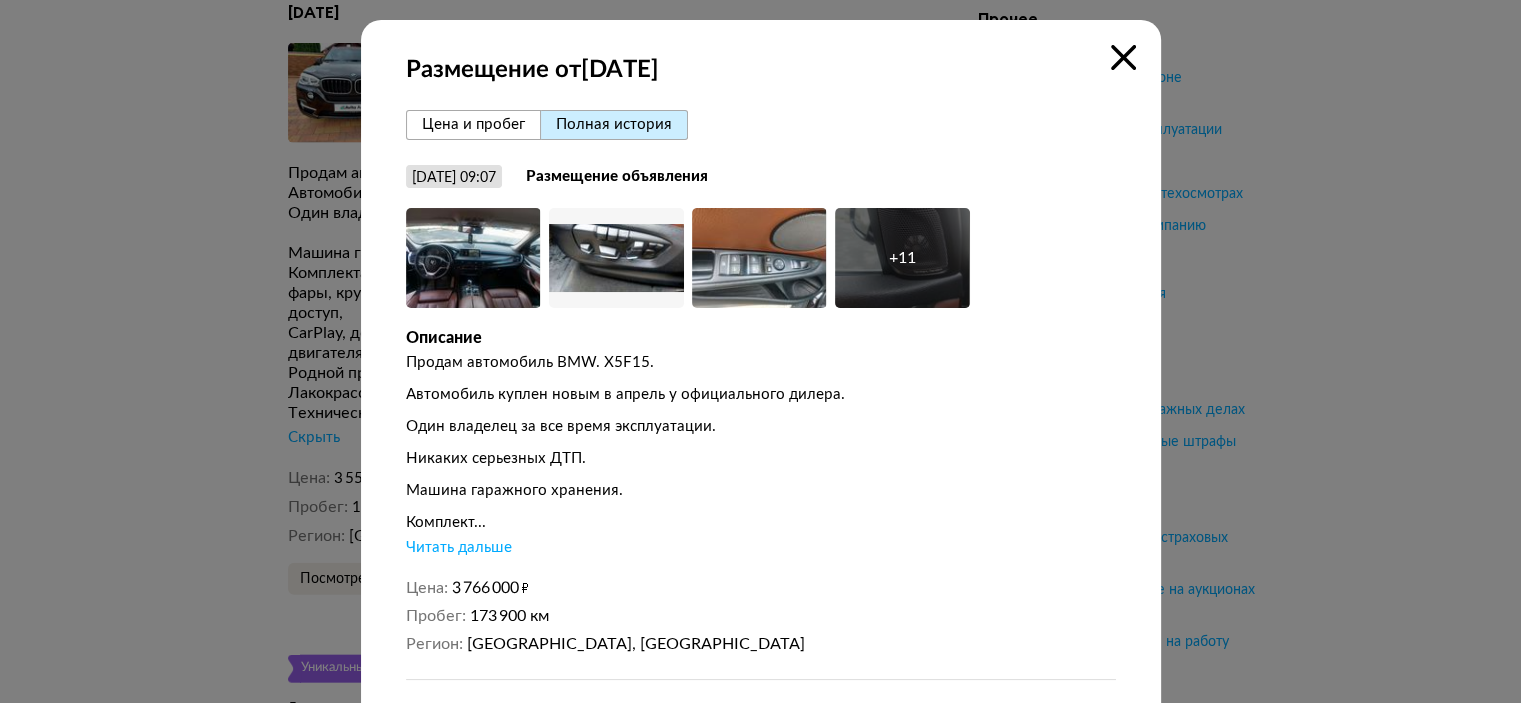 click at bounding box center (1123, 57) 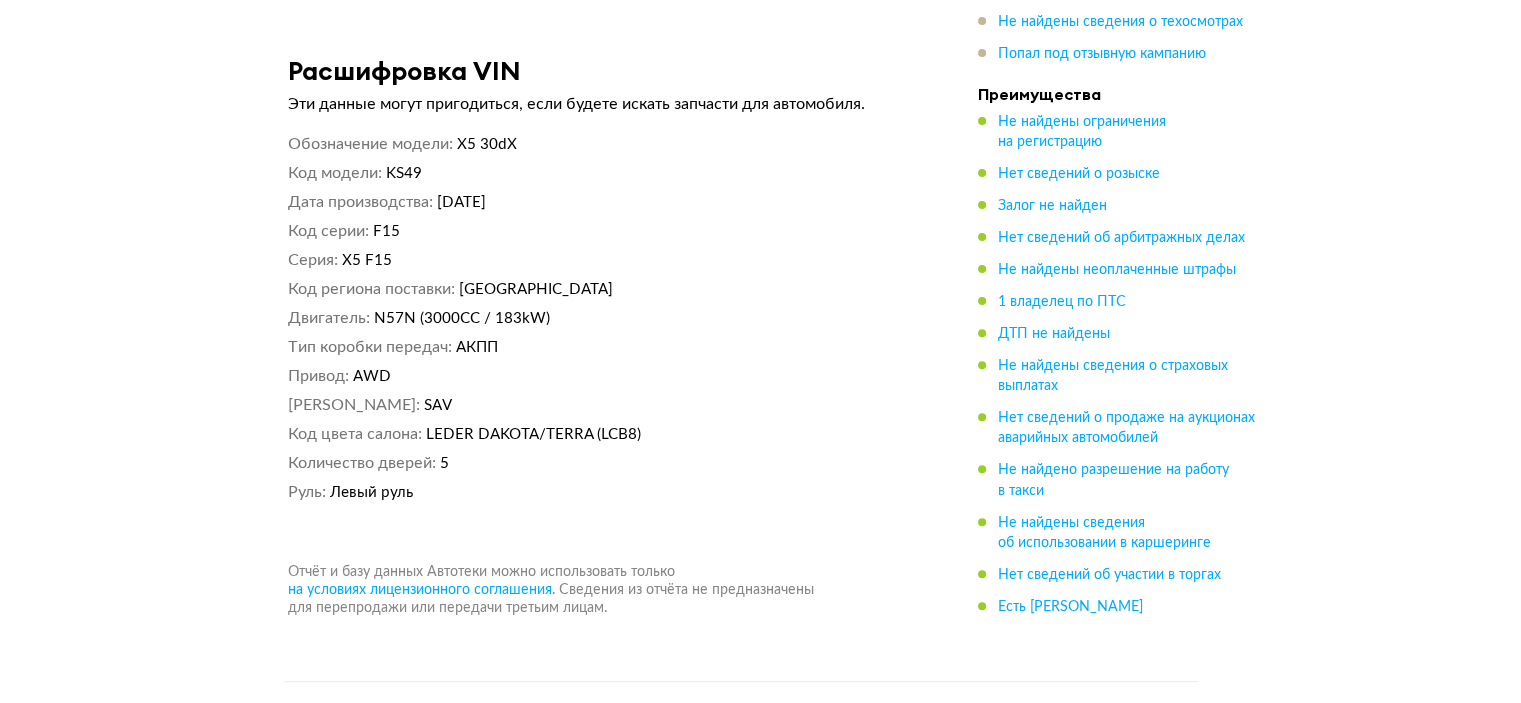 scroll, scrollTop: 8249, scrollLeft: 0, axis: vertical 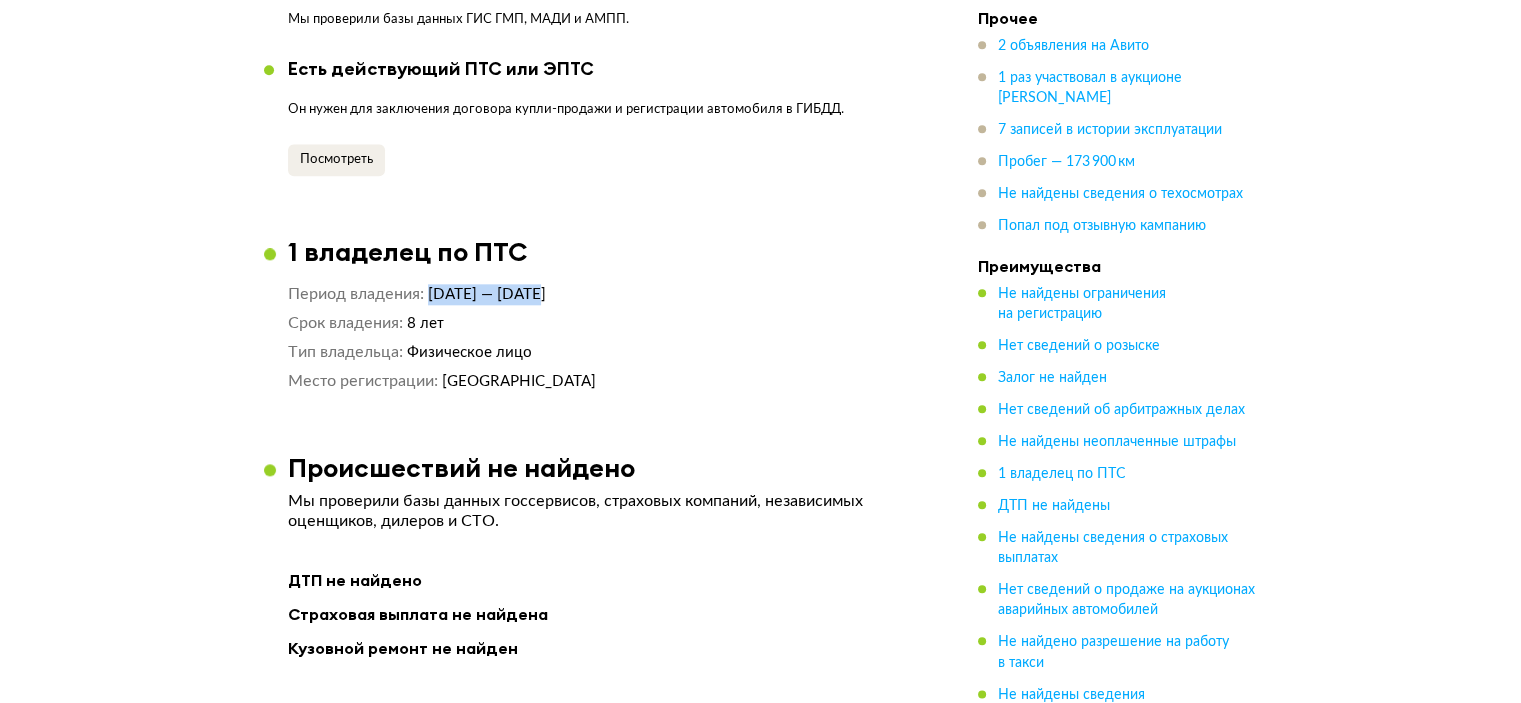 drag, startPoint x: 539, startPoint y: 269, endPoint x: 418, endPoint y: 275, distance: 121.14867 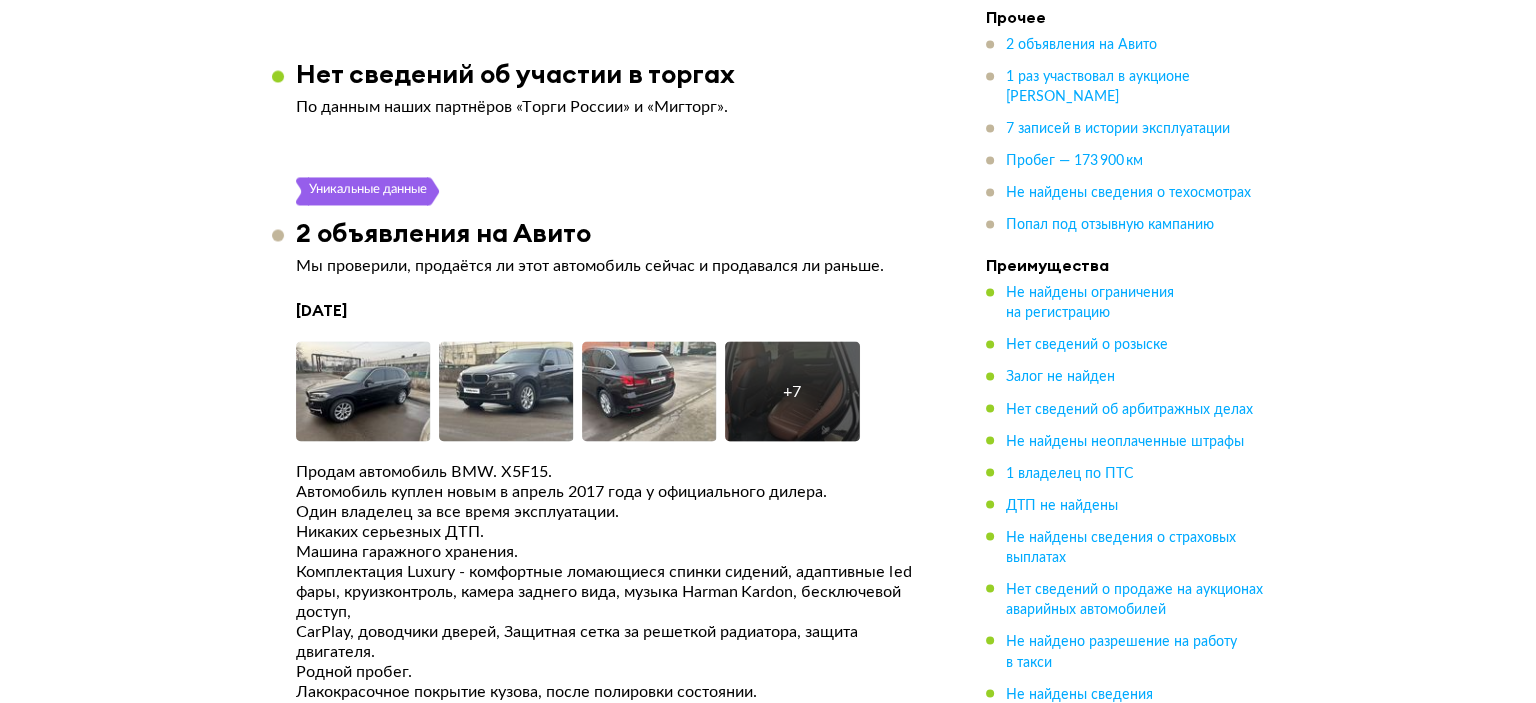 scroll, scrollTop: 3400, scrollLeft: 0, axis: vertical 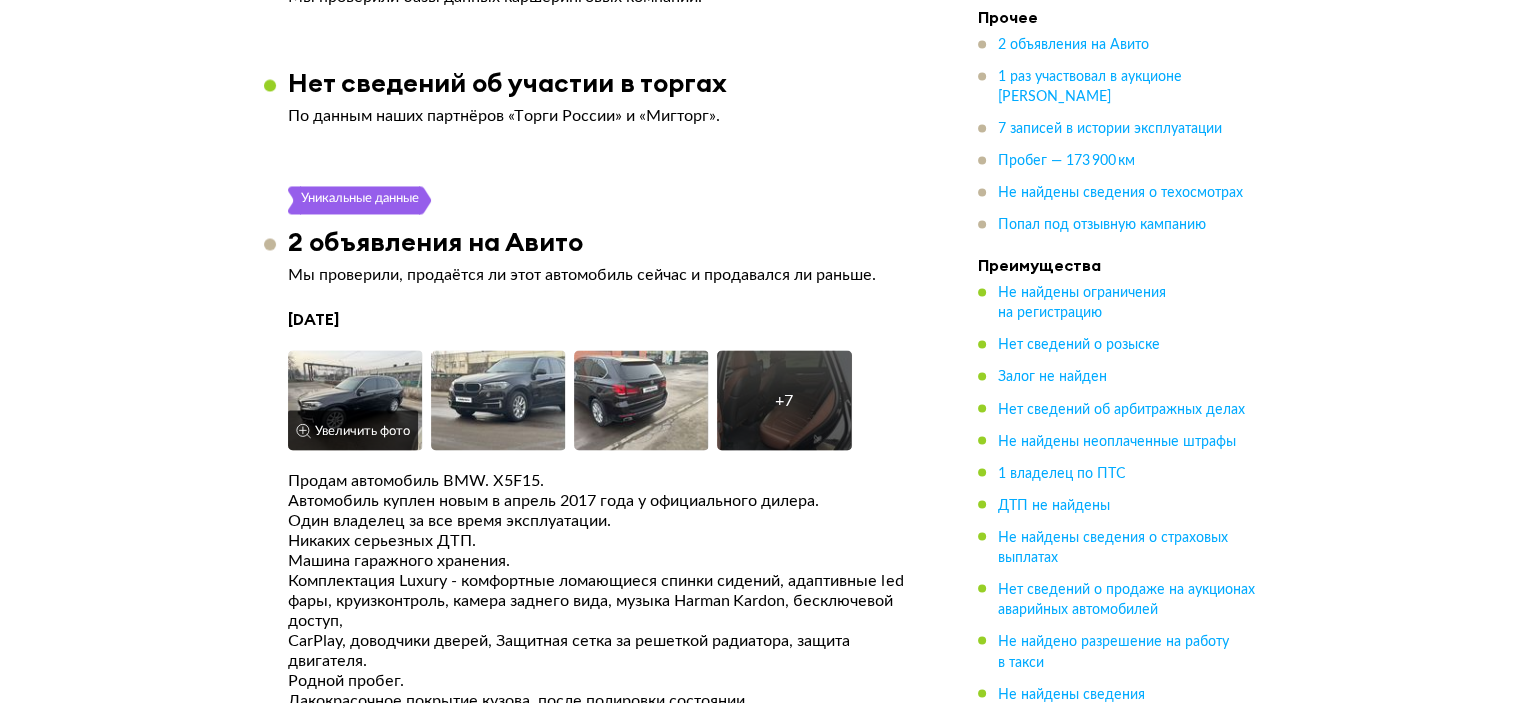 click at bounding box center (355, 400) 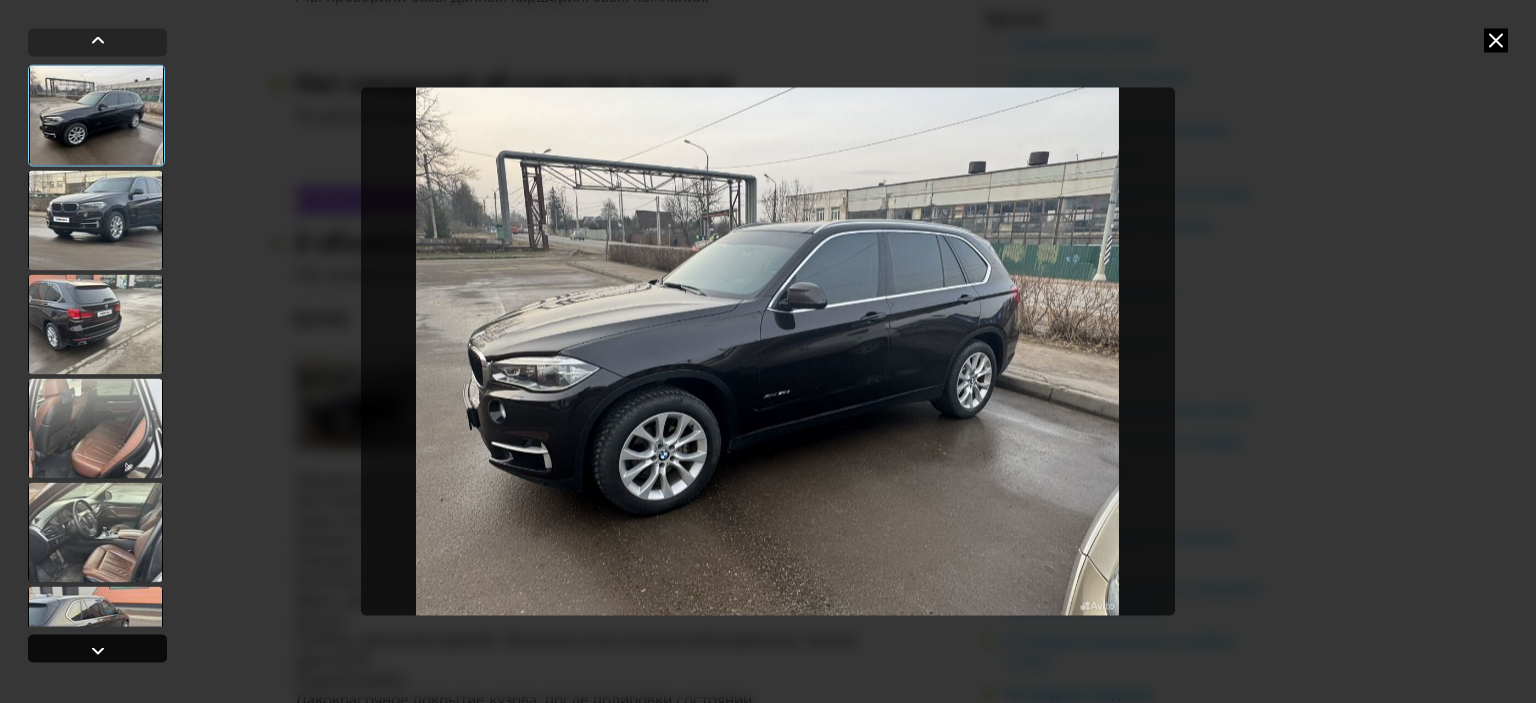 click at bounding box center [97, 648] 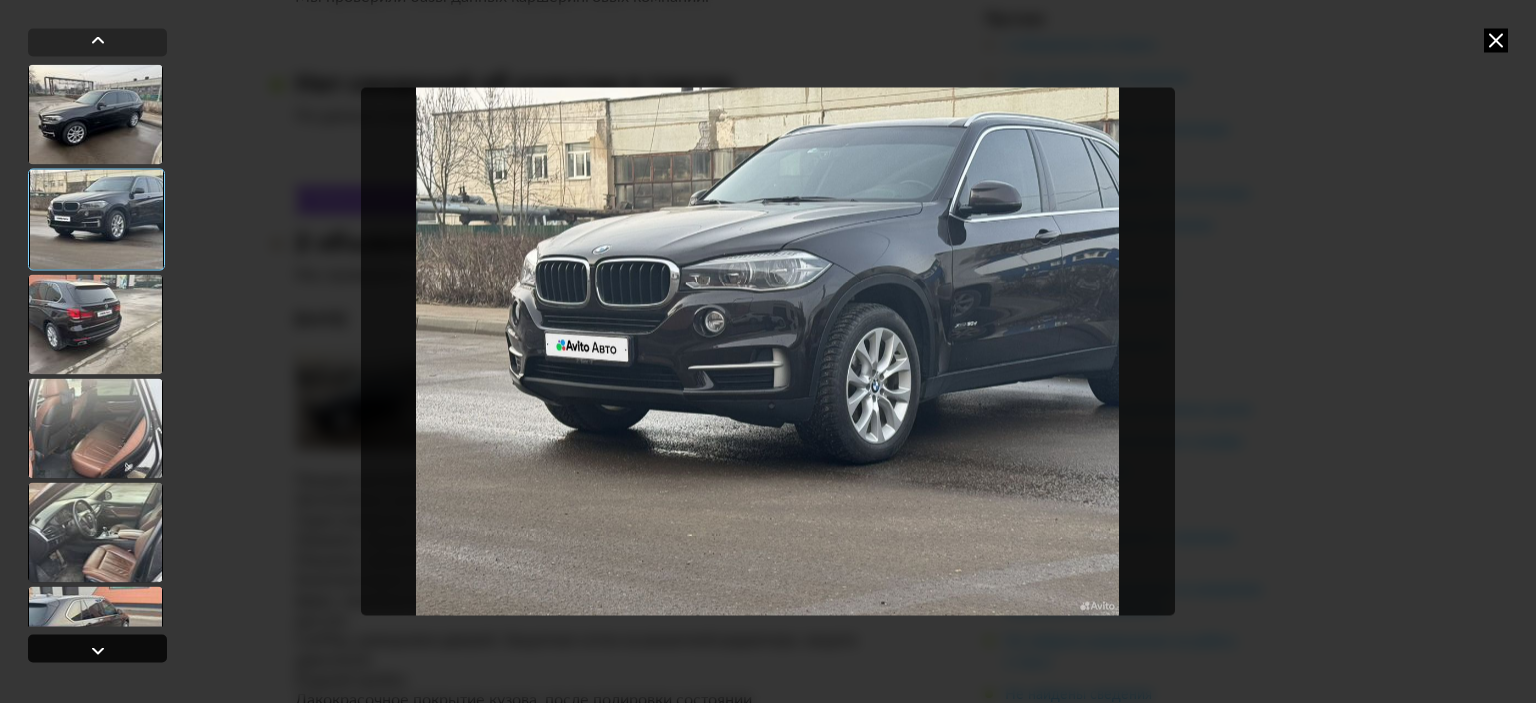 click at bounding box center (97, 648) 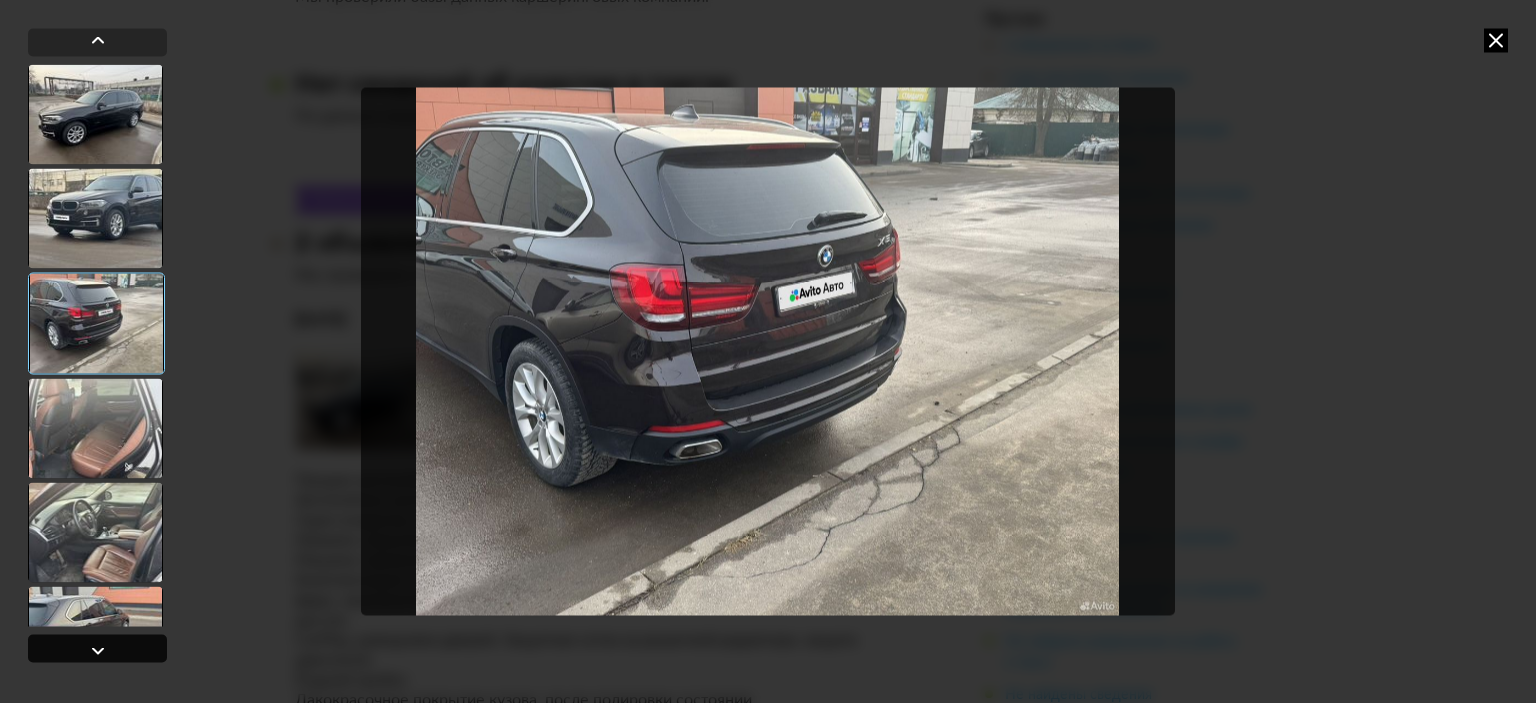 click at bounding box center [97, 648] 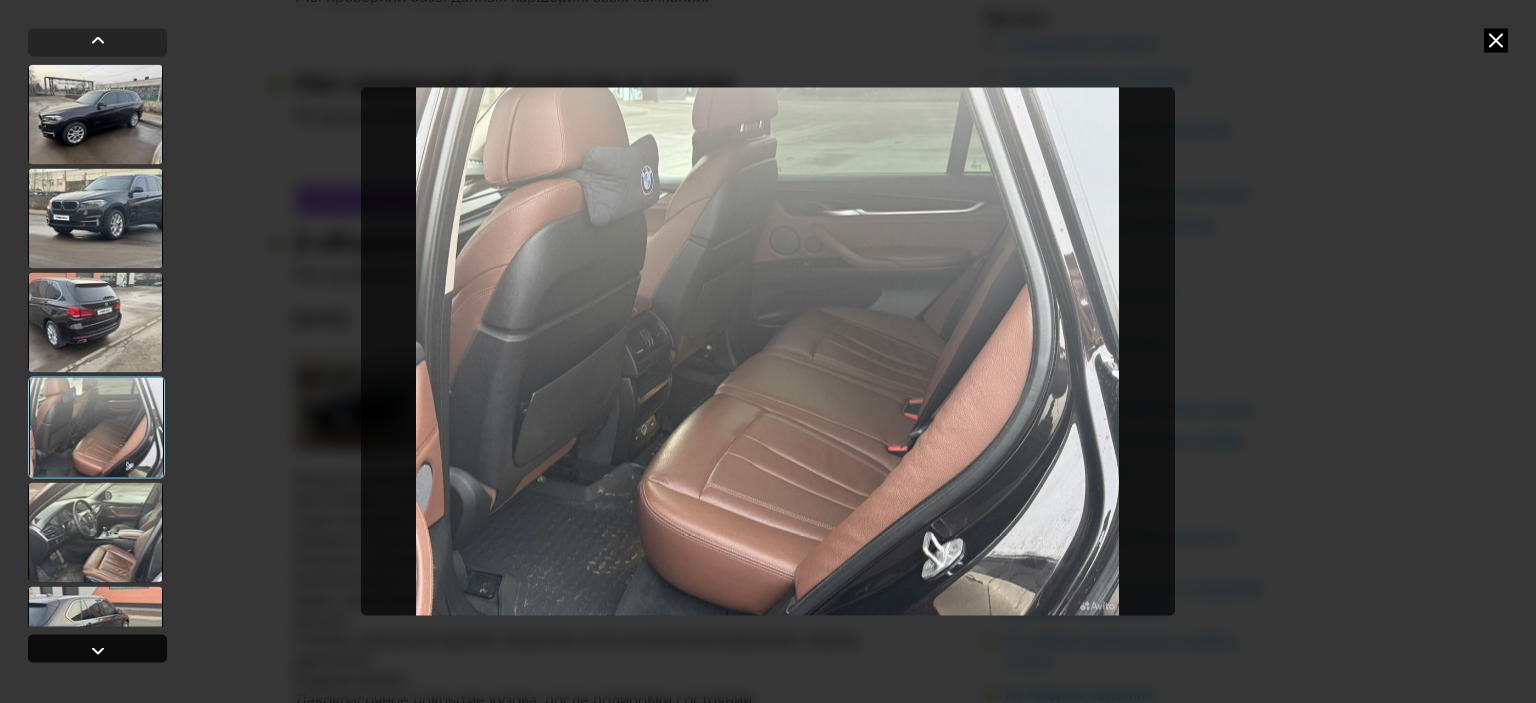 click at bounding box center (97, 648) 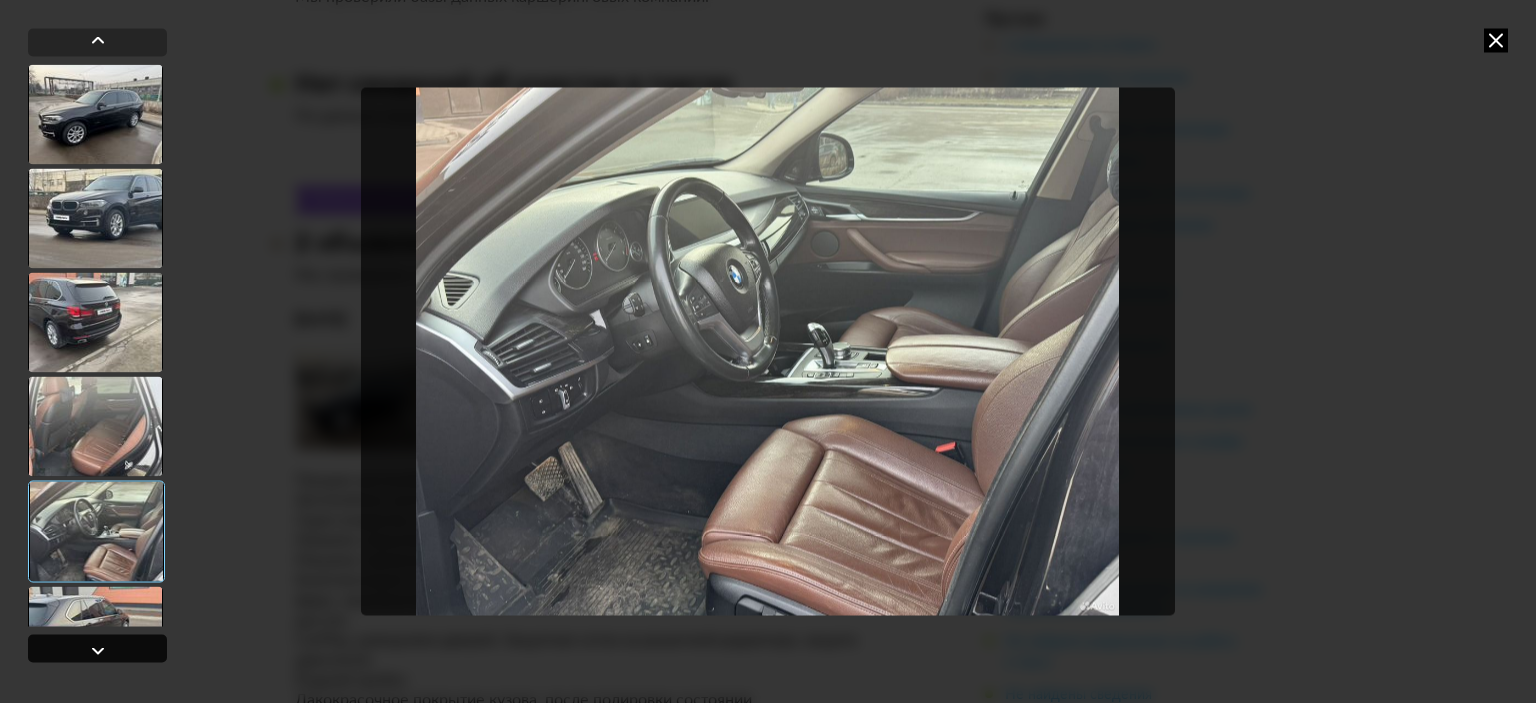 click at bounding box center (97, 648) 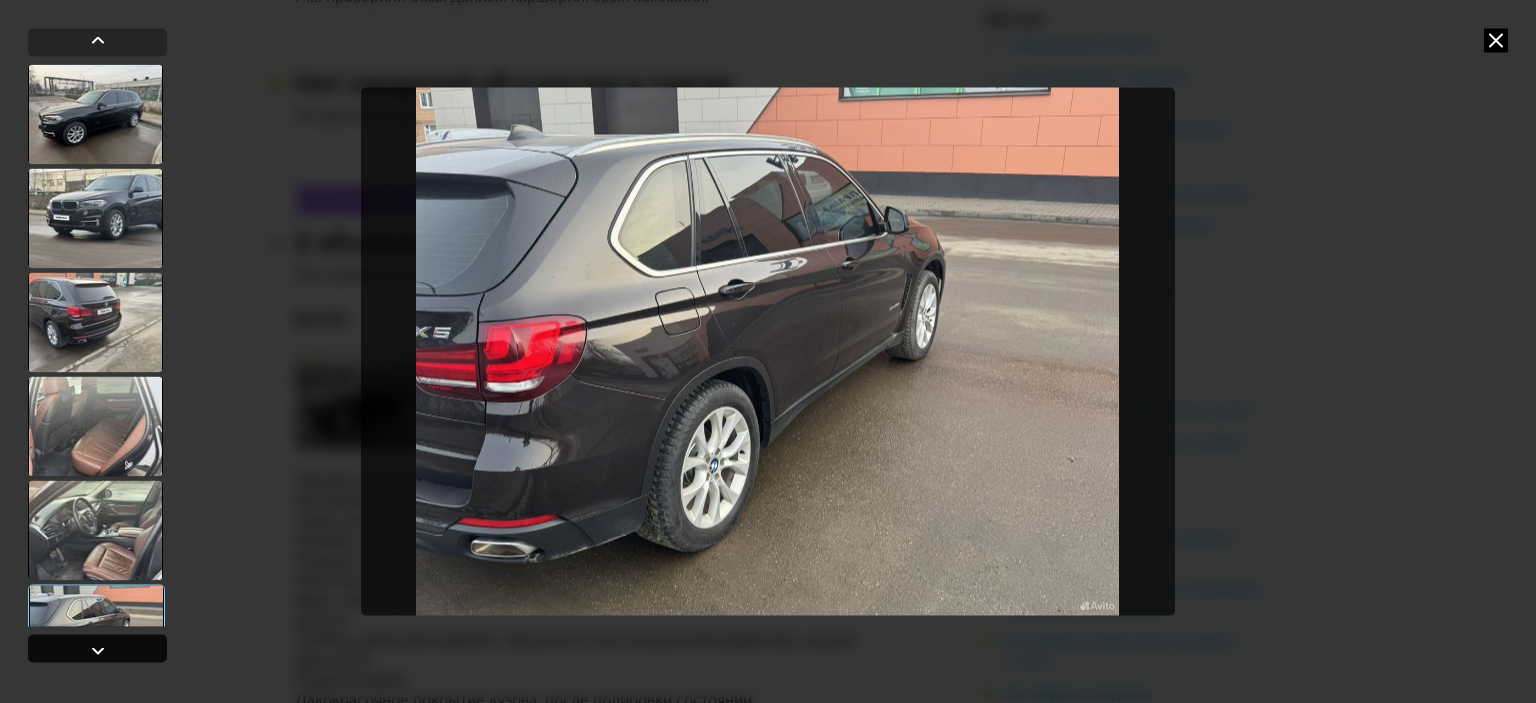 click at bounding box center (97, 648) 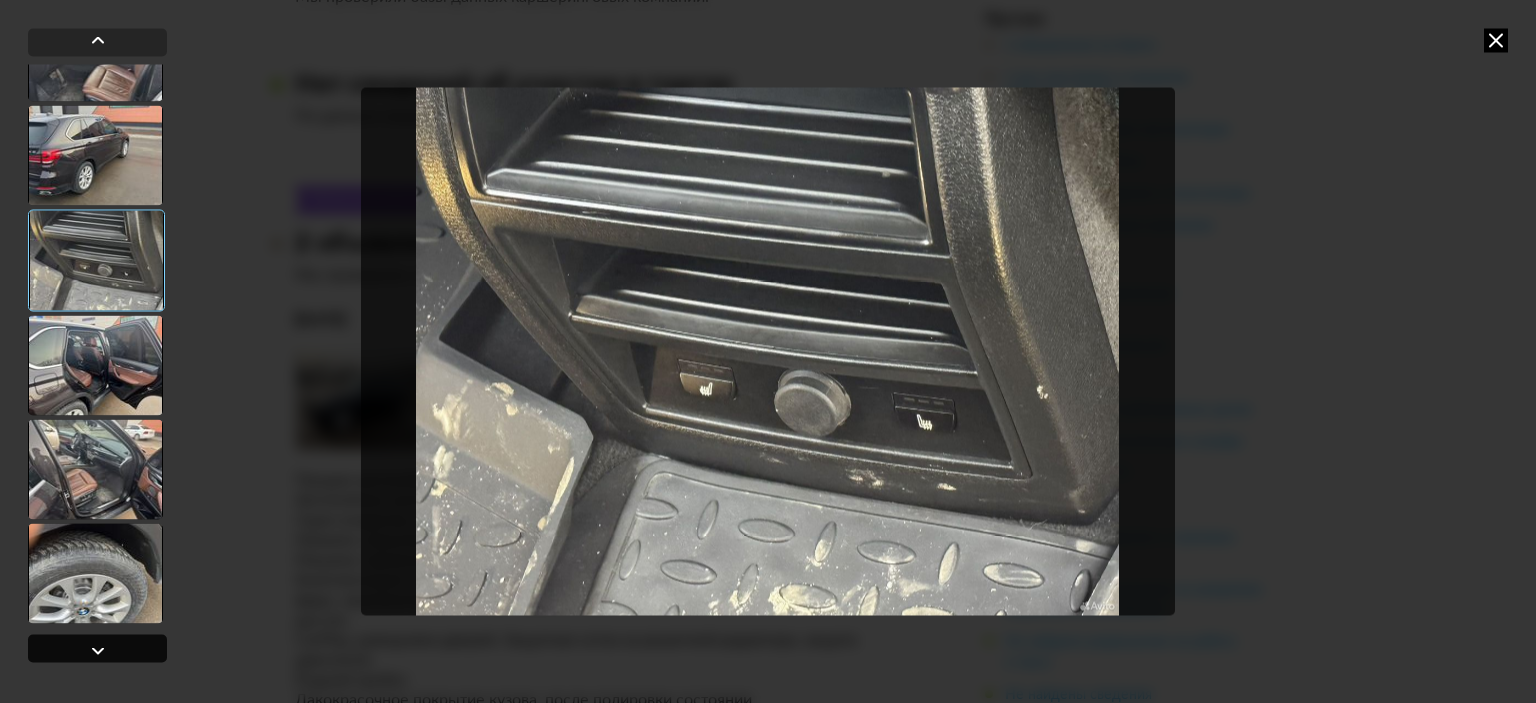 click at bounding box center [97, 648] 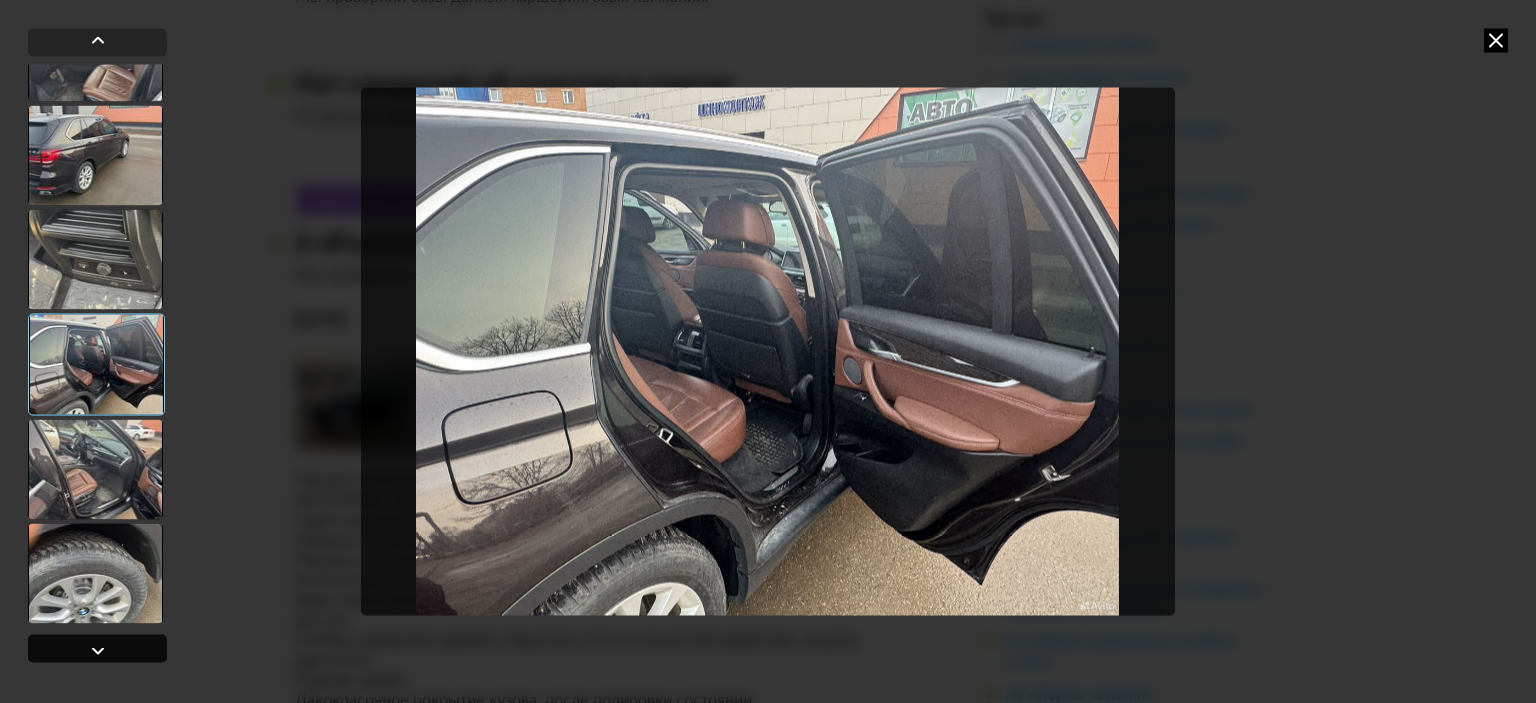 click at bounding box center (97, 648) 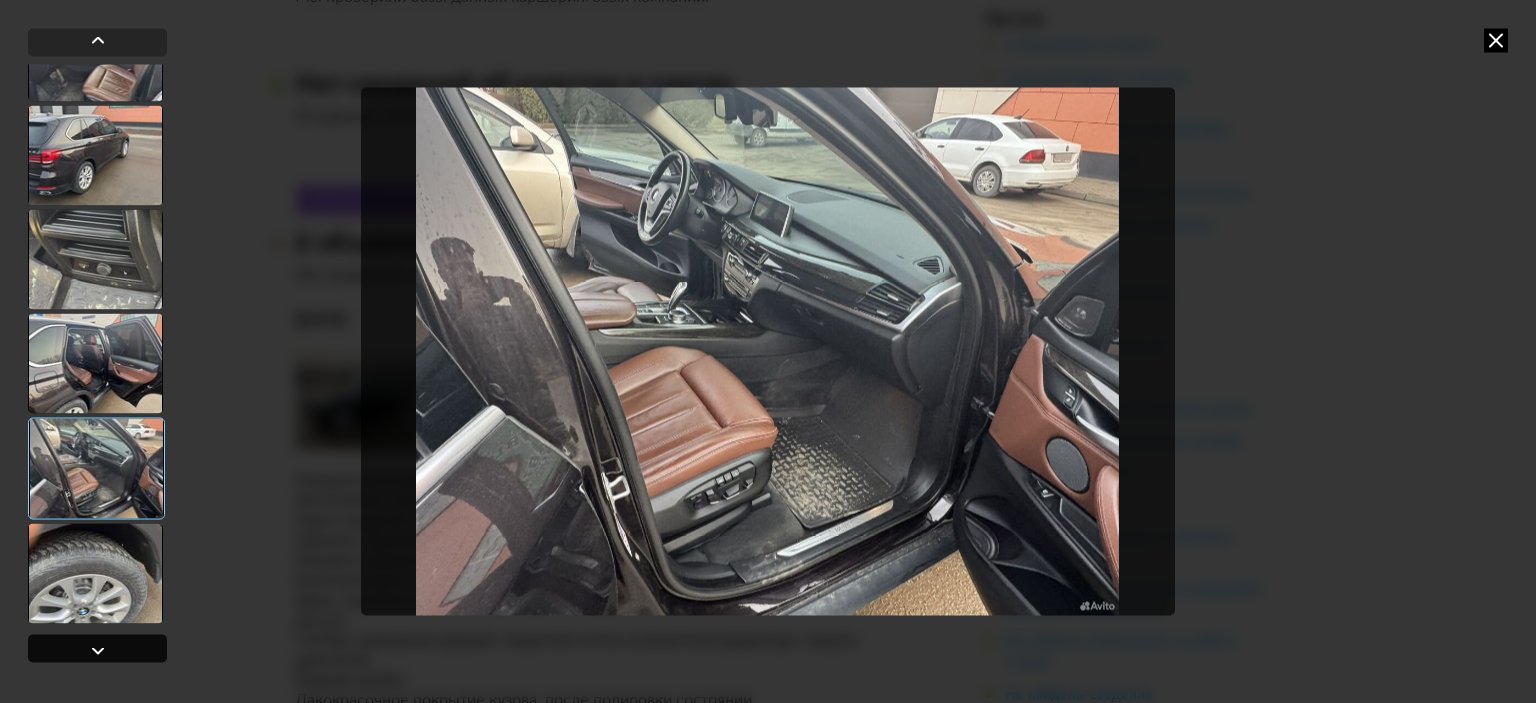 click at bounding box center (97, 648) 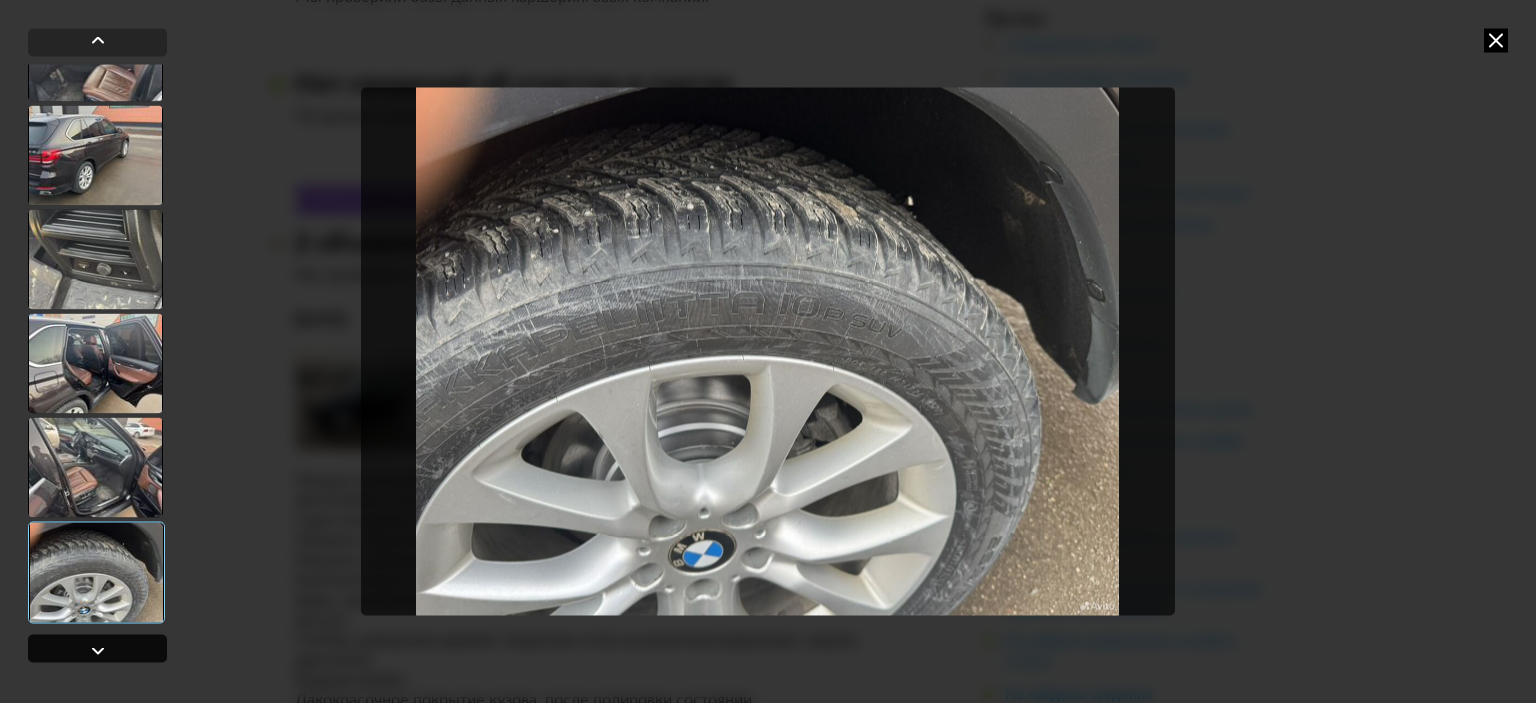 click at bounding box center [97, 648] 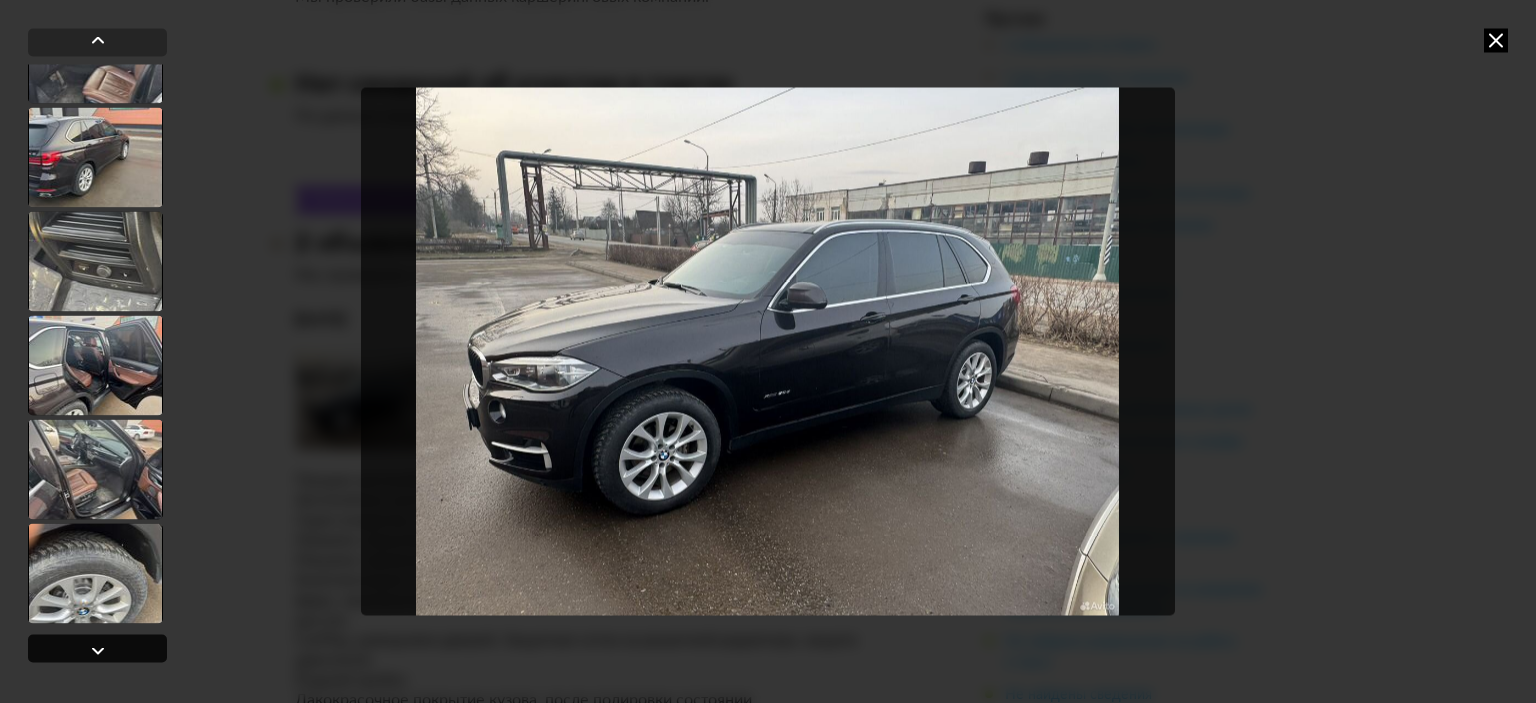click at bounding box center [97, 648] 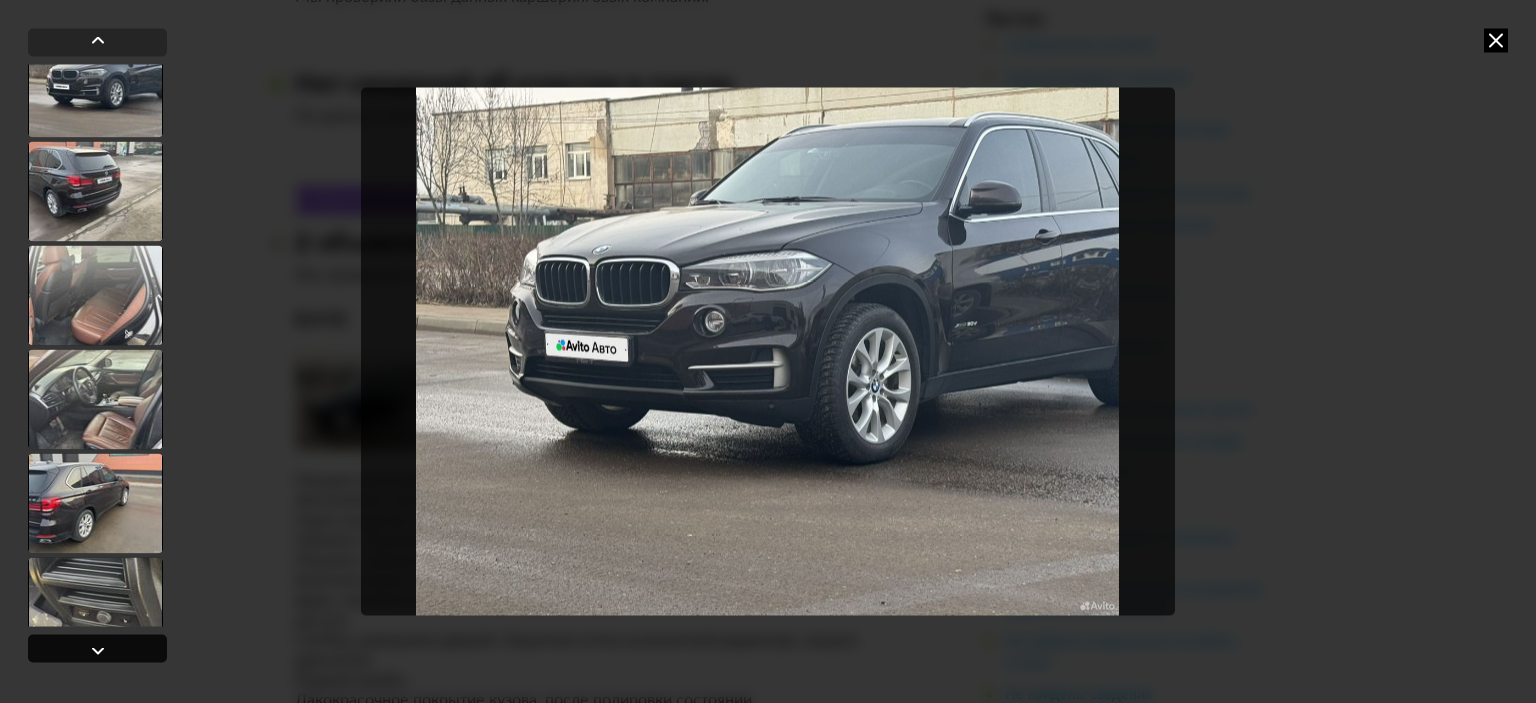 scroll, scrollTop: 132, scrollLeft: 0, axis: vertical 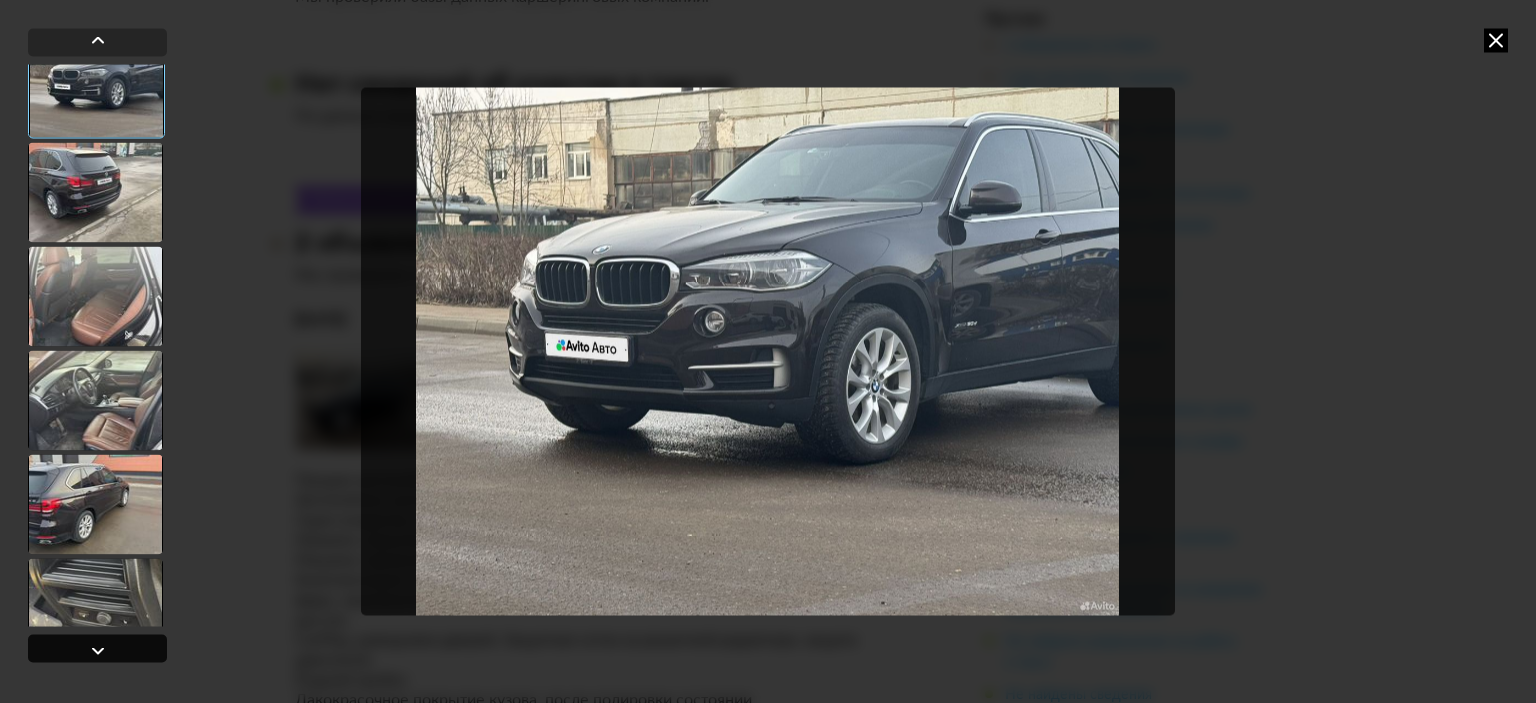 click at bounding box center [97, 648] 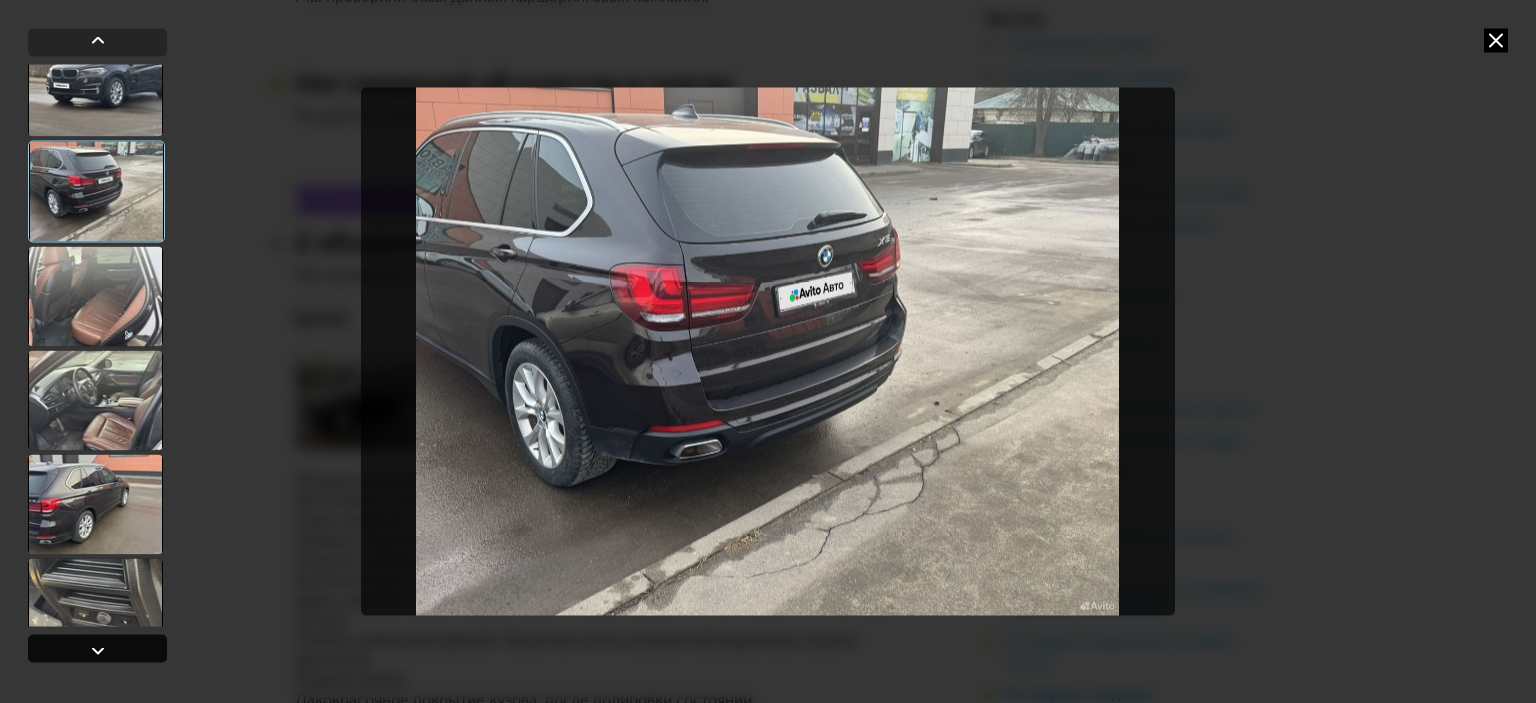 click at bounding box center (97, 648) 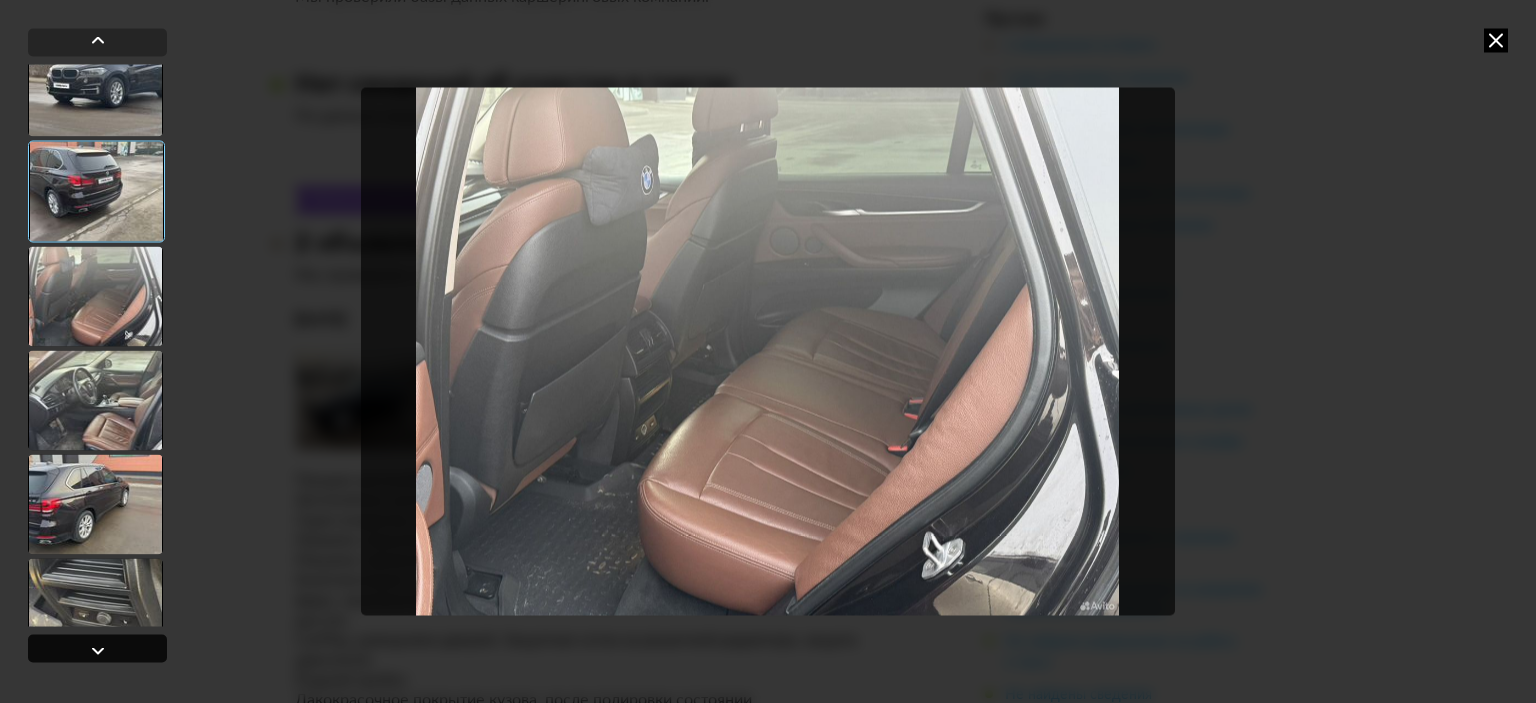 click at bounding box center [97, 648] 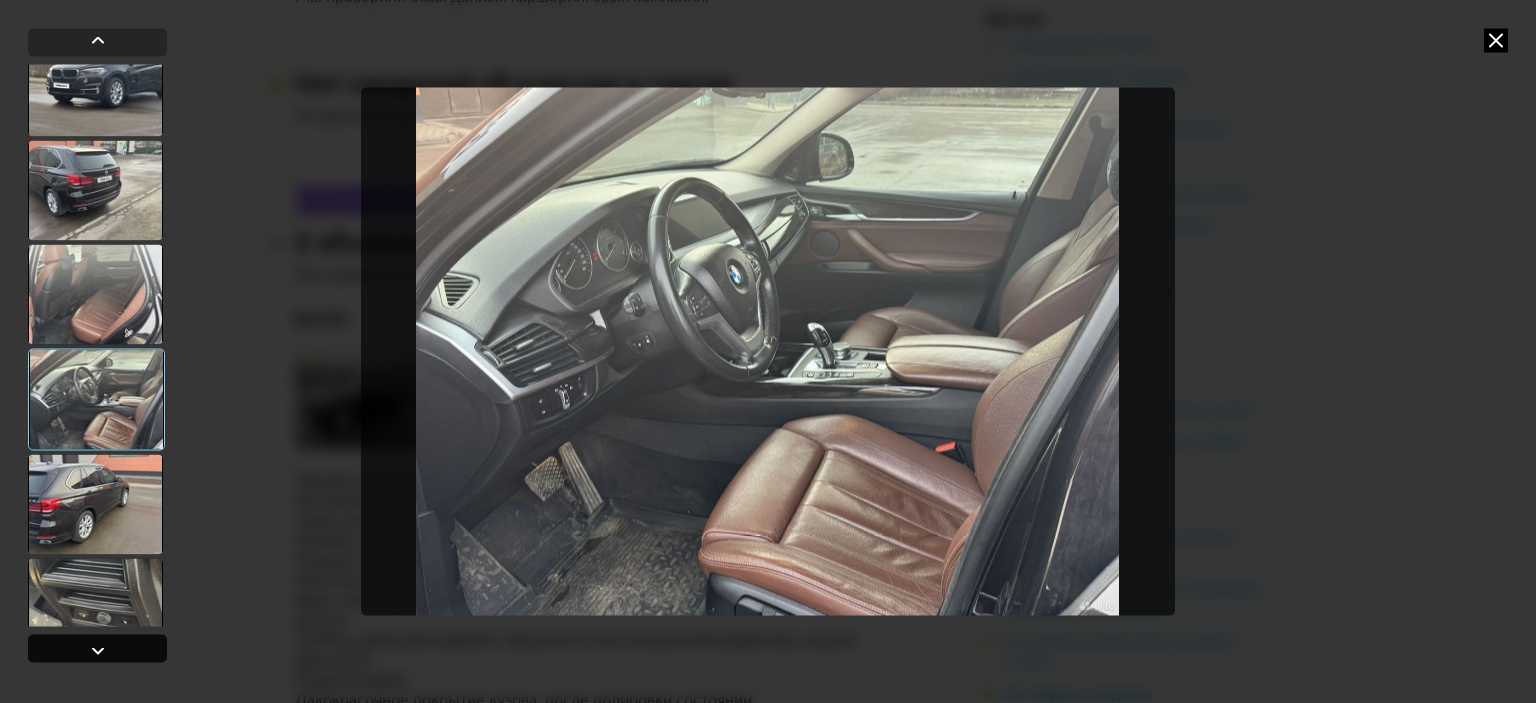 click at bounding box center [97, 648] 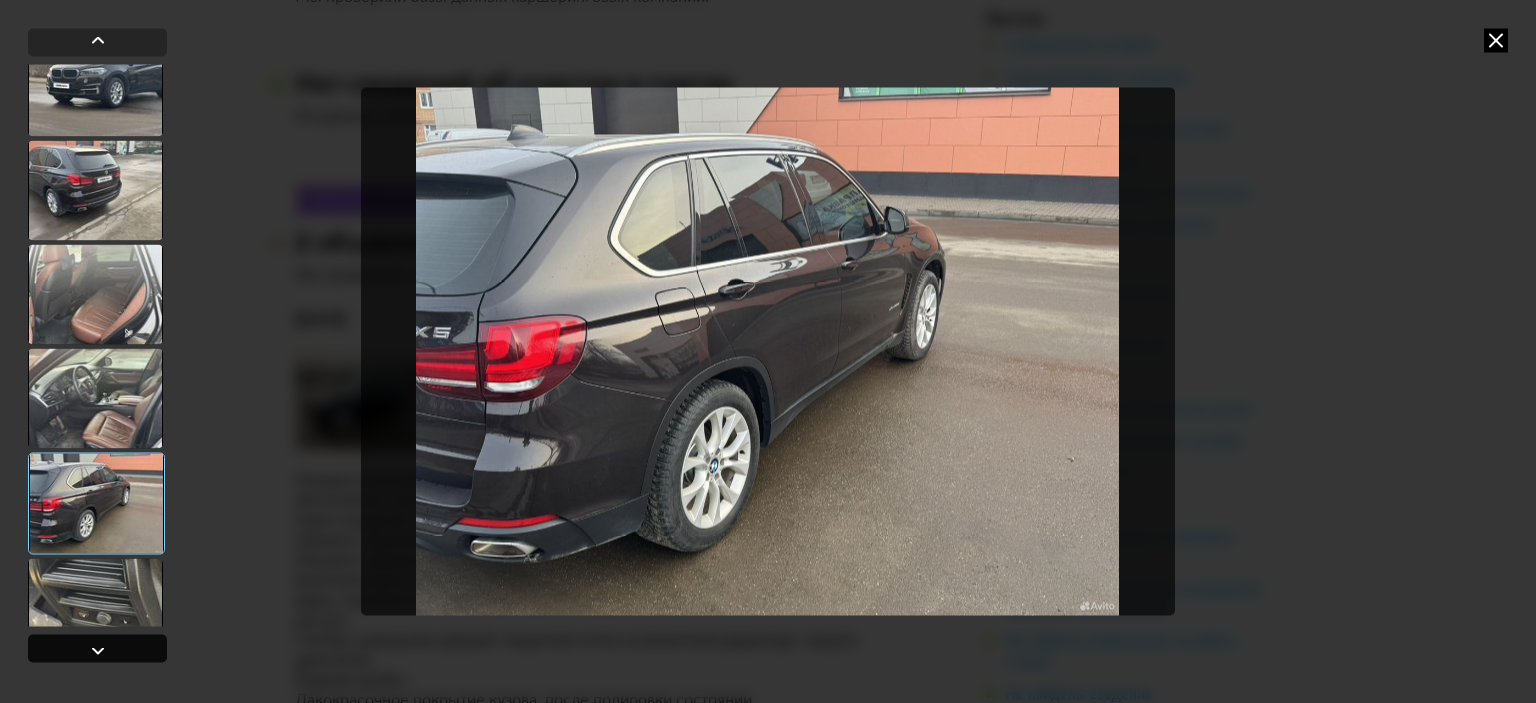 click at bounding box center (97, 648) 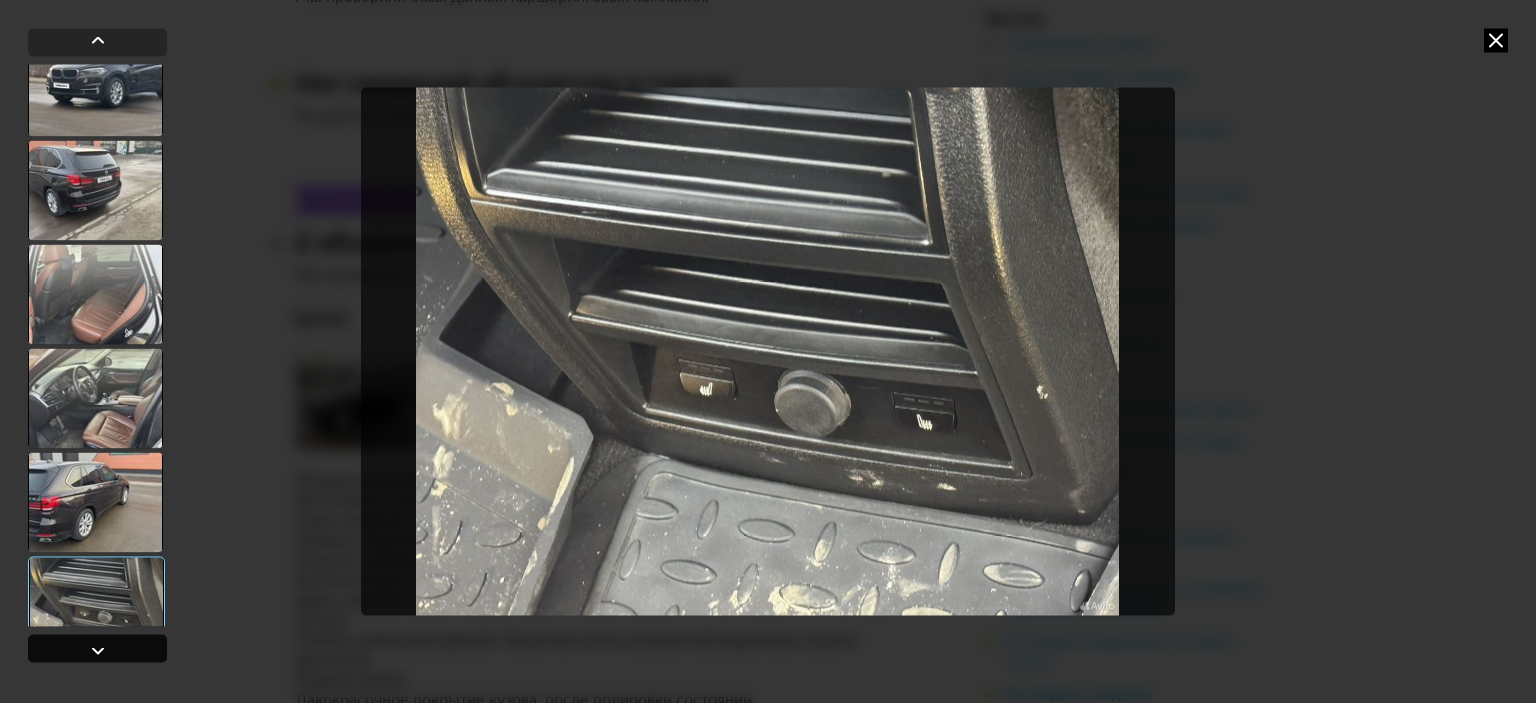 click at bounding box center [97, 648] 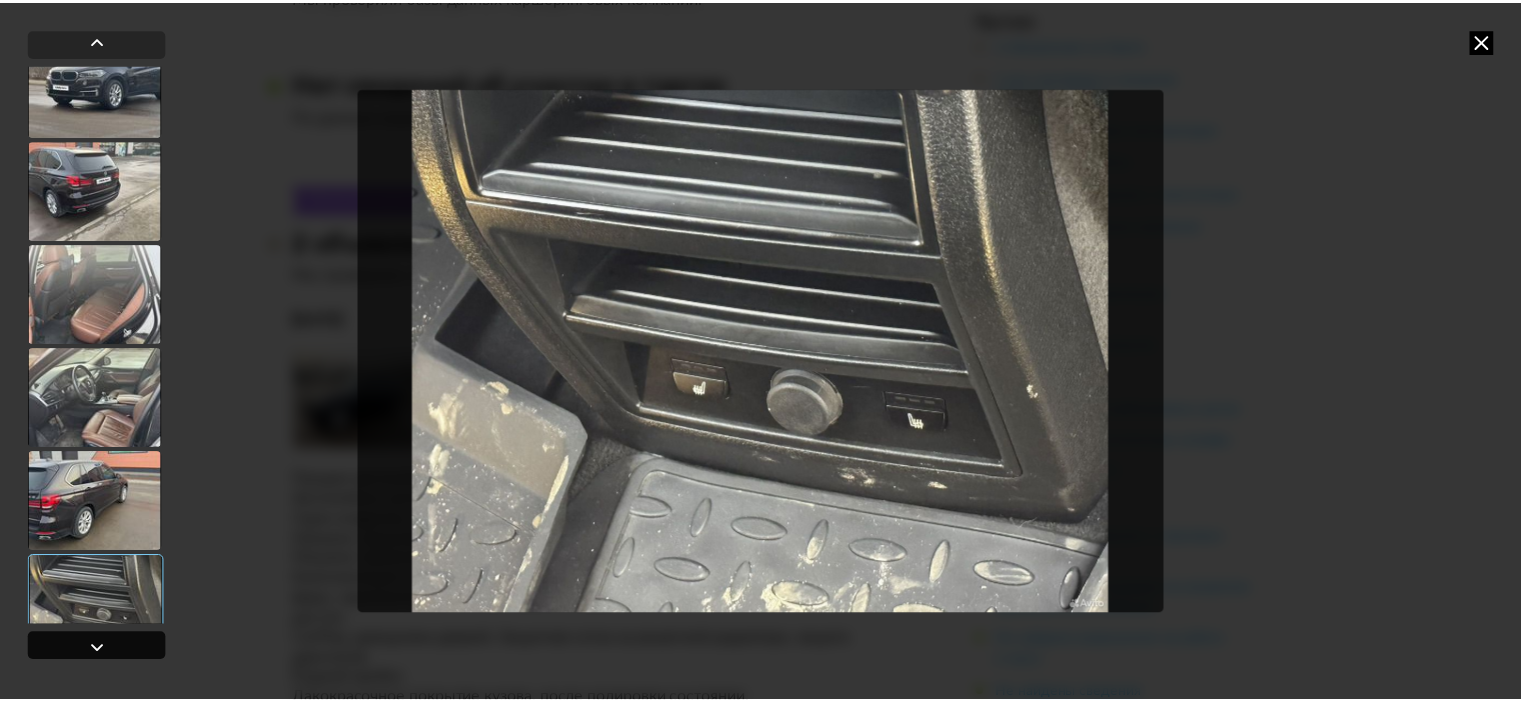 scroll, scrollTop: 479, scrollLeft: 0, axis: vertical 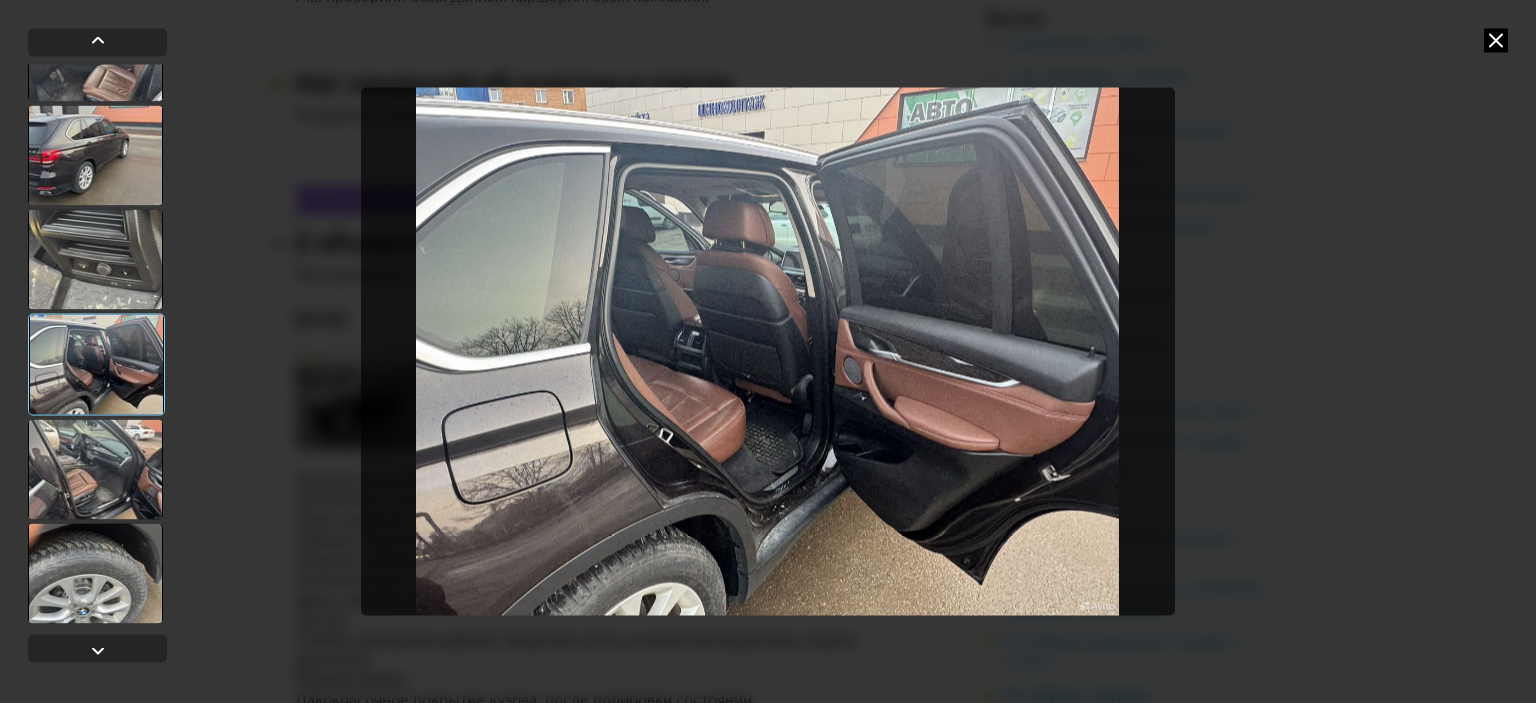click at bounding box center [1496, 40] 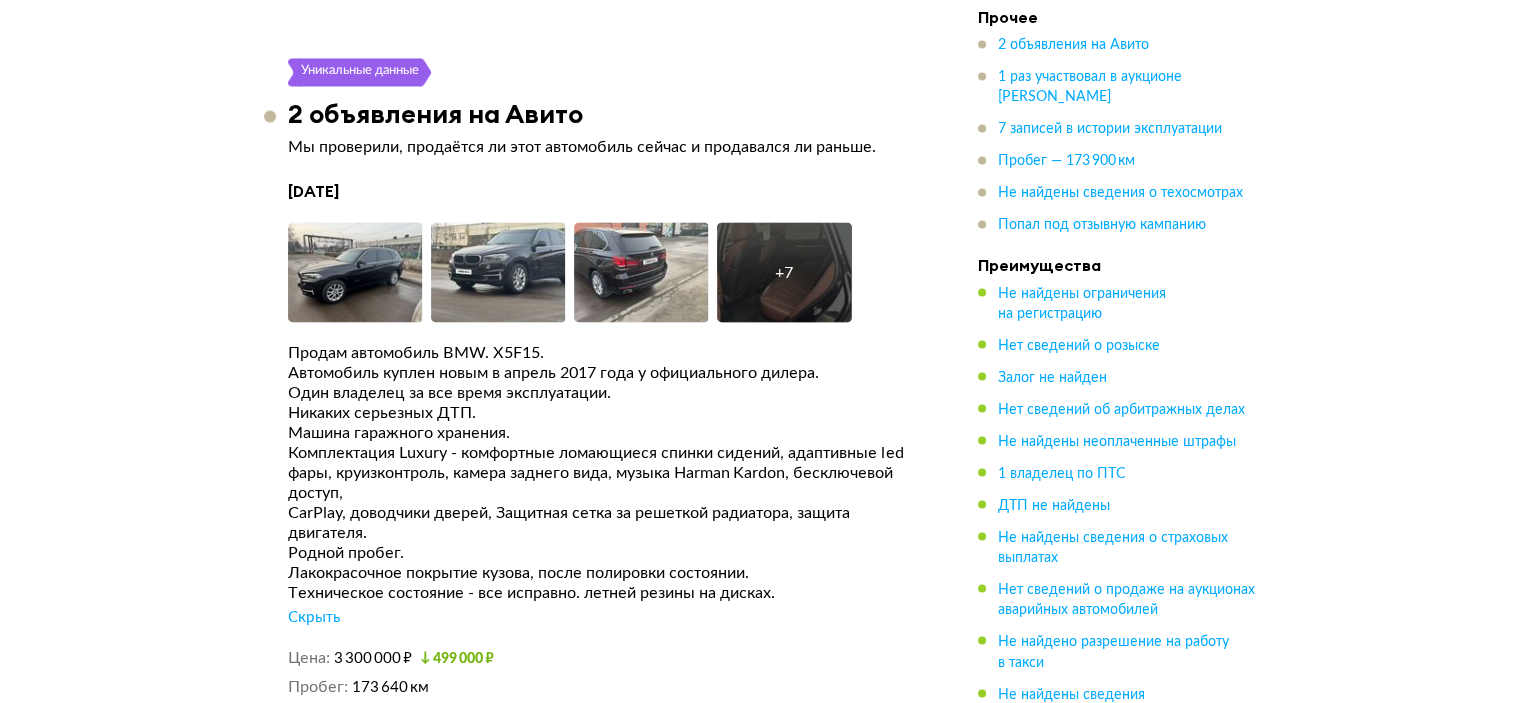 scroll, scrollTop: 3600, scrollLeft: 0, axis: vertical 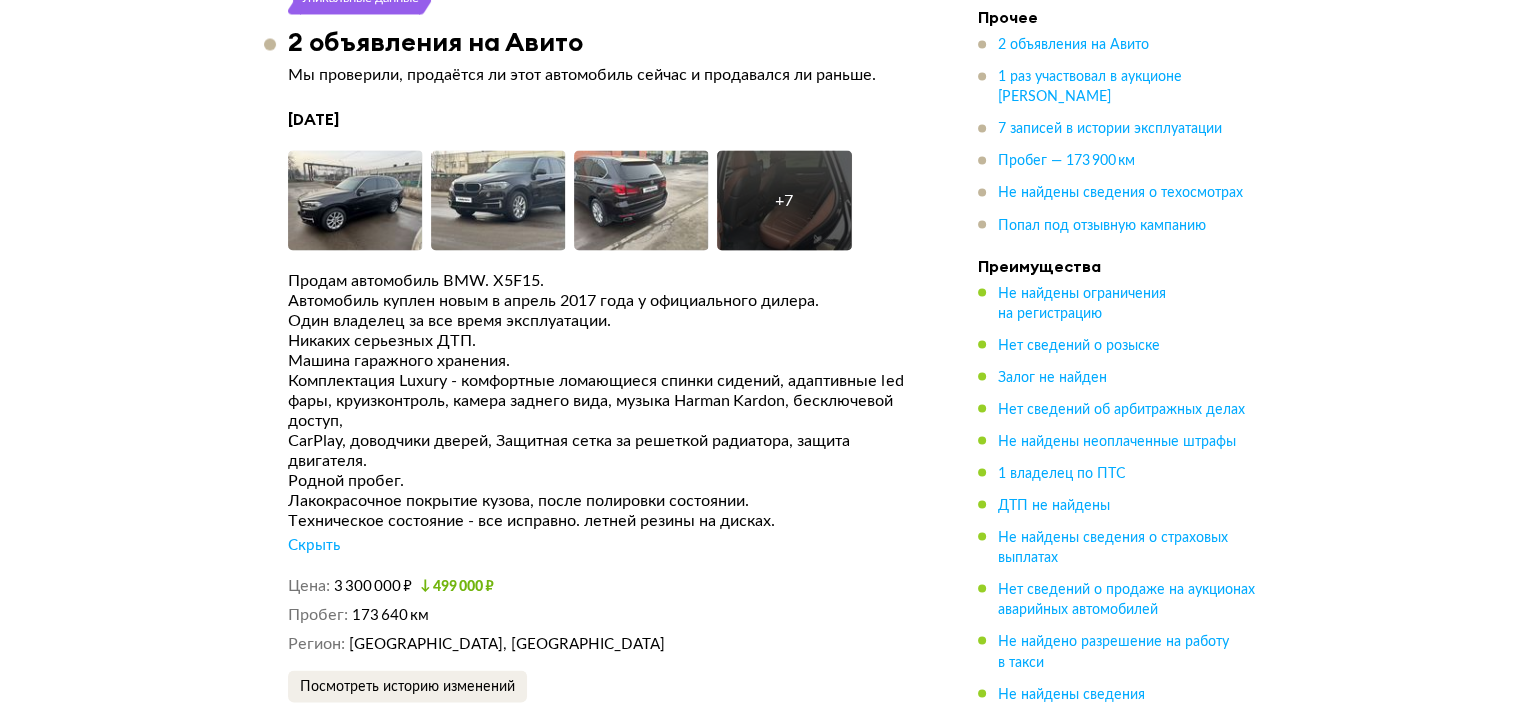 click on "Скрыть" at bounding box center [314, 545] 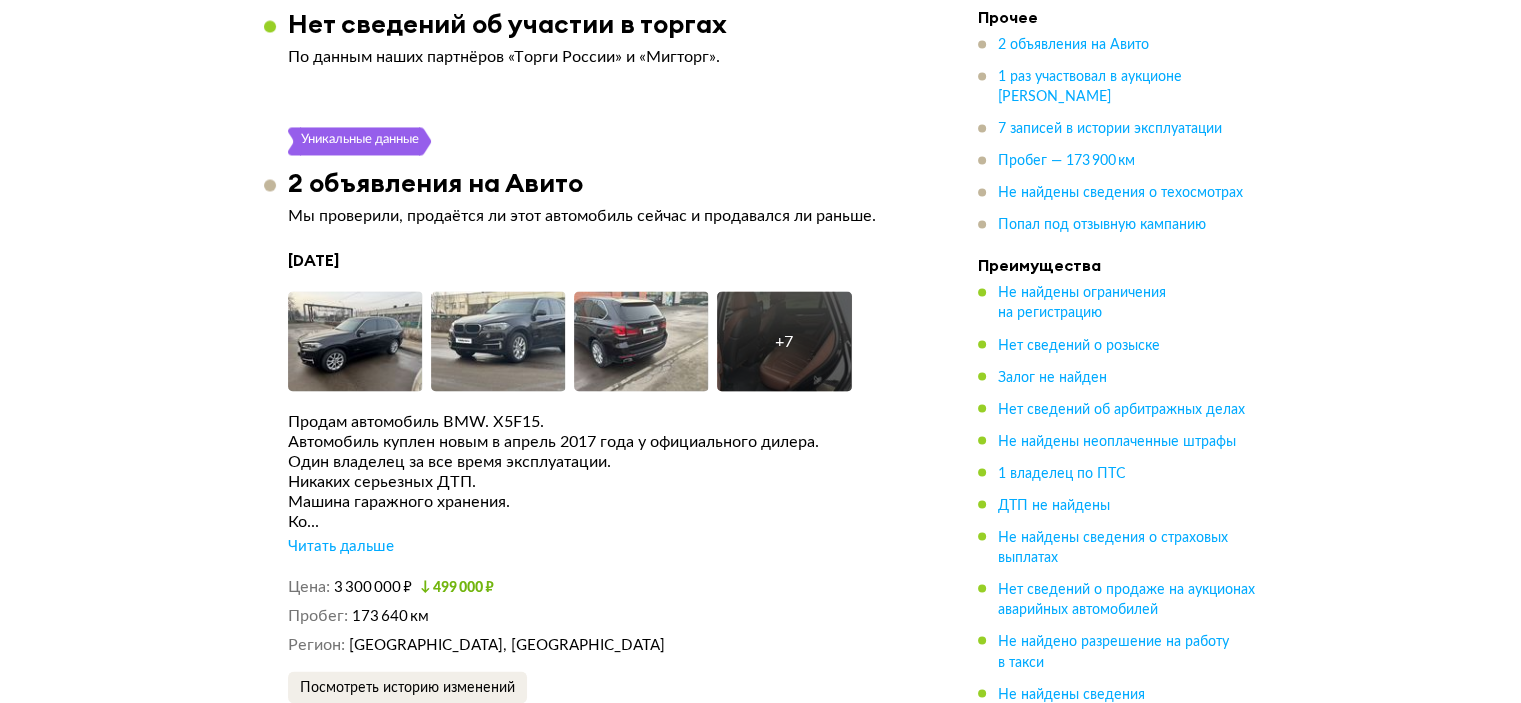 scroll, scrollTop: 3500, scrollLeft: 0, axis: vertical 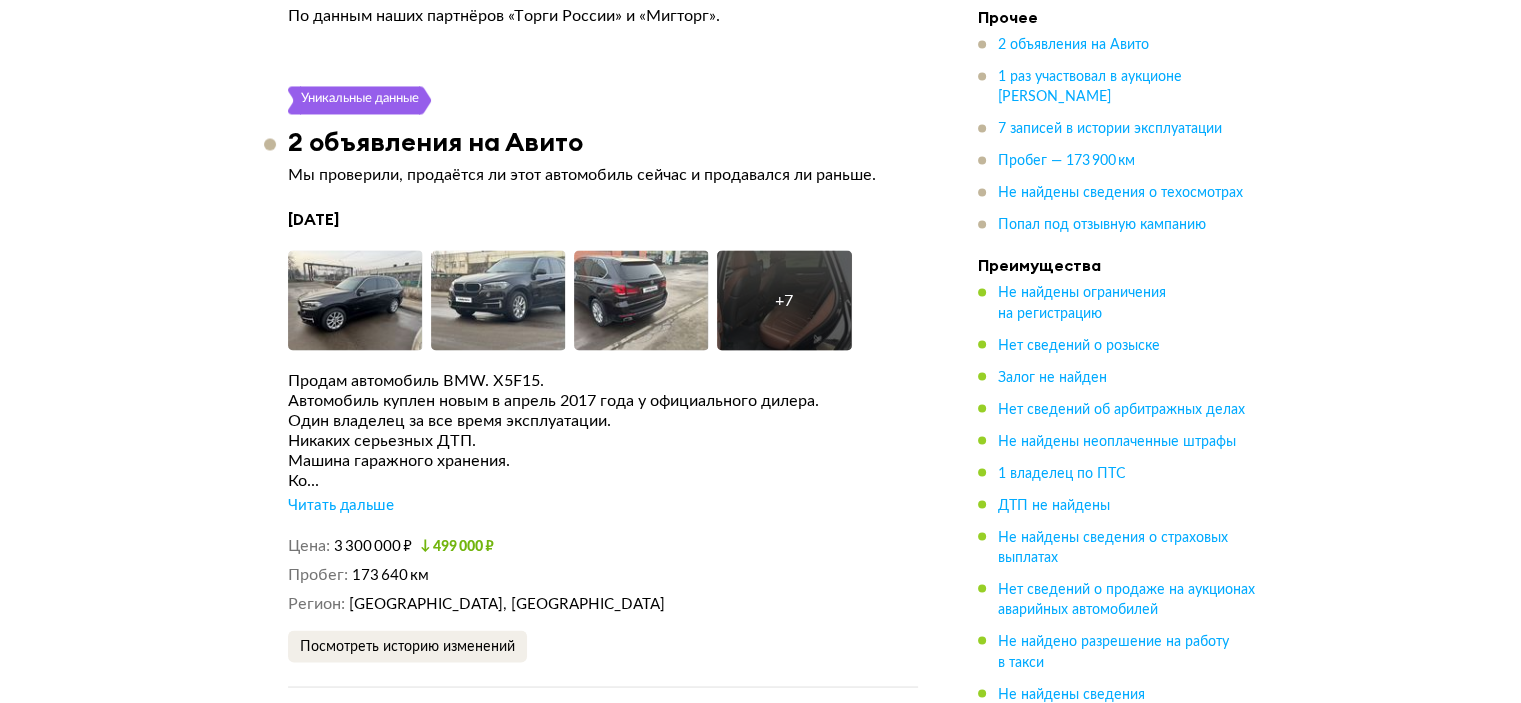 click on "Читать дальше" at bounding box center [341, 505] 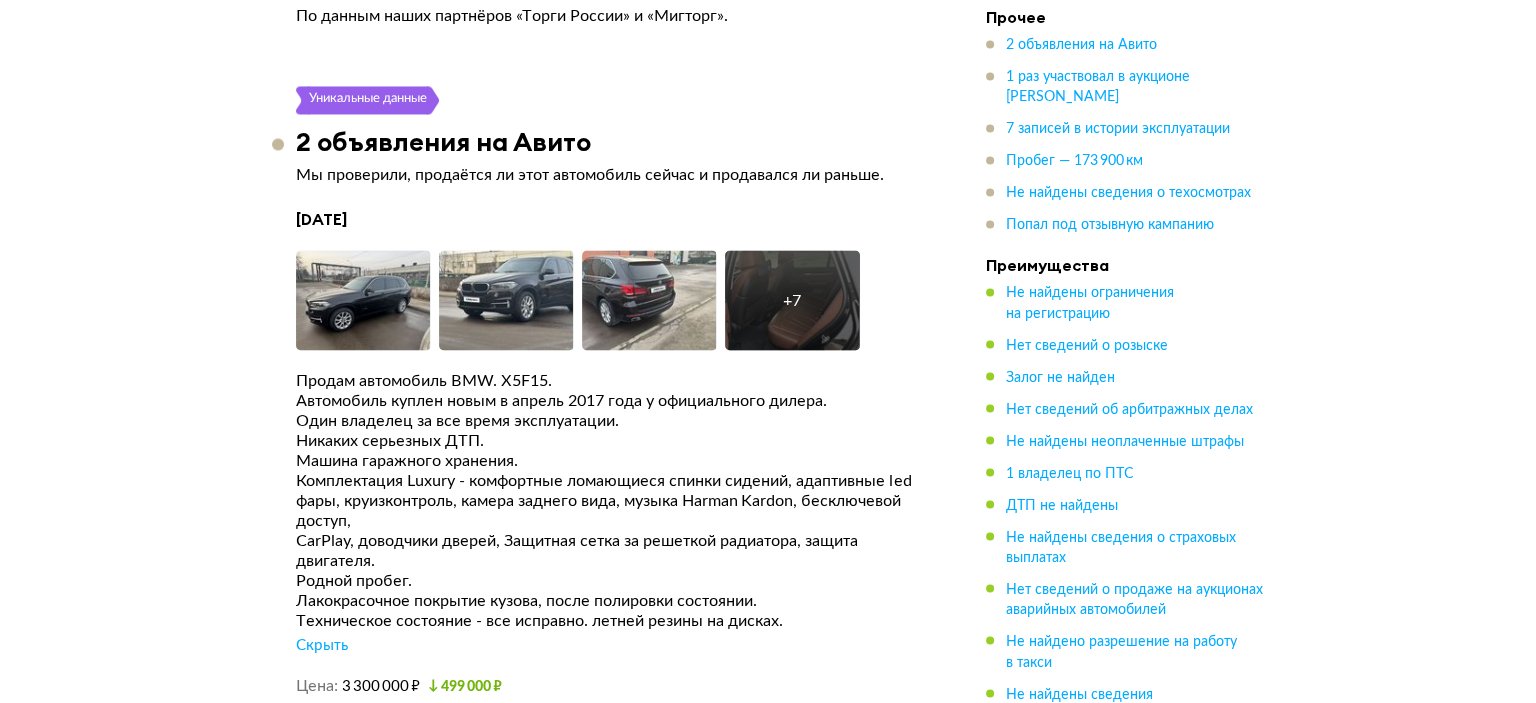 scroll, scrollTop: 3600, scrollLeft: 0, axis: vertical 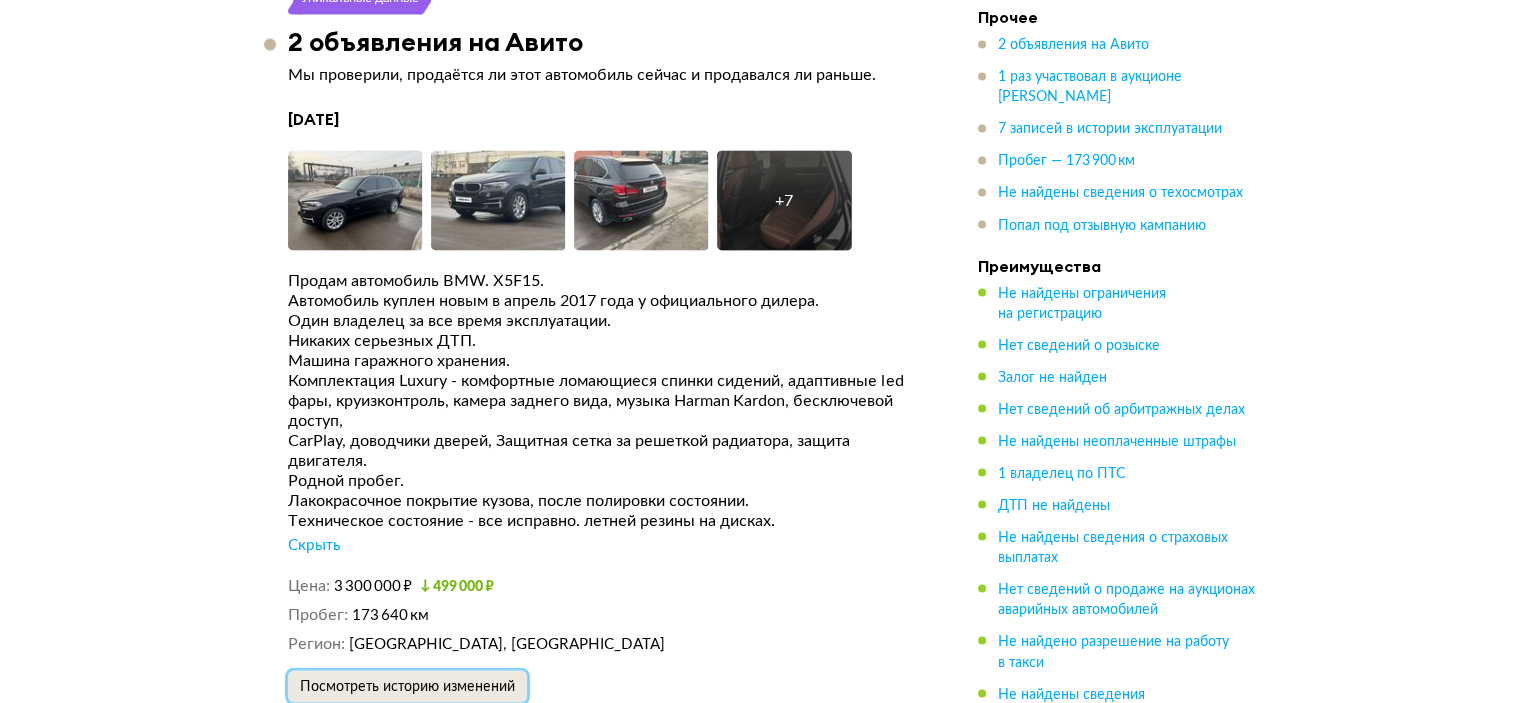 click on "Посмотреть историю изменений" at bounding box center (407, 686) 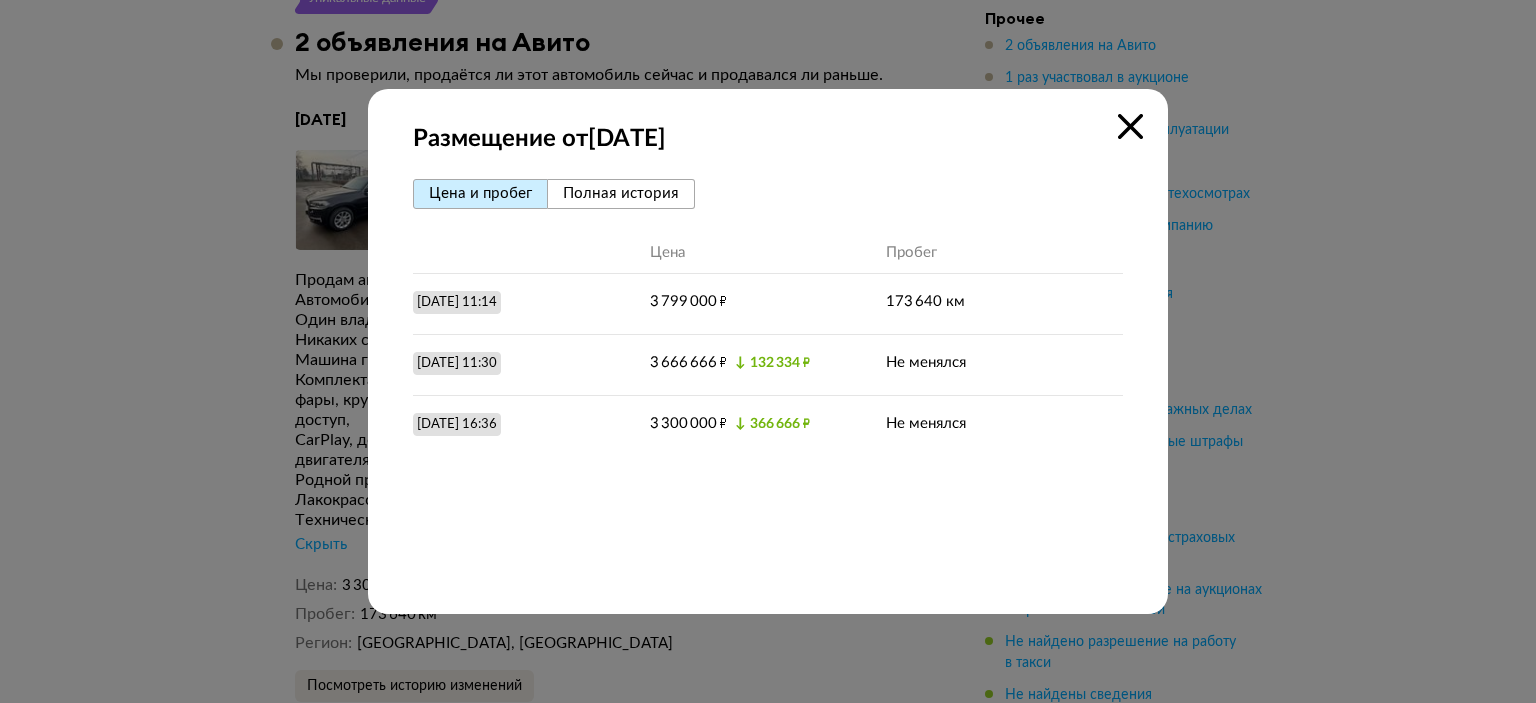 click on "Полная история" at bounding box center [621, 193] 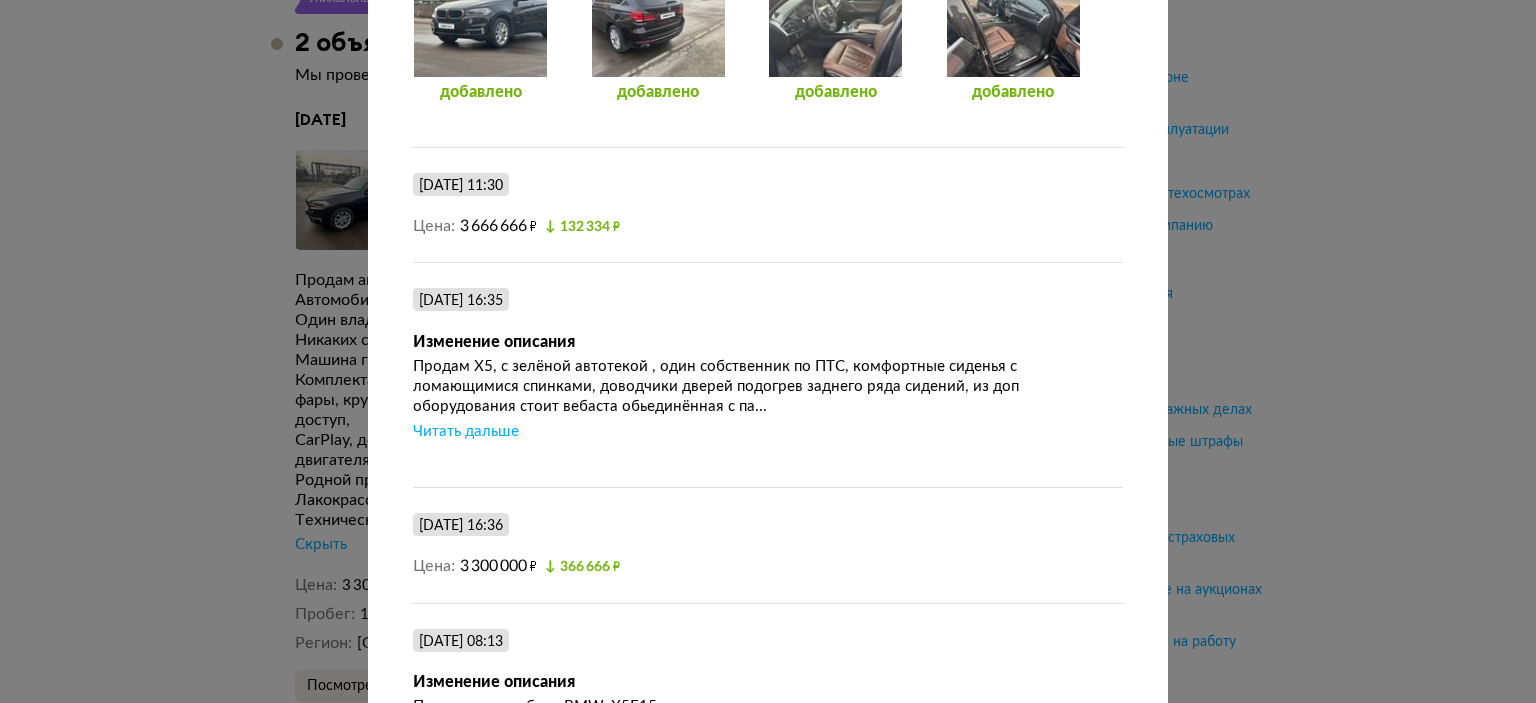 scroll, scrollTop: 1000, scrollLeft: 0, axis: vertical 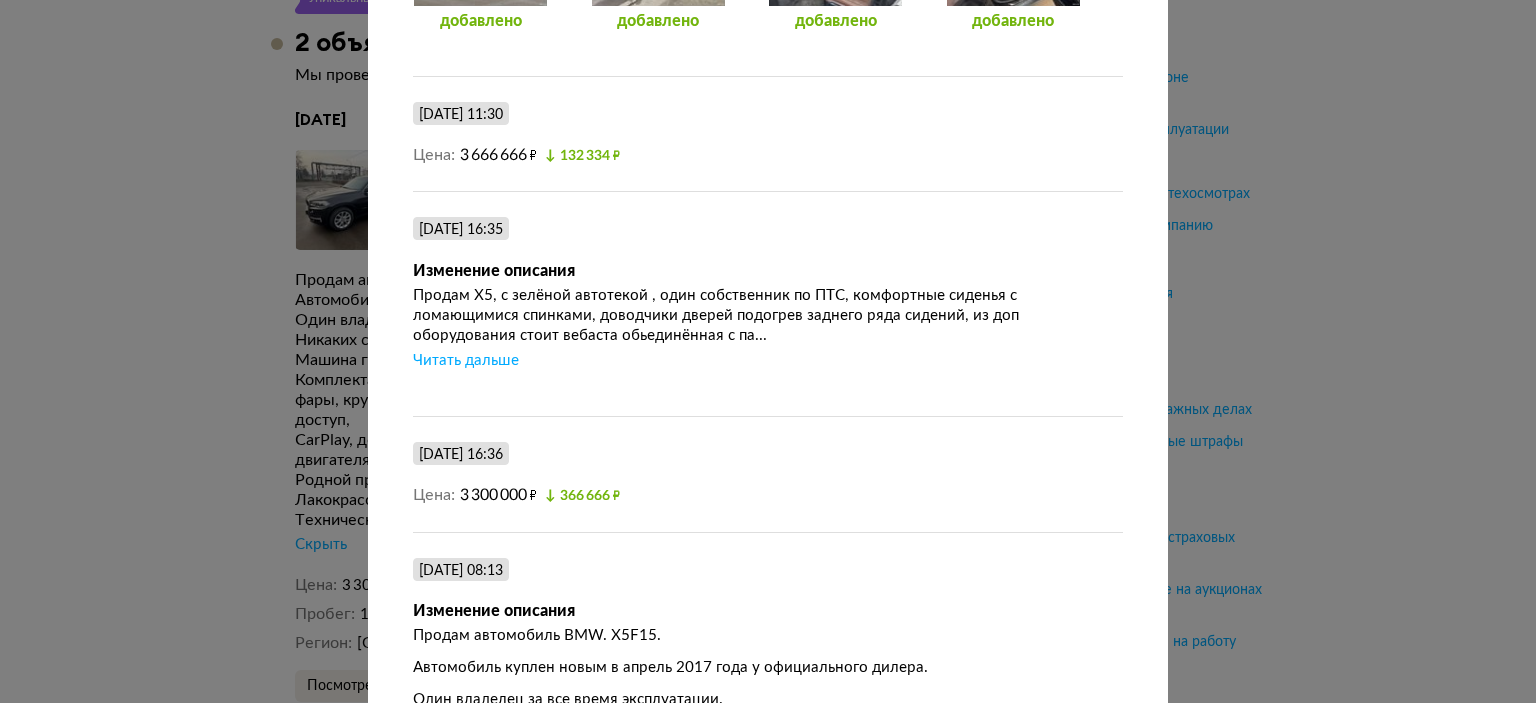 click on "Читать дальше" at bounding box center [466, 361] 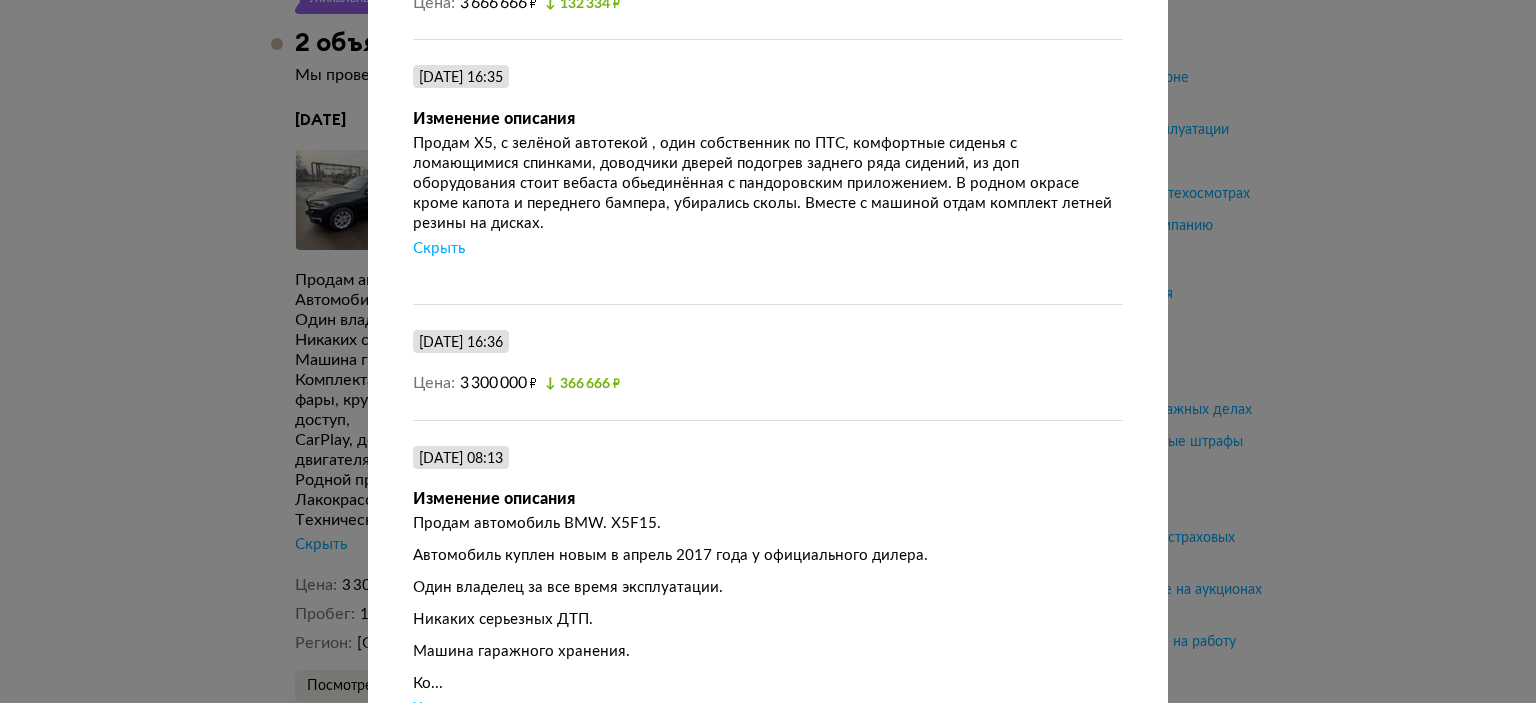 scroll, scrollTop: 1250, scrollLeft: 0, axis: vertical 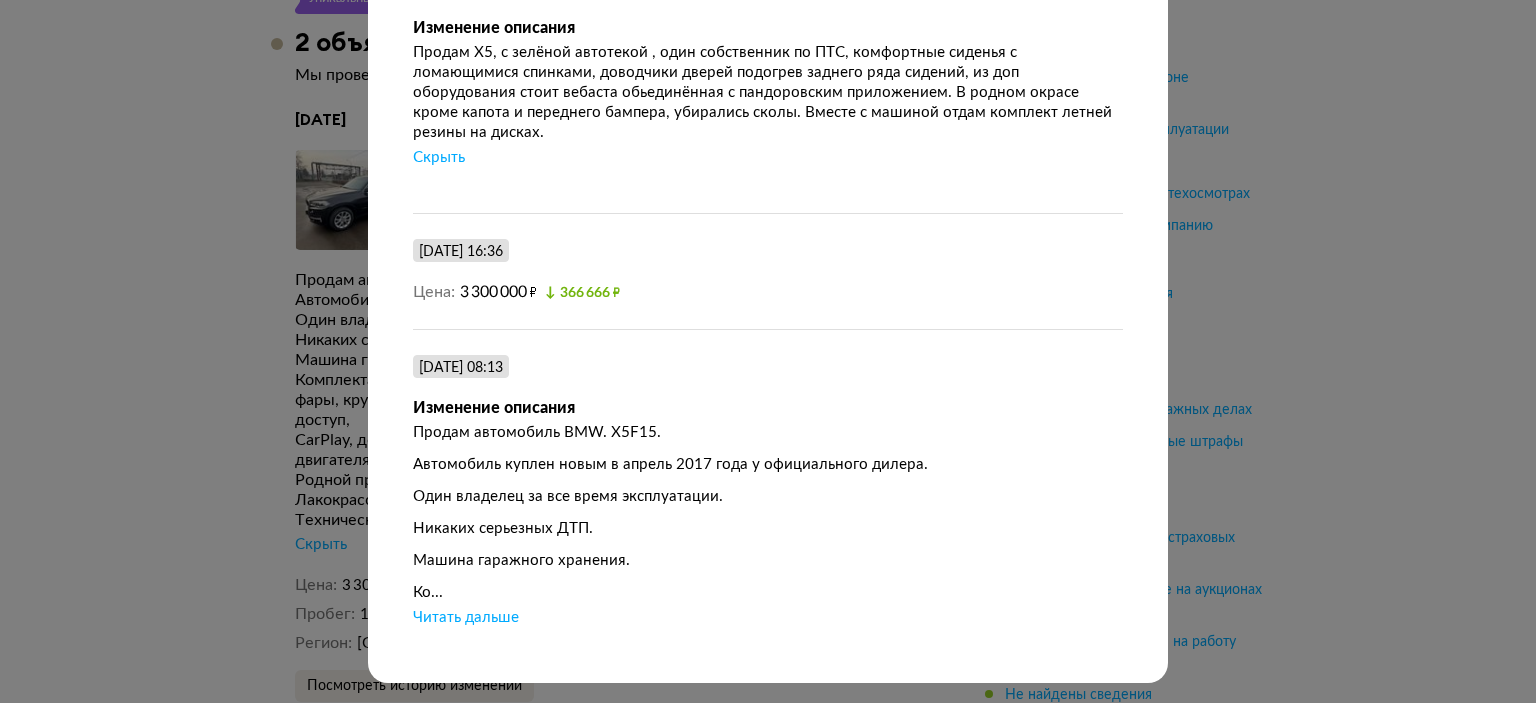 click on "Читать дальше" at bounding box center (466, 618) 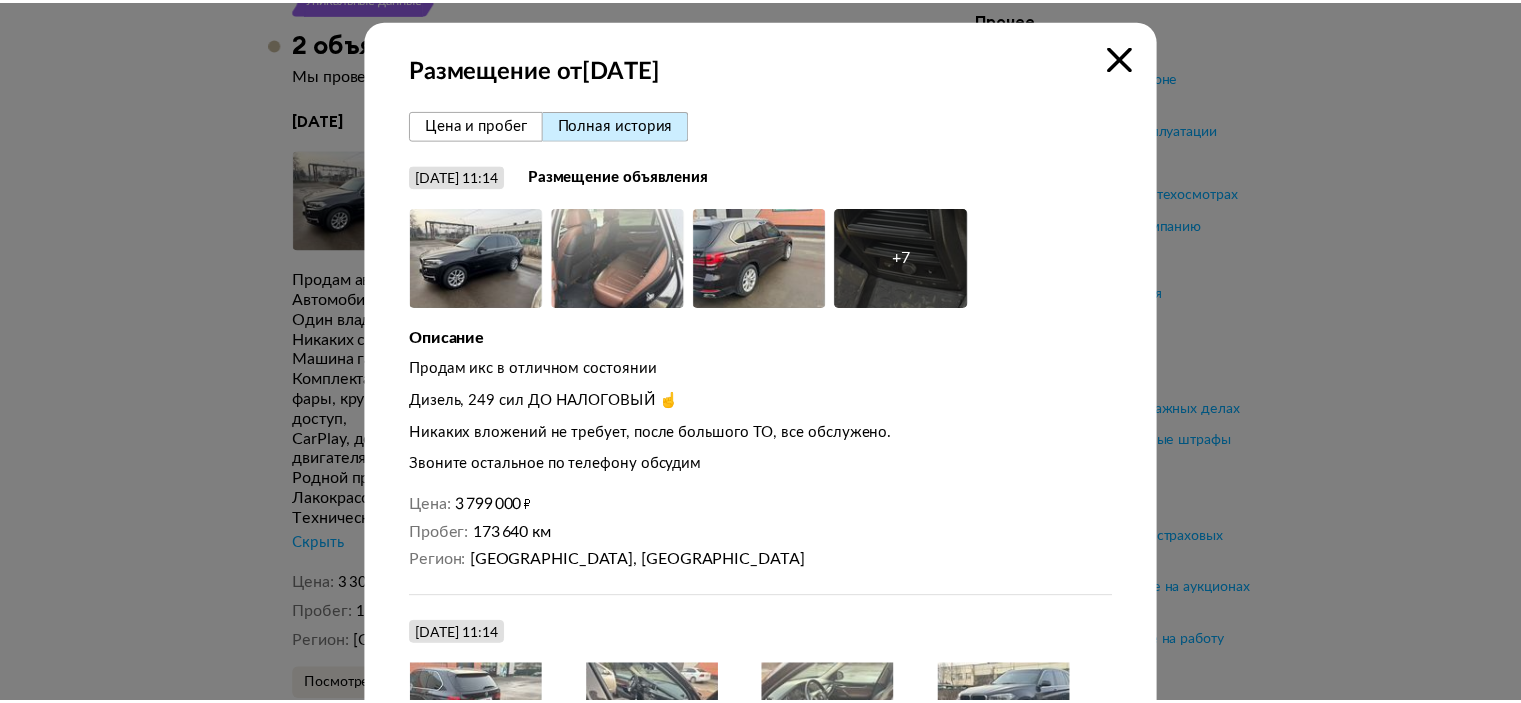 scroll, scrollTop: 0, scrollLeft: 0, axis: both 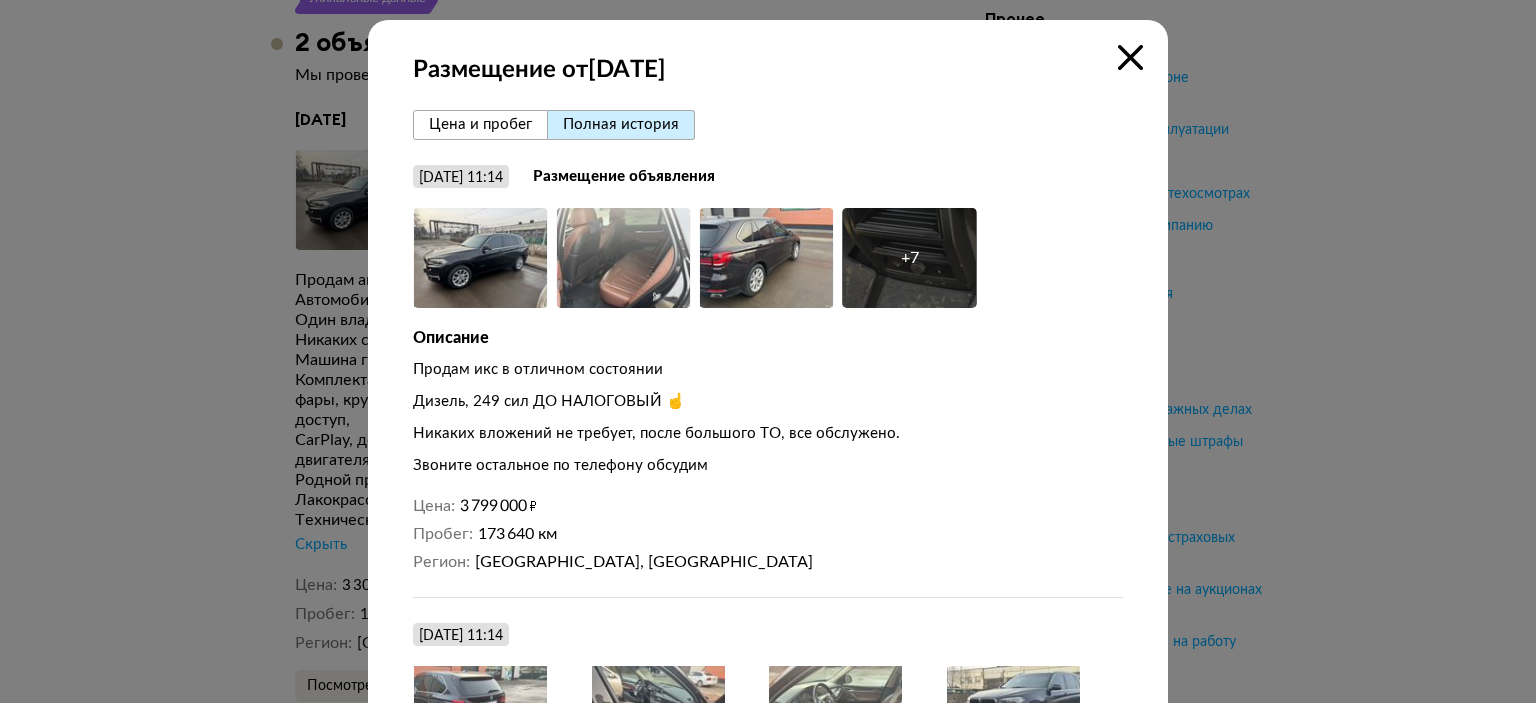click at bounding box center [1130, 57] 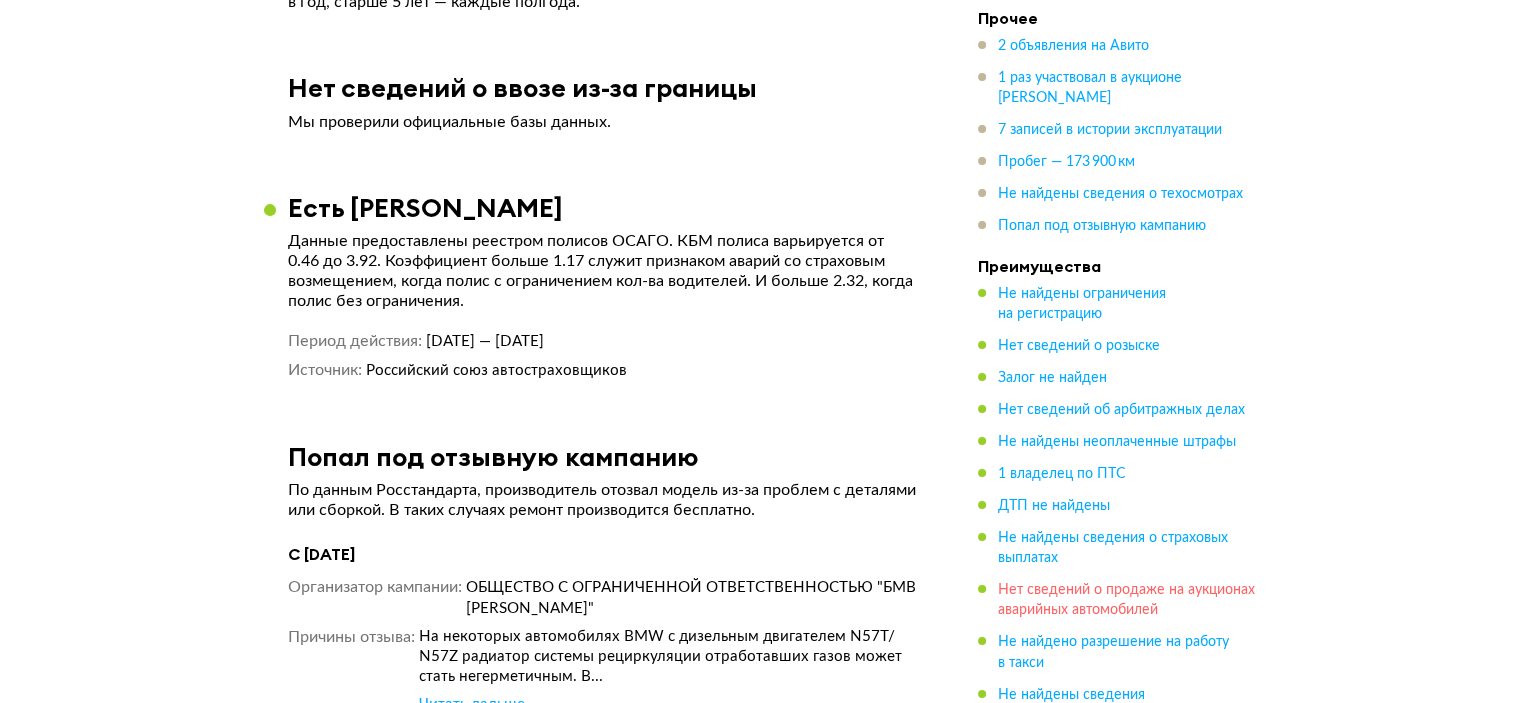 scroll, scrollTop: 7377, scrollLeft: 0, axis: vertical 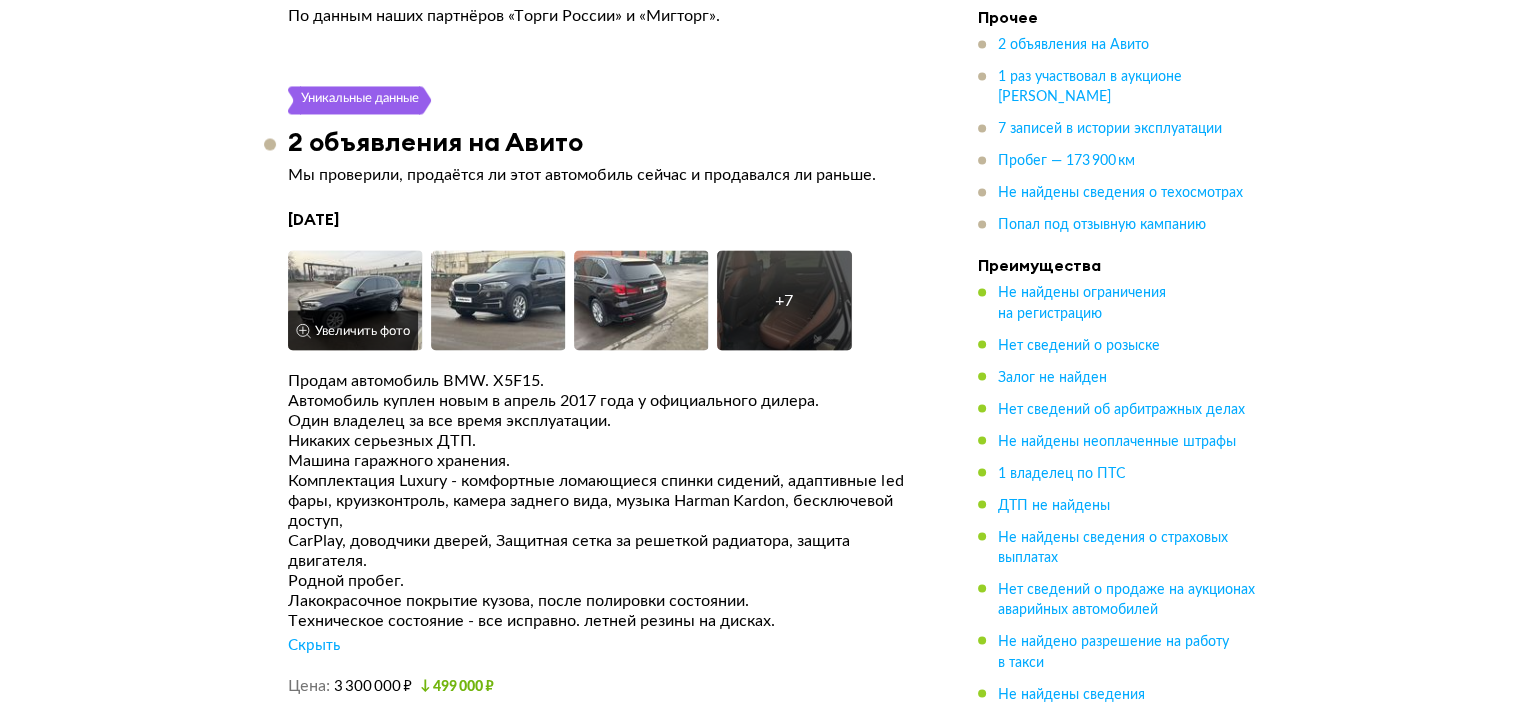 click at bounding box center [355, 300] 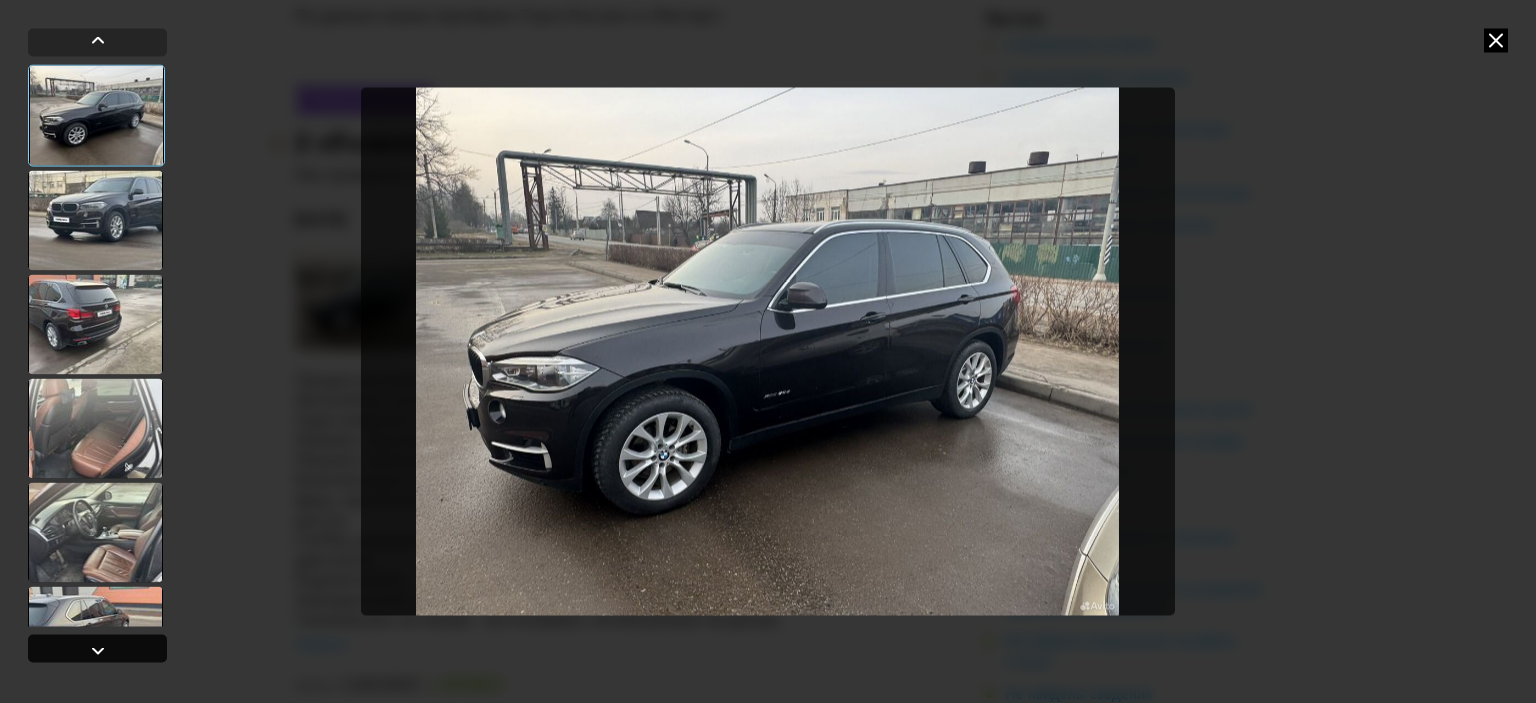 click at bounding box center (98, 650) 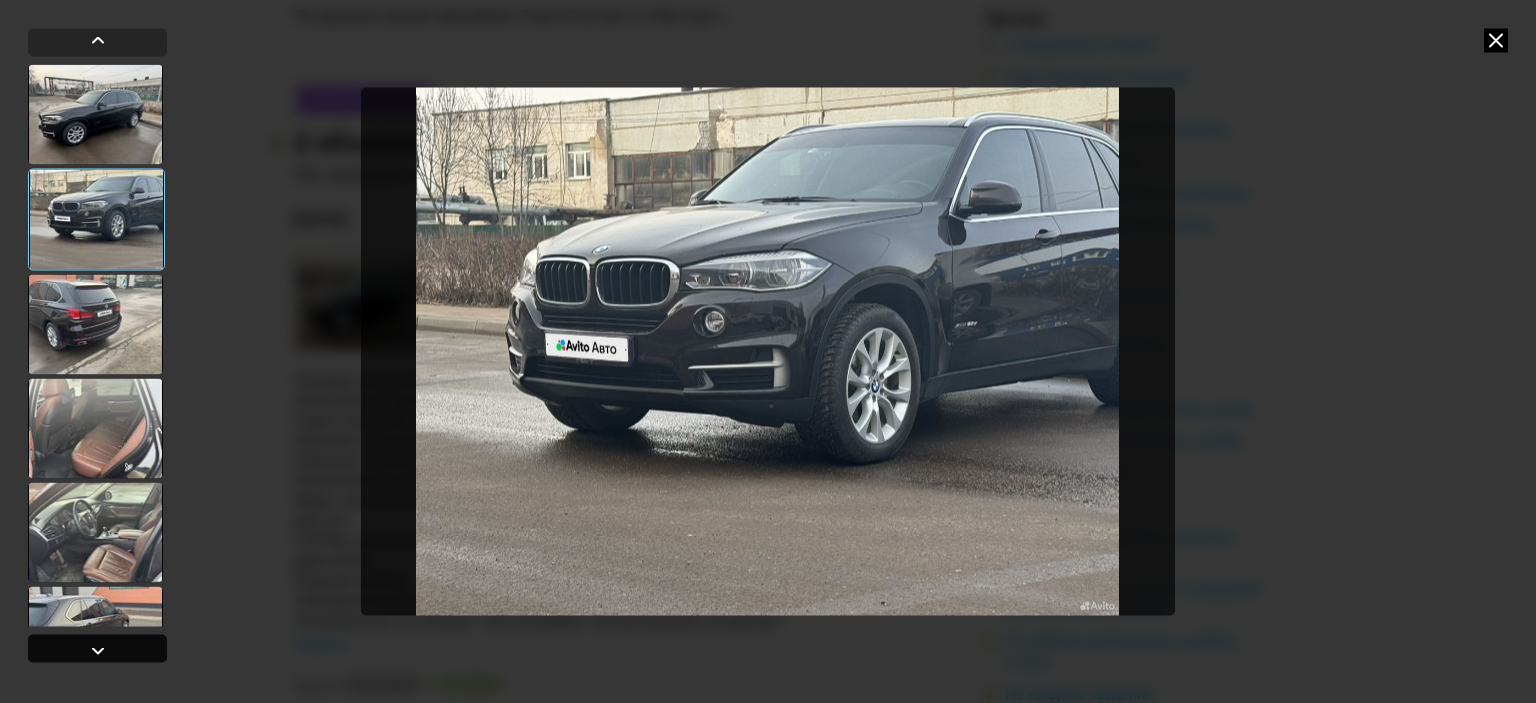 click at bounding box center [98, 650] 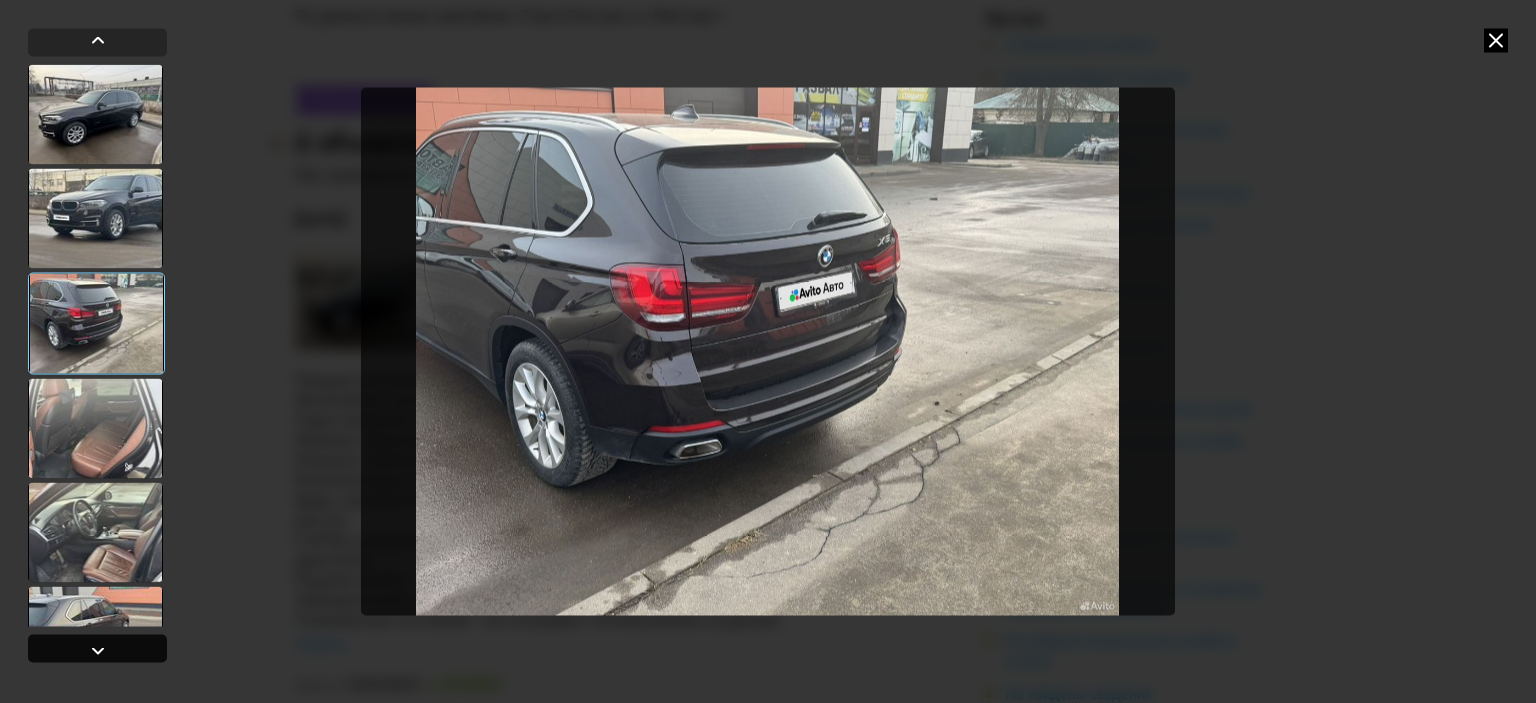 click at bounding box center (98, 650) 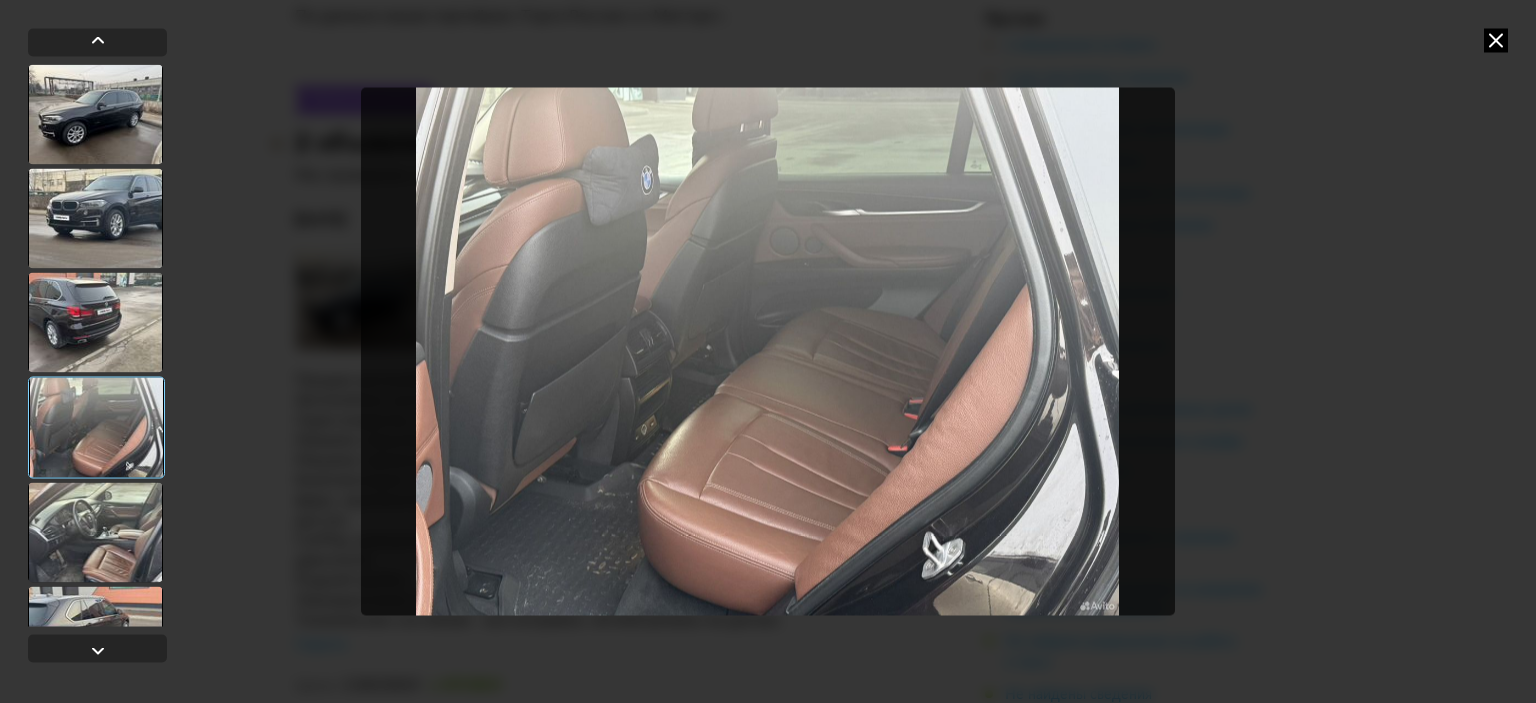 click at bounding box center (95, 218) 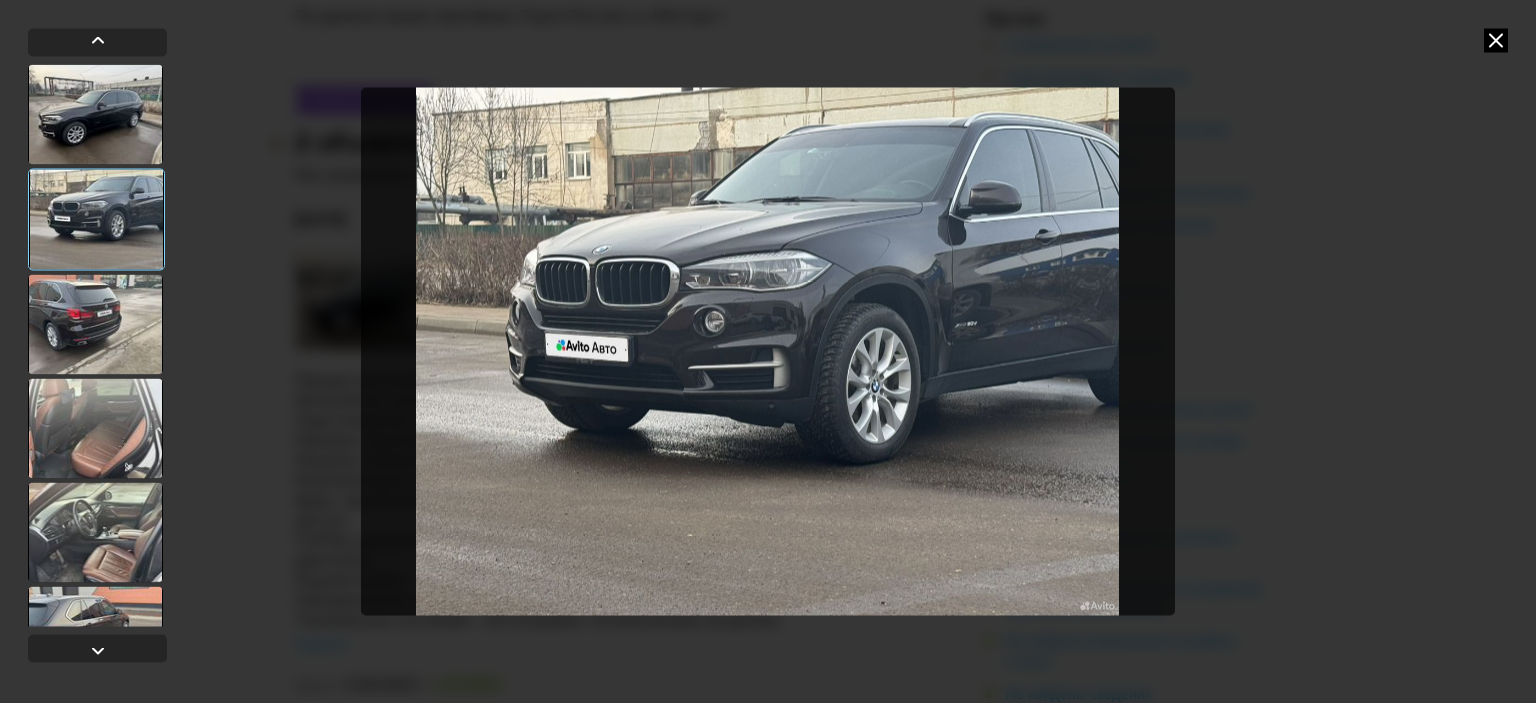 click at bounding box center (95, 114) 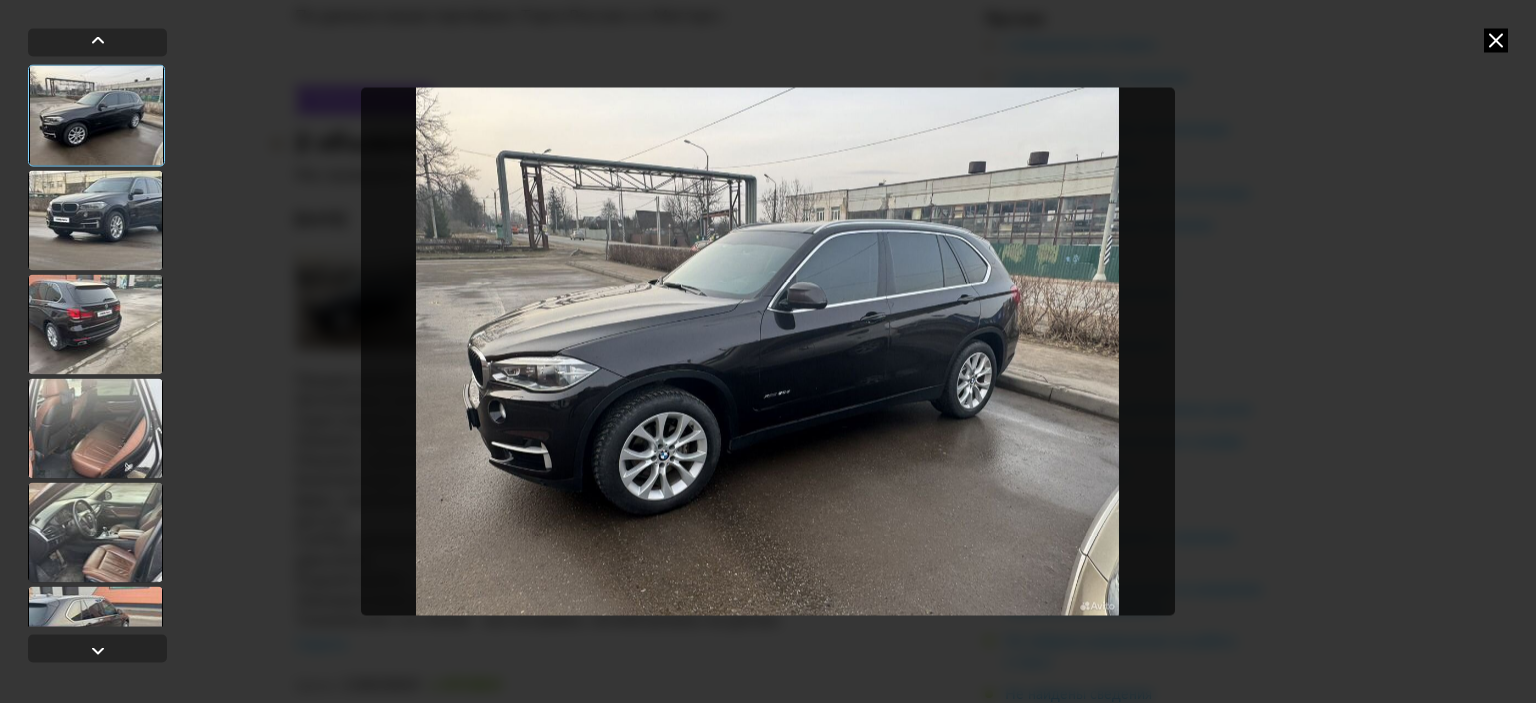 click at bounding box center [95, 324] 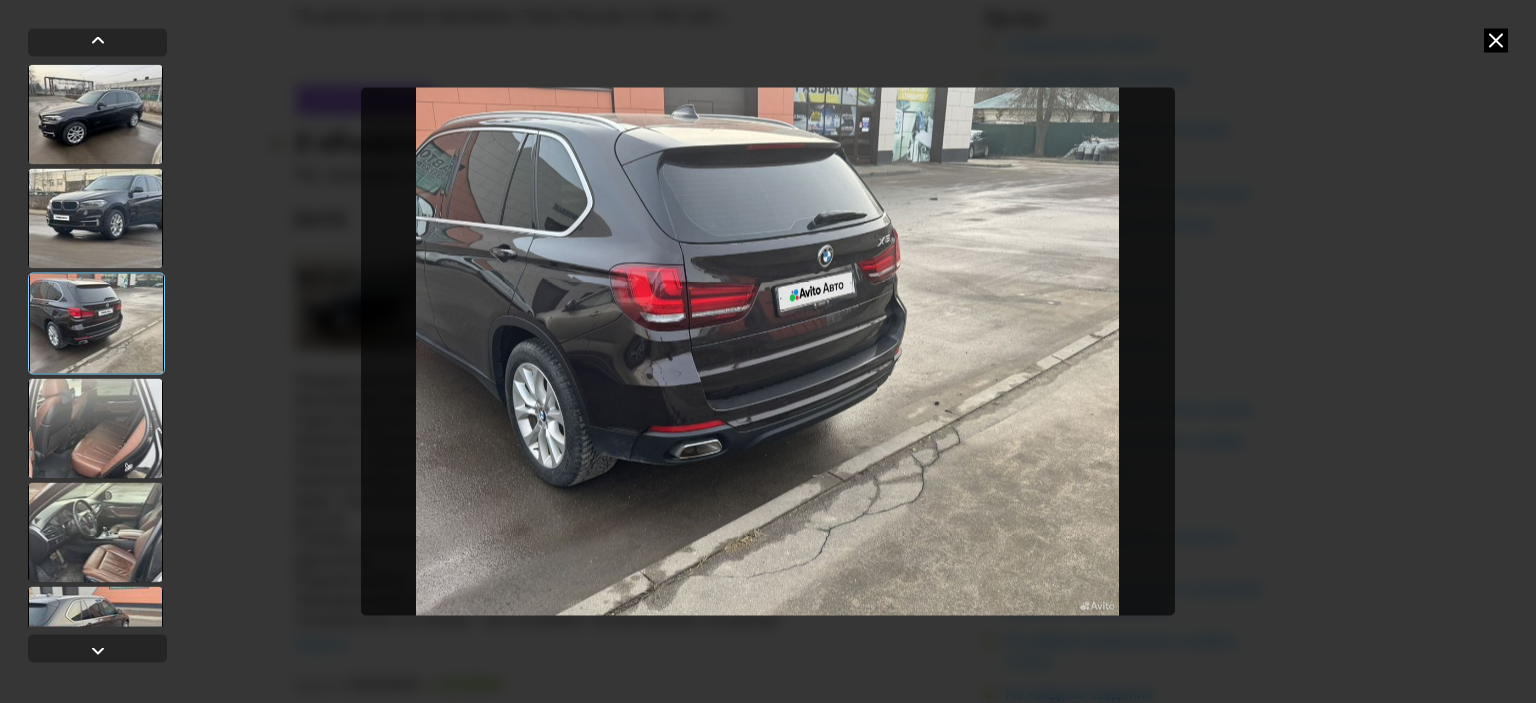 click at bounding box center (95, 218) 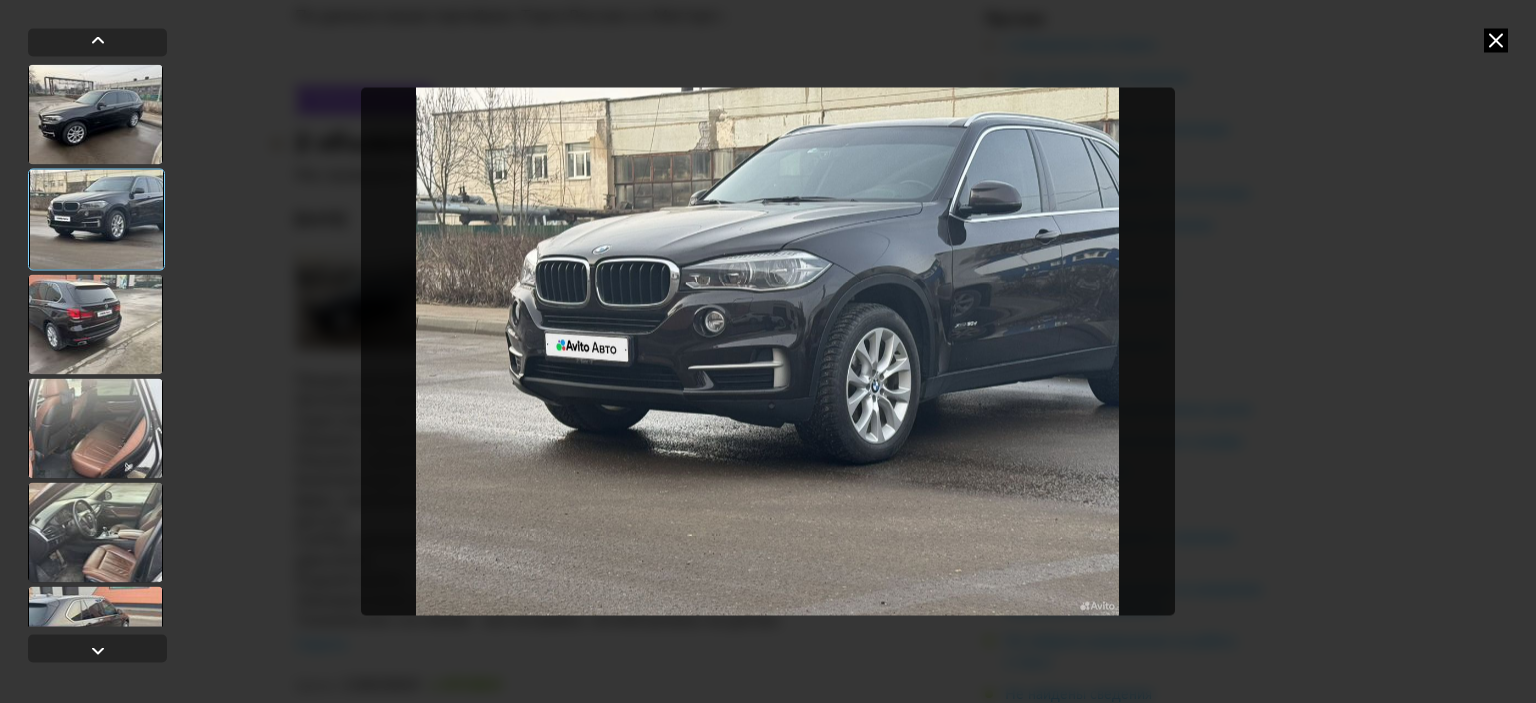 click at bounding box center (95, 324) 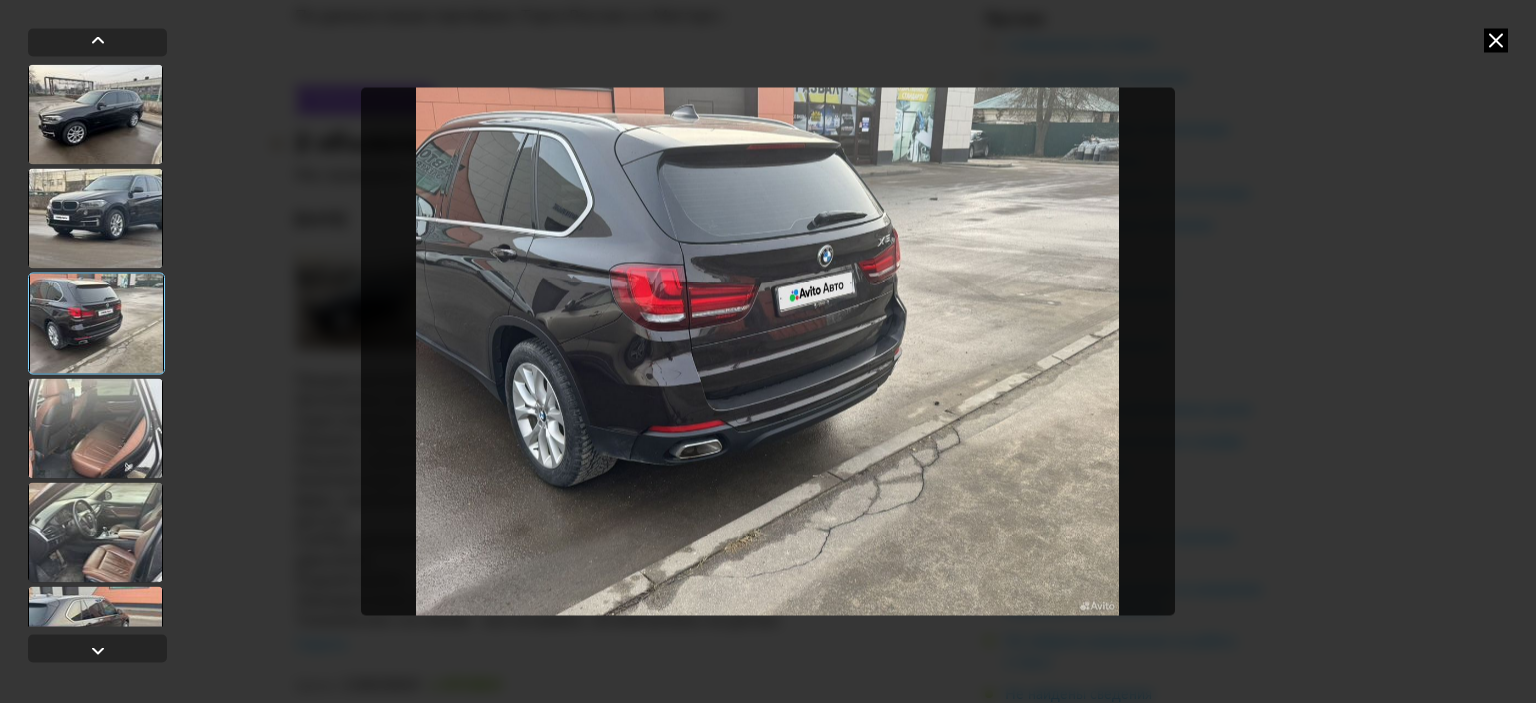 click at bounding box center (95, 428) 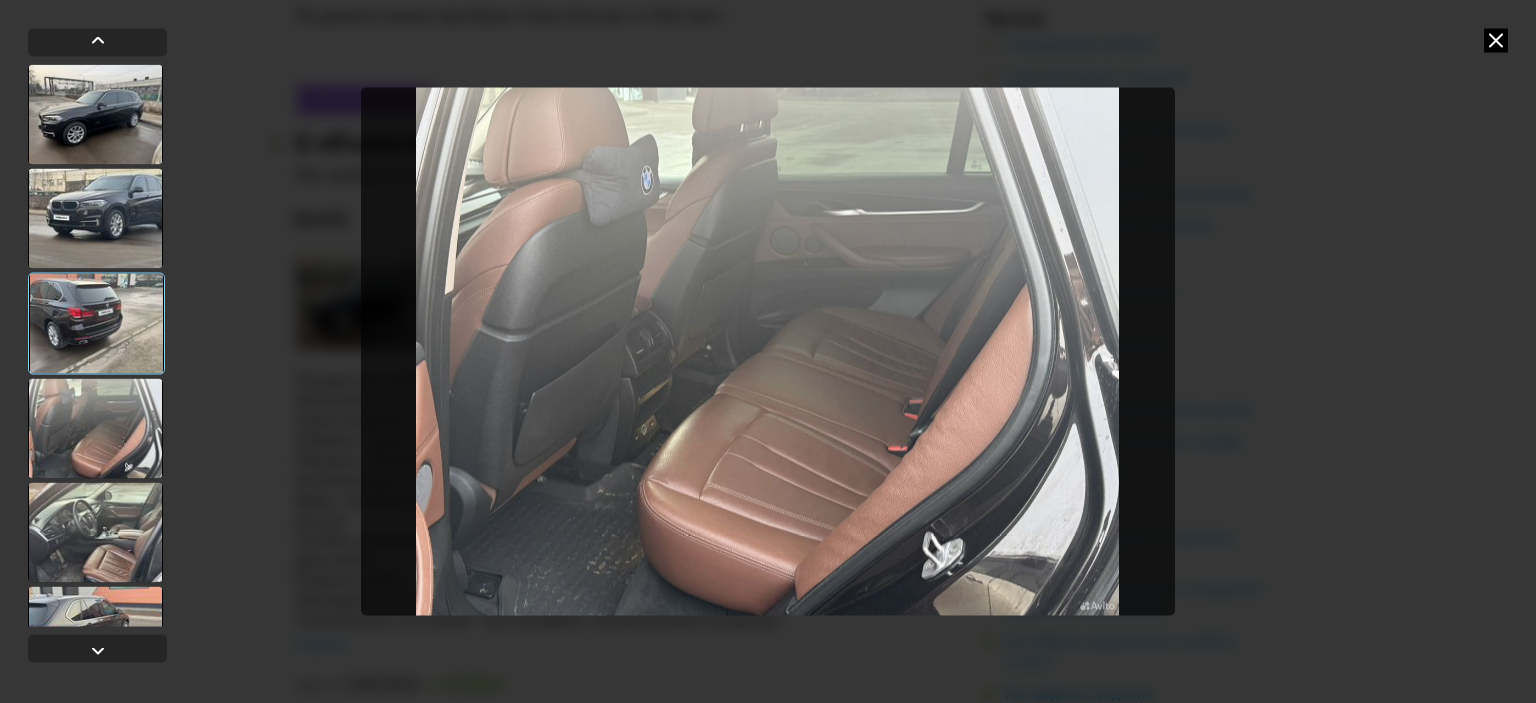 click at bounding box center [95, 532] 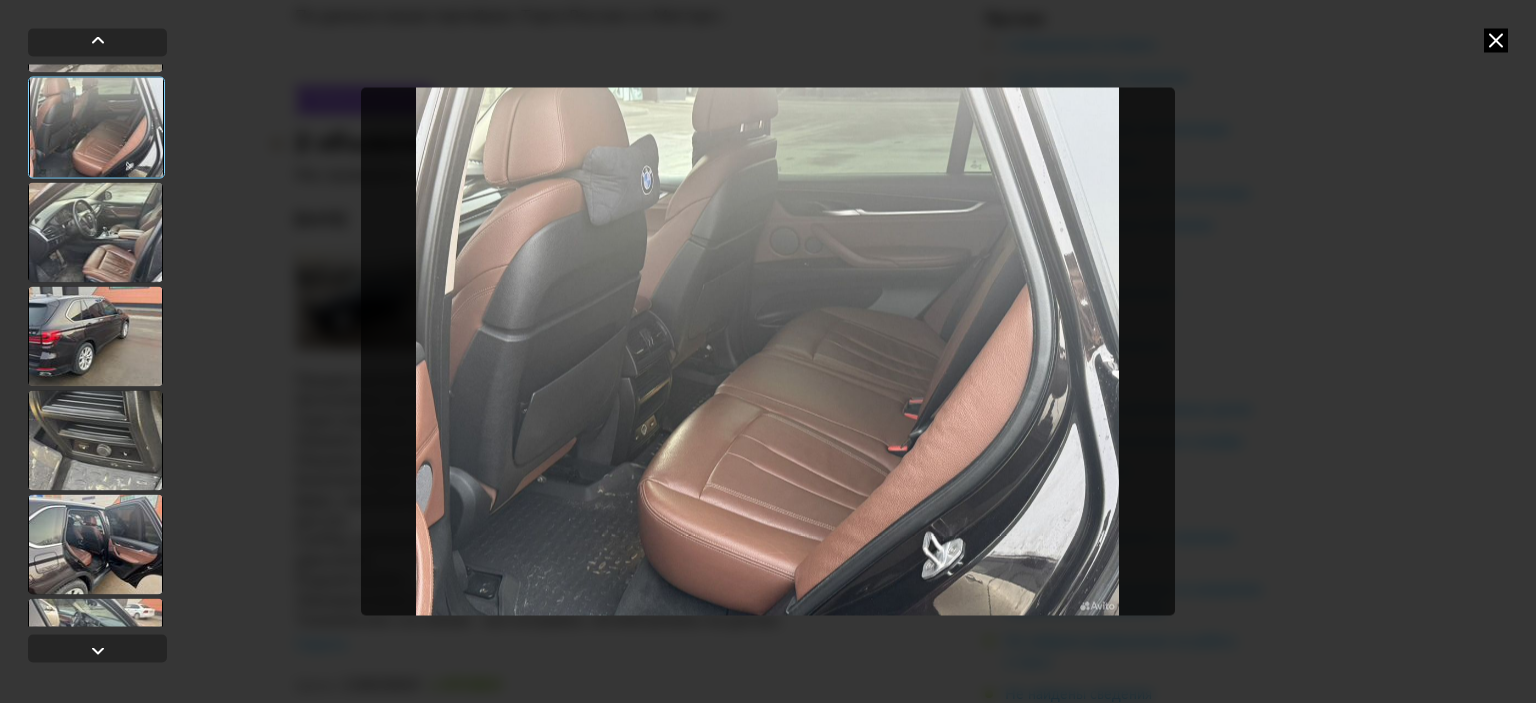 scroll, scrollTop: 479, scrollLeft: 0, axis: vertical 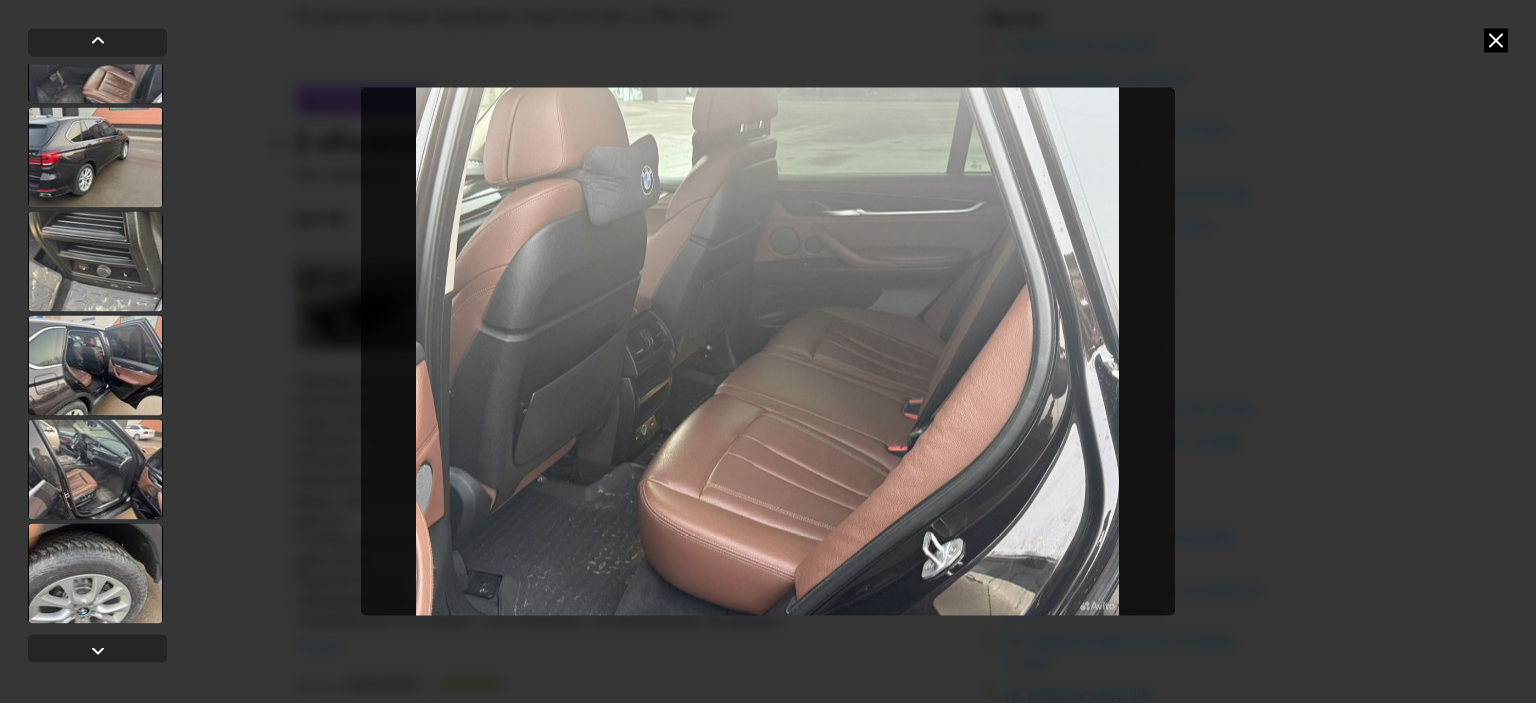 click at bounding box center [95, 469] 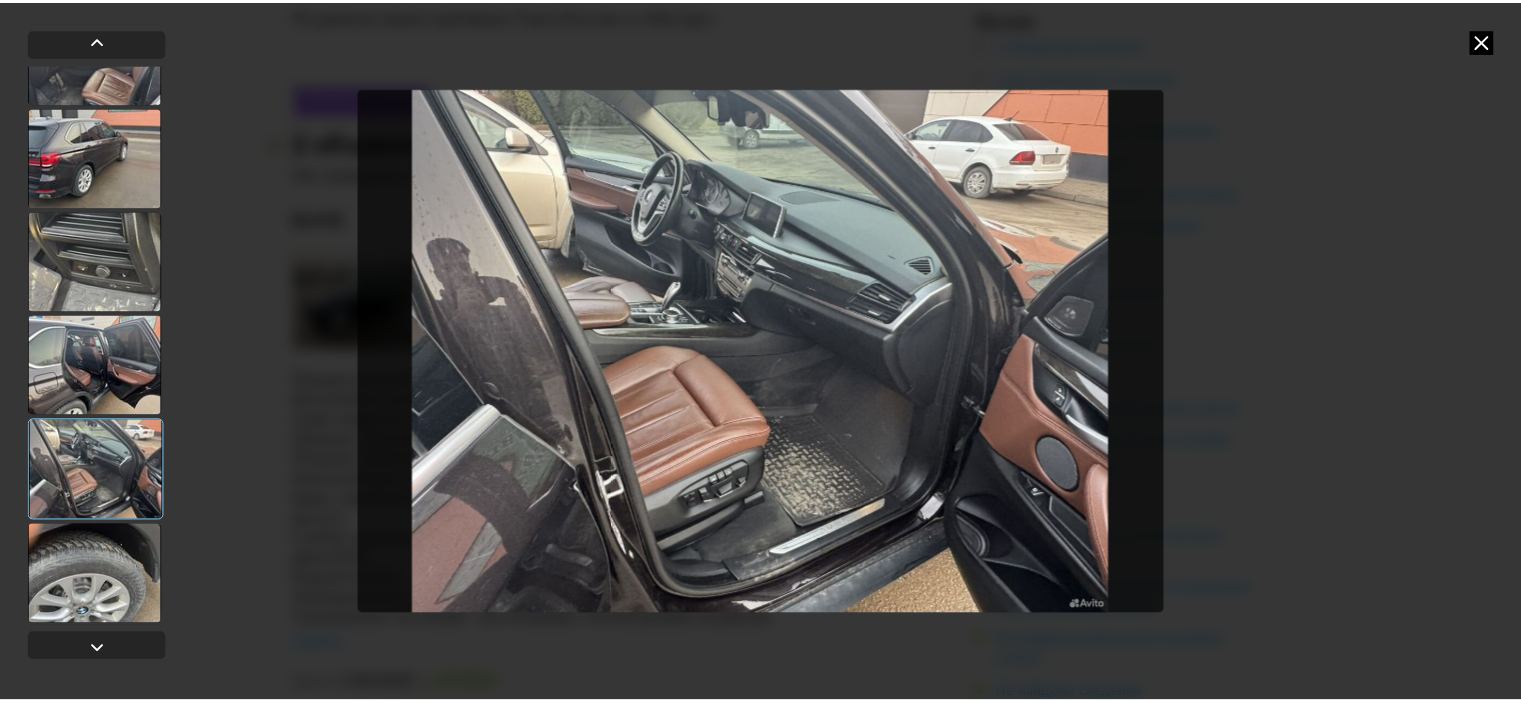 scroll, scrollTop: 479, scrollLeft: 0, axis: vertical 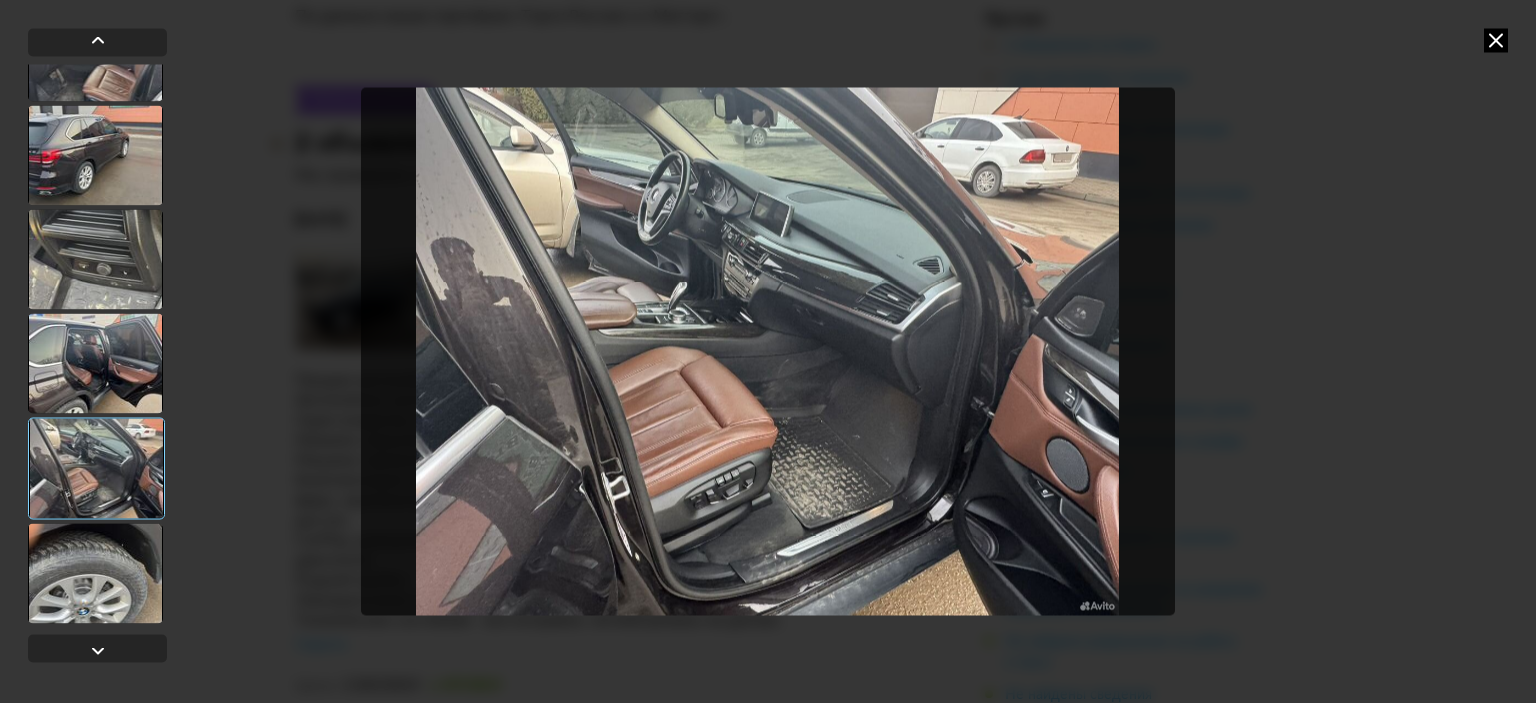 click at bounding box center (95, 573) 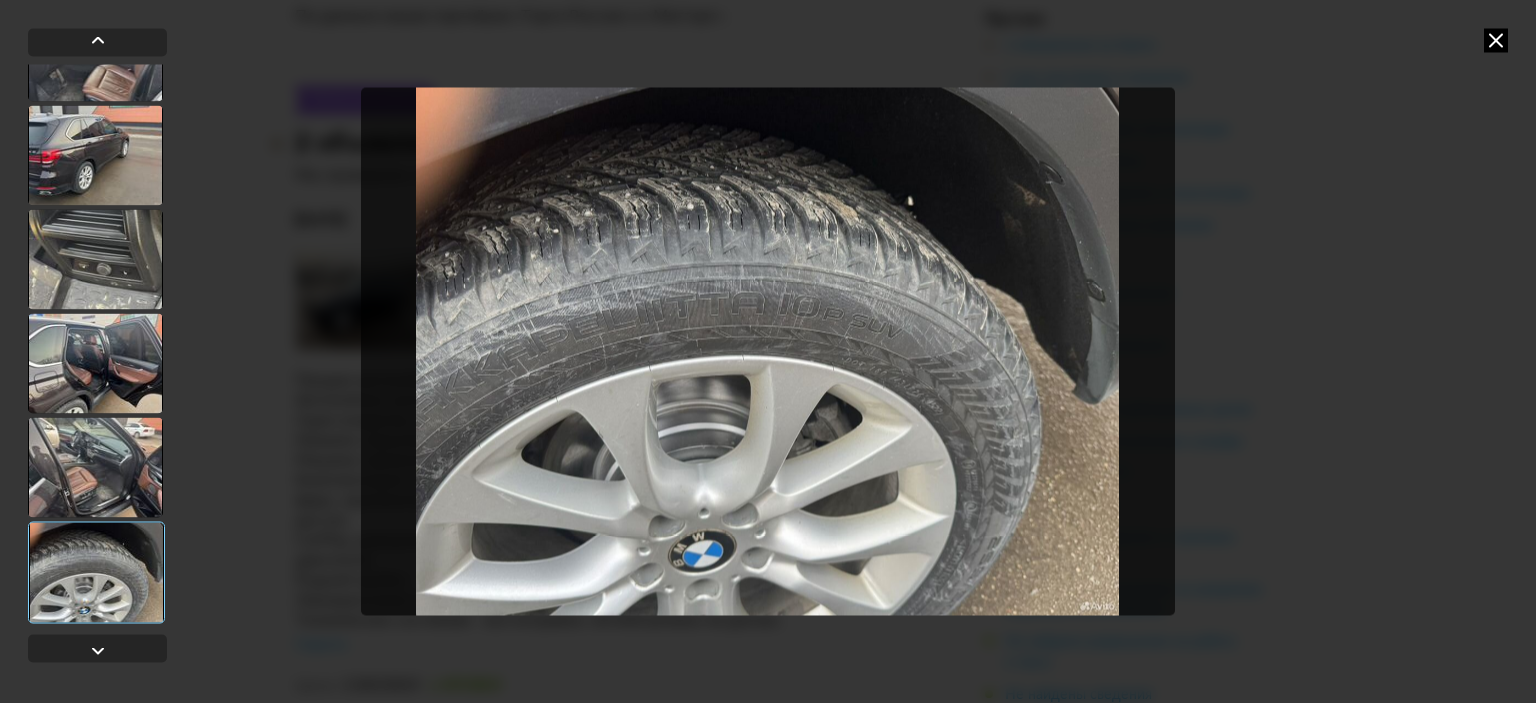 click at bounding box center (1496, 40) 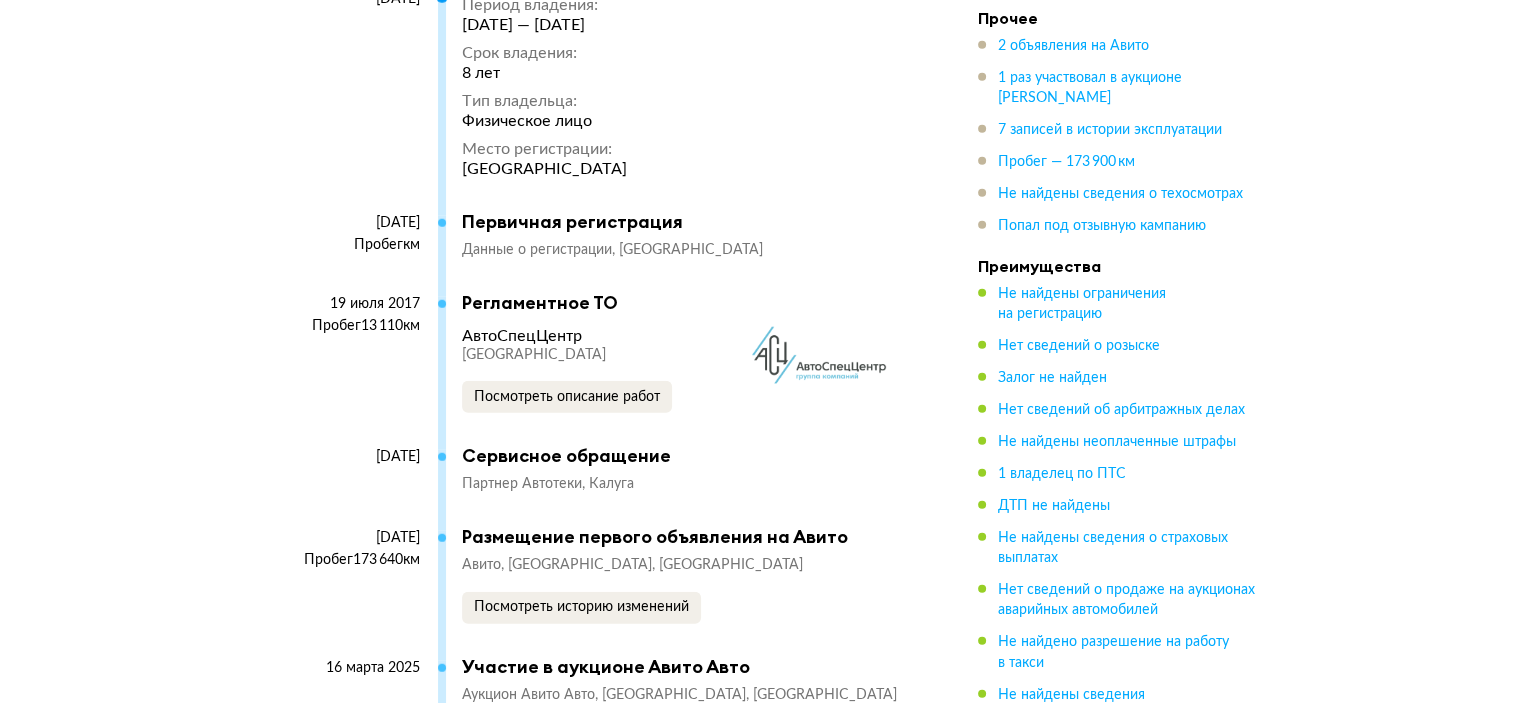 scroll, scrollTop: 5700, scrollLeft: 0, axis: vertical 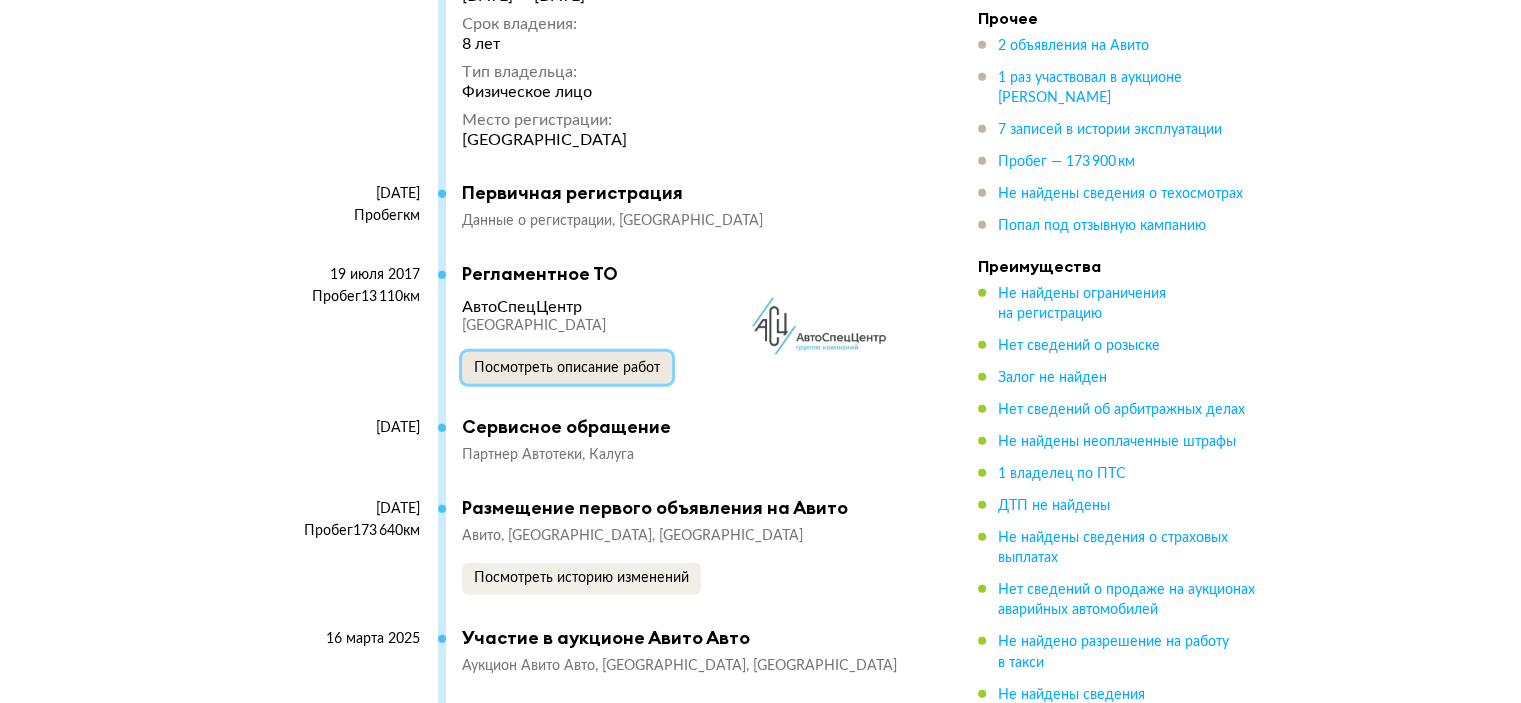 click on "Посмотреть описание работ" at bounding box center [567, 368] 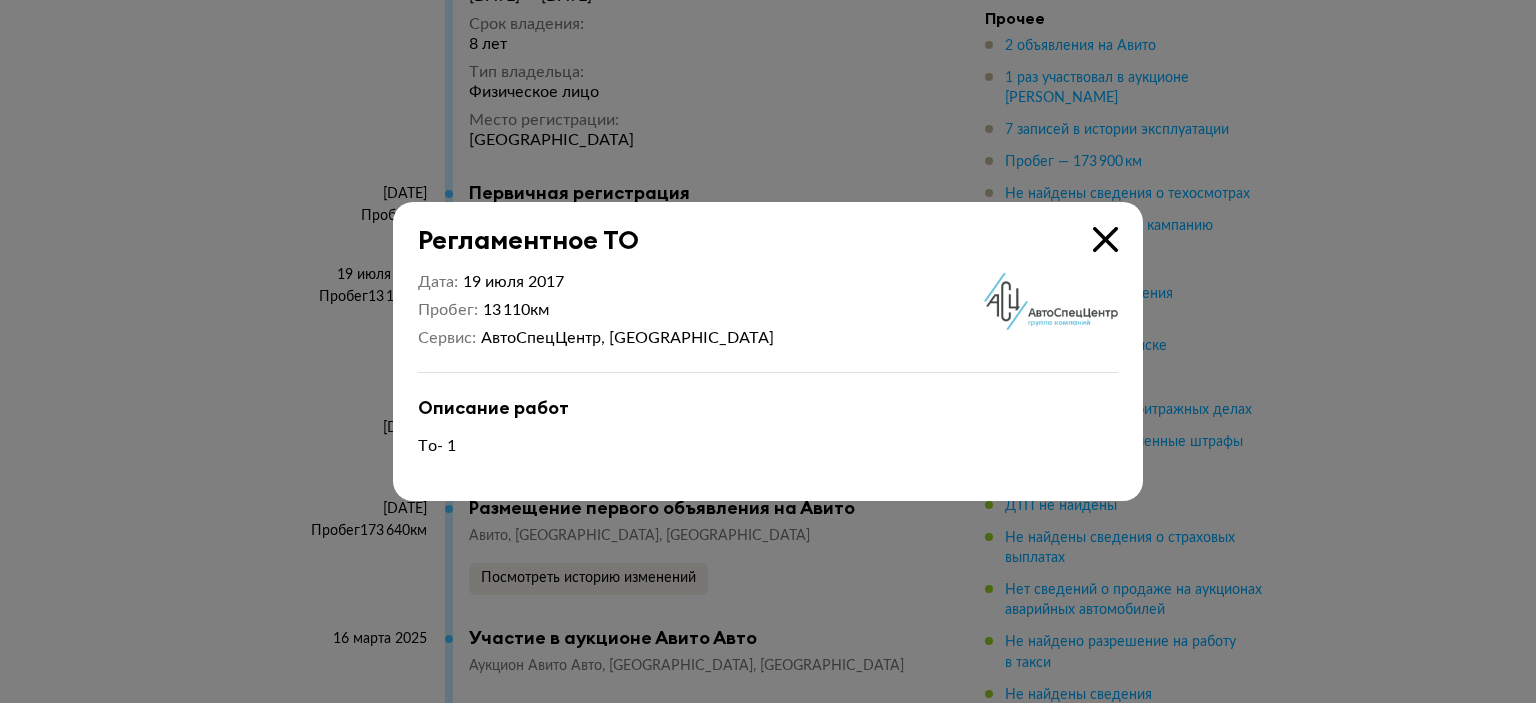 click at bounding box center (1105, 239) 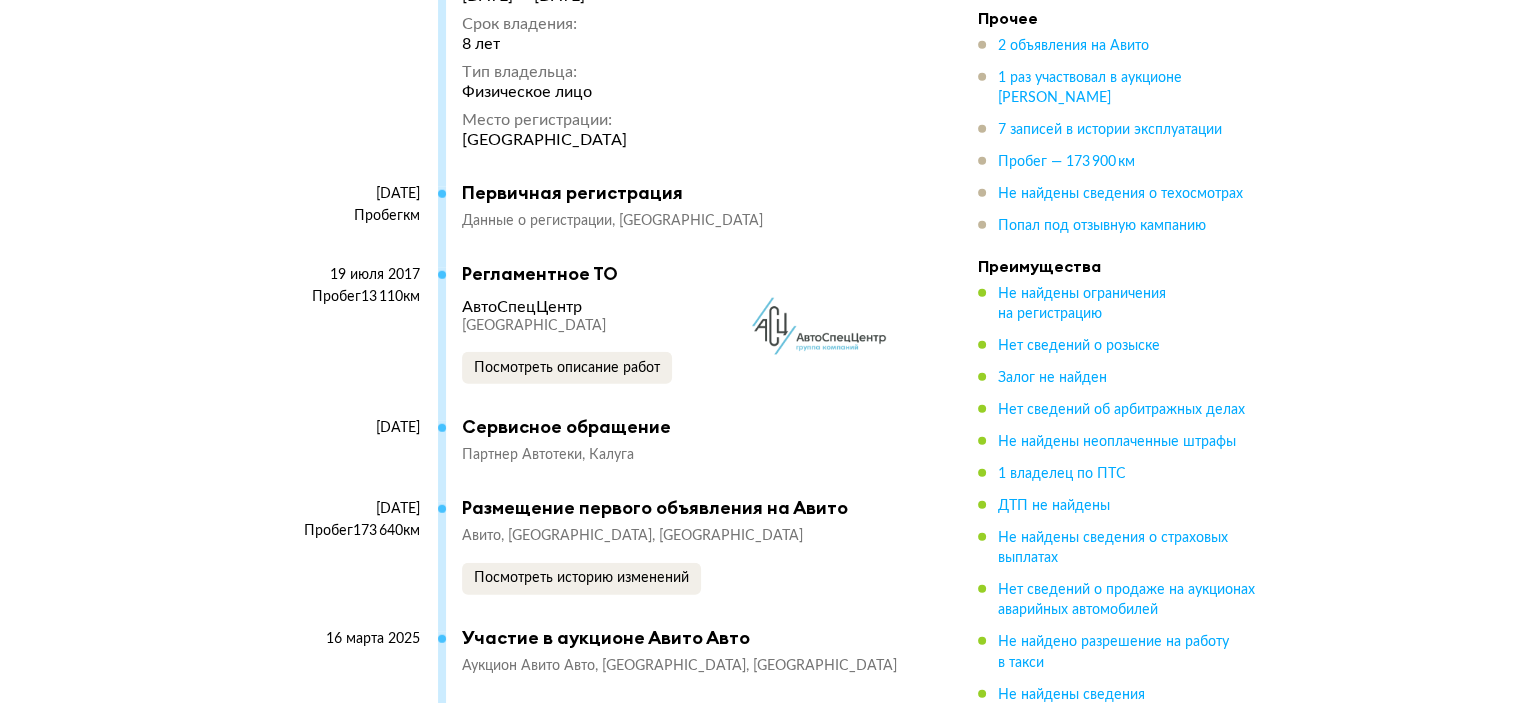 scroll, scrollTop: 5800, scrollLeft: 0, axis: vertical 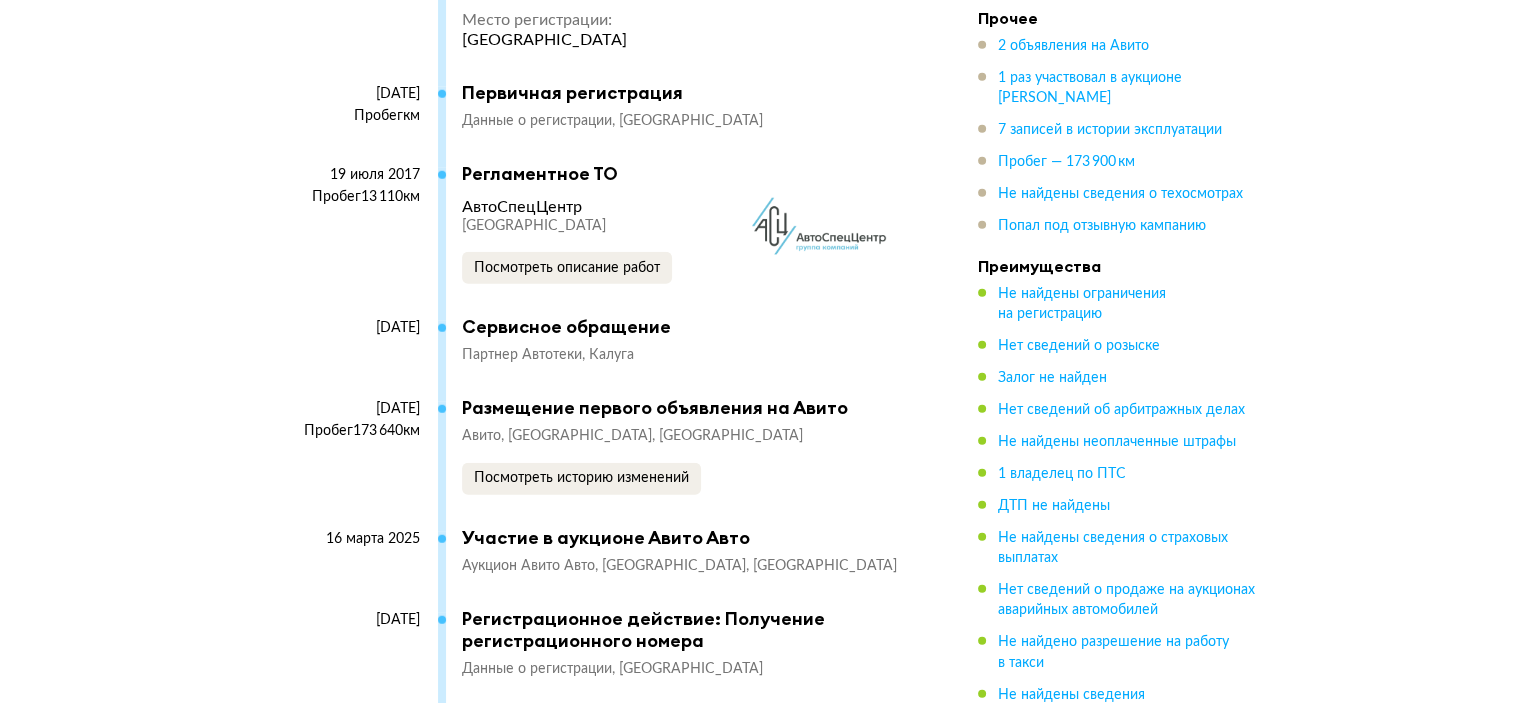 click on "Сервисное обращение" at bounding box center (680, 327) 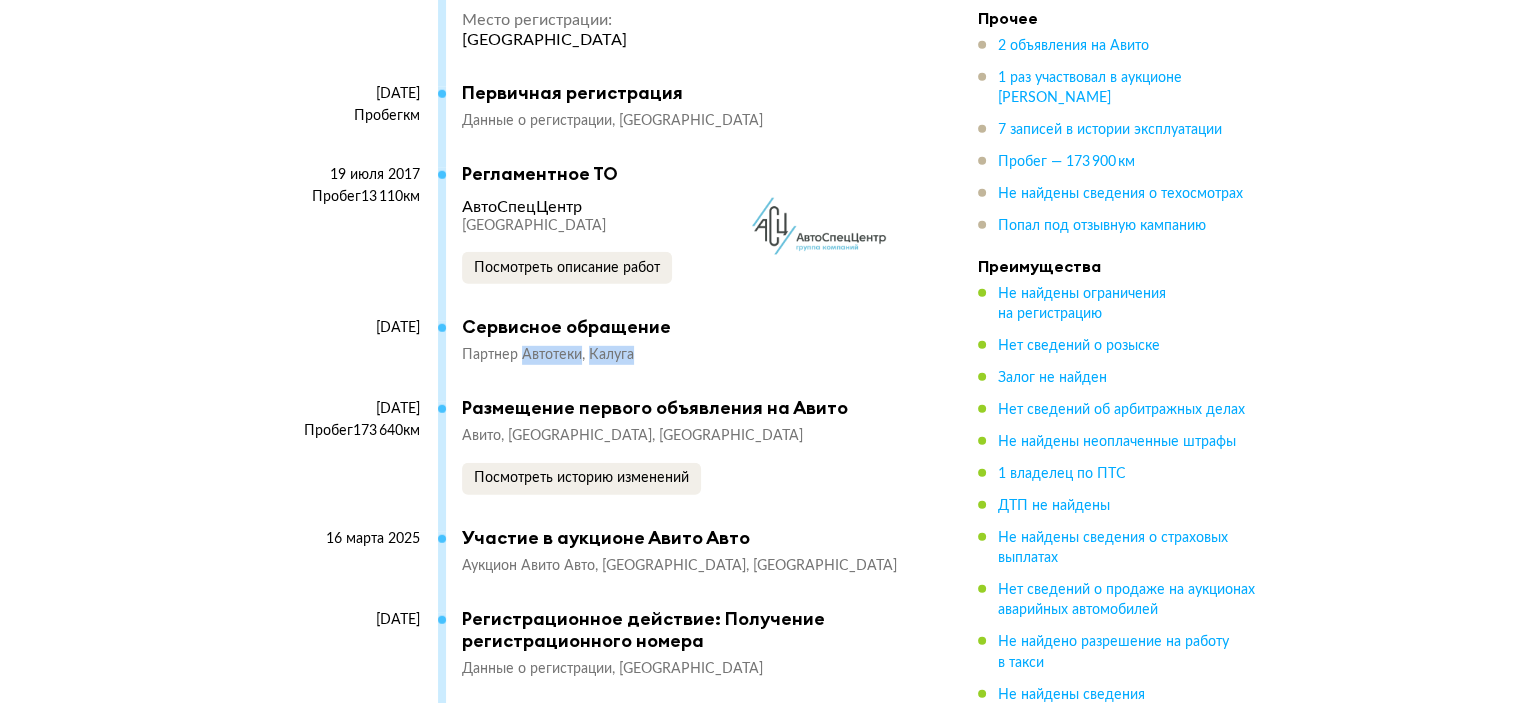 click on "Партнер Автотеки" at bounding box center [525, 355] 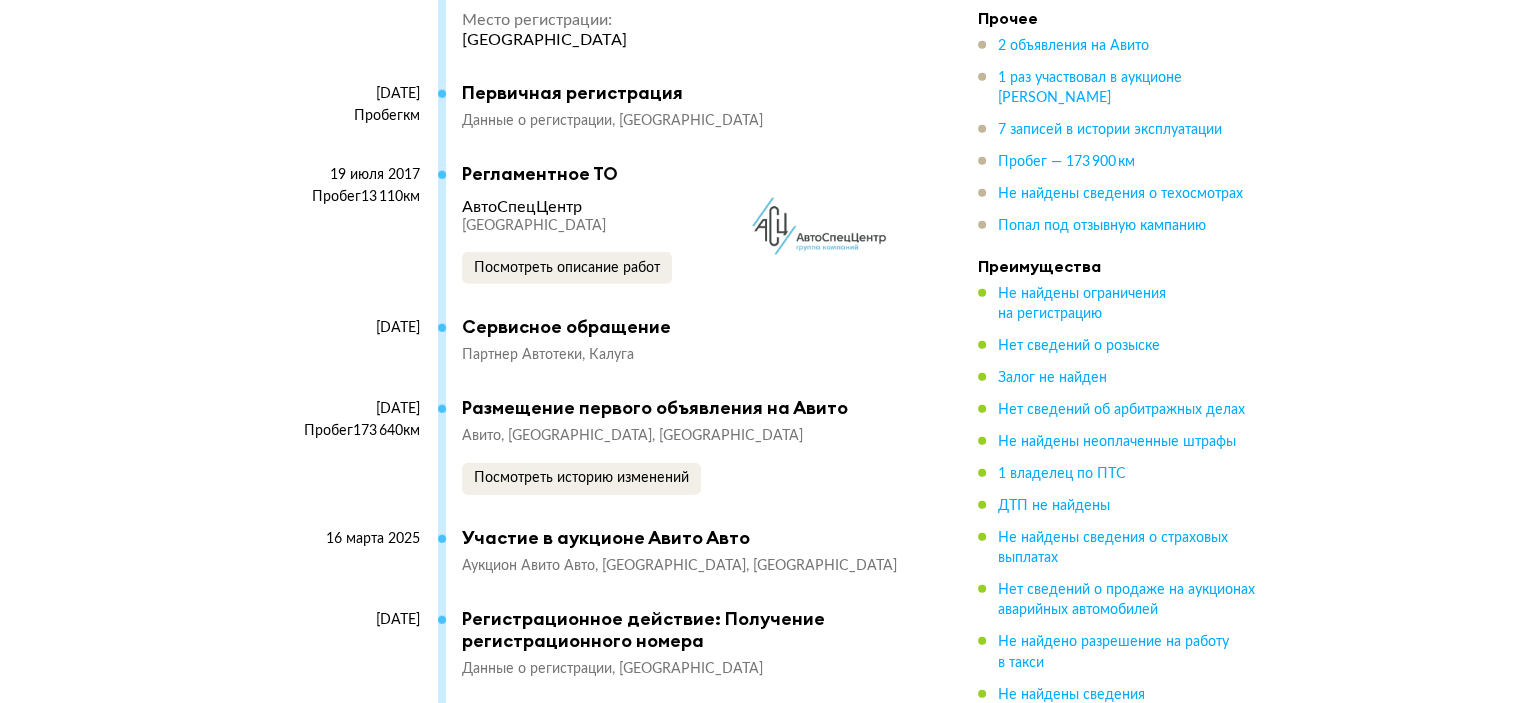 click on "Сервисное обращение" at bounding box center [680, 327] 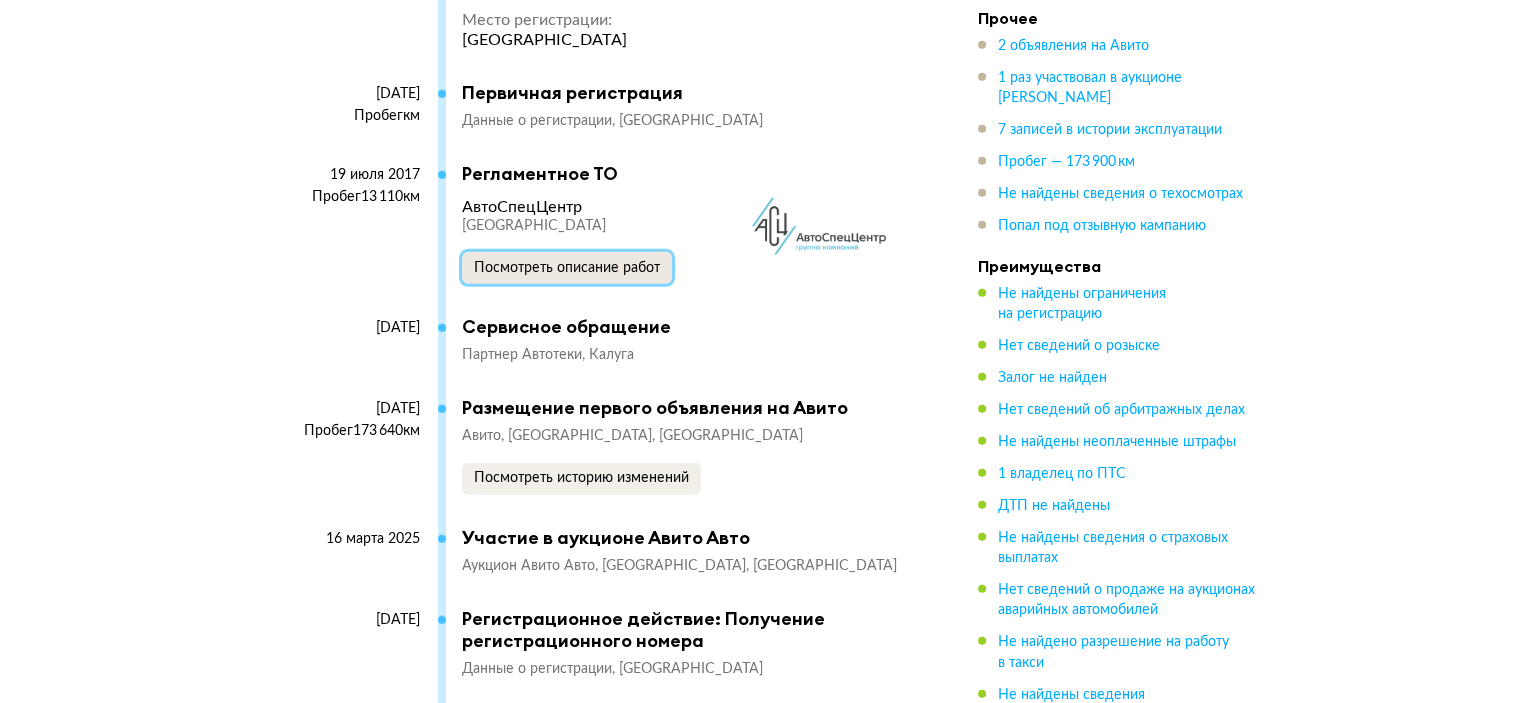click on "Посмотреть описание работ" at bounding box center [567, 268] 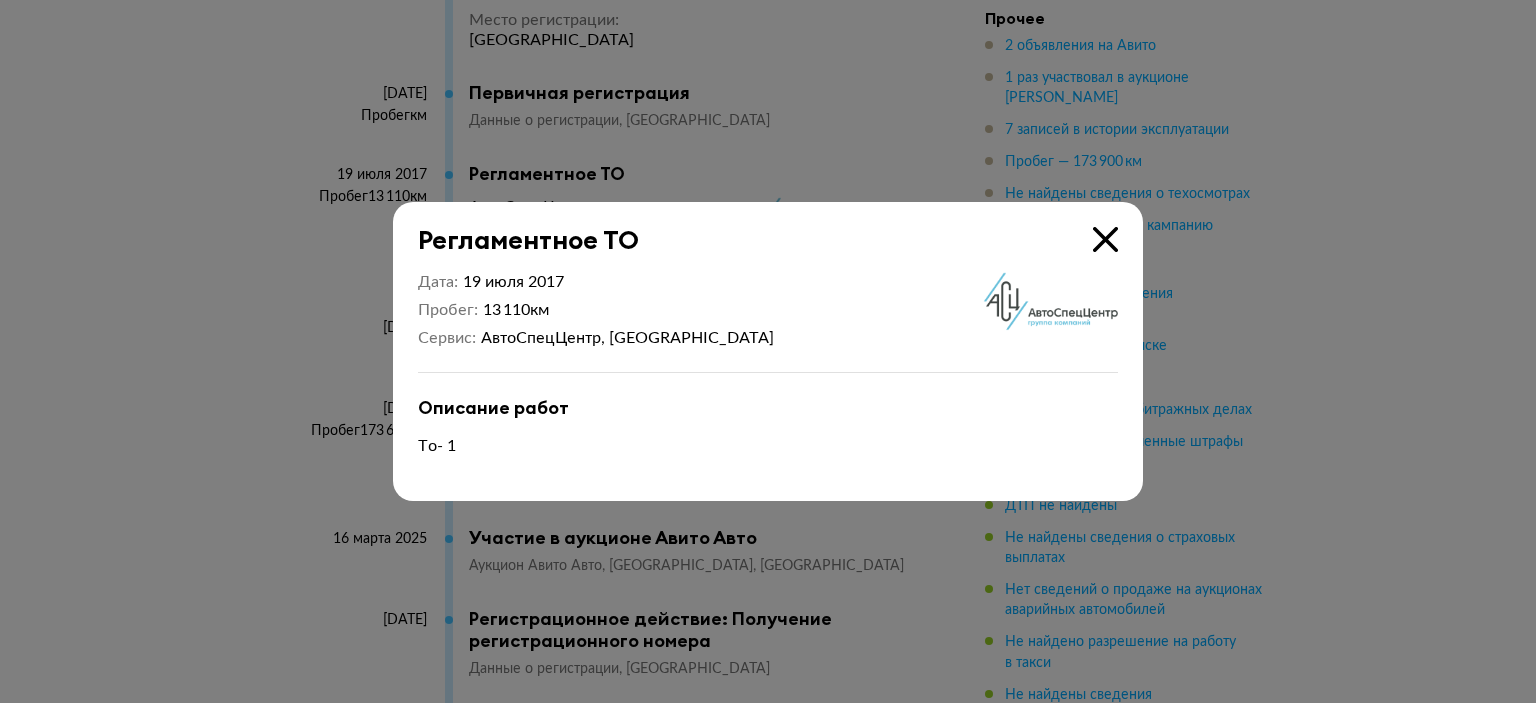 click on "Регламентное ТО" at bounding box center [755, 228] 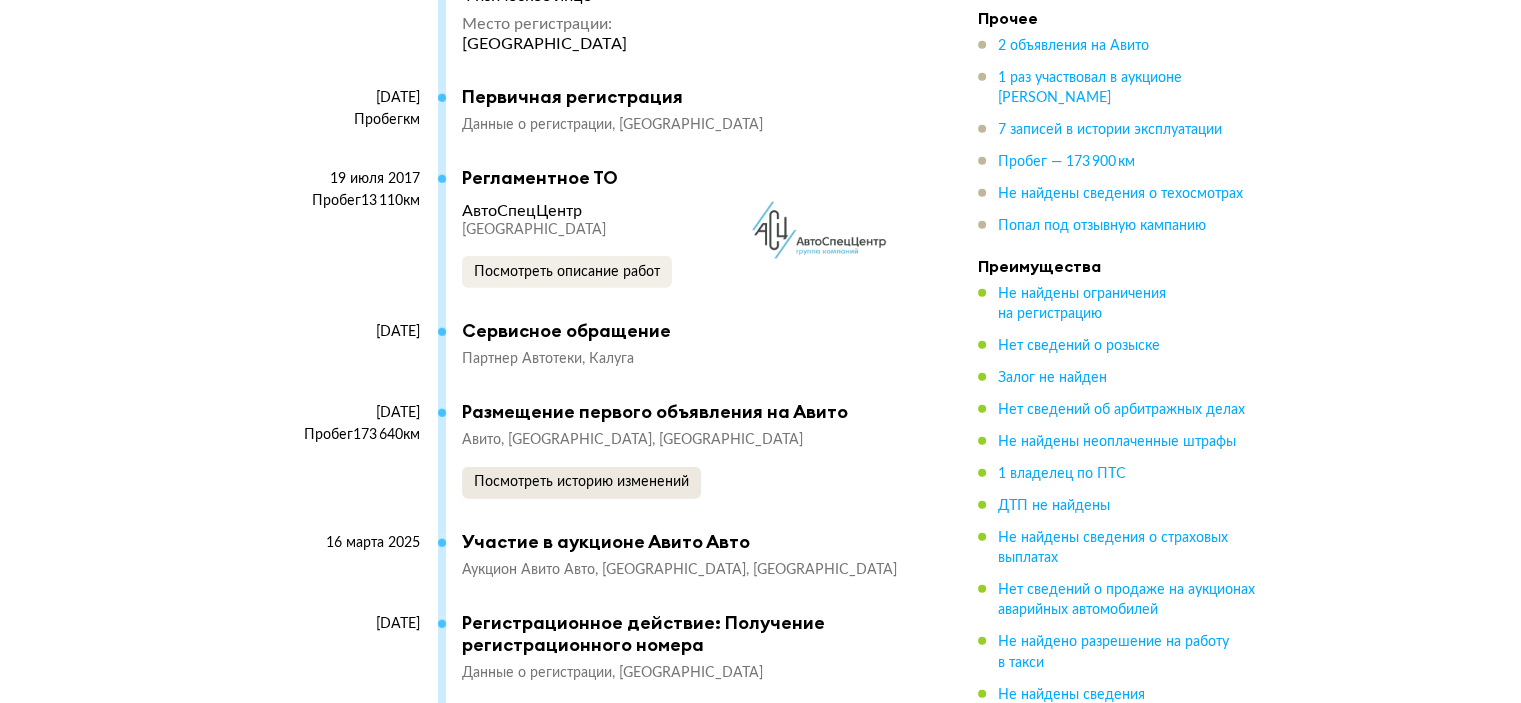 scroll, scrollTop: 5800, scrollLeft: 0, axis: vertical 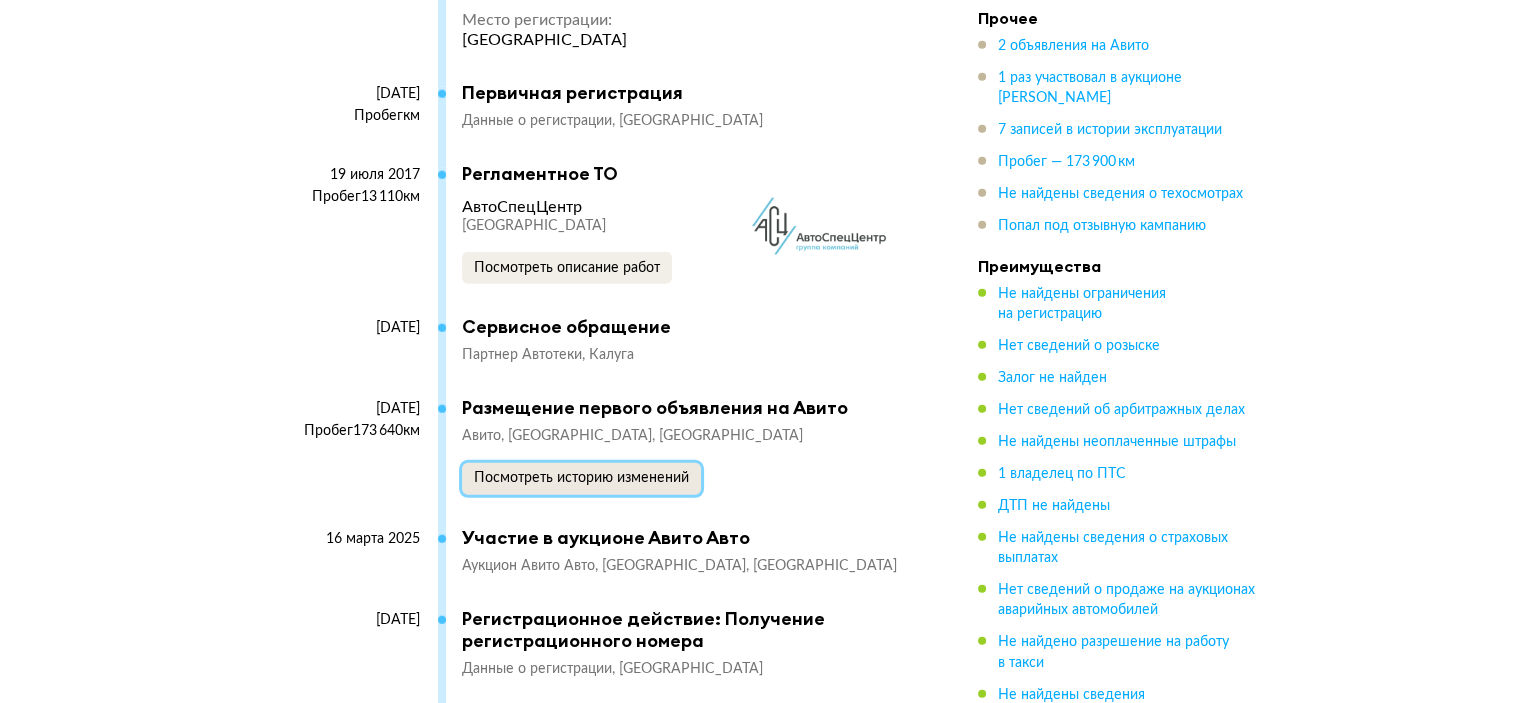 click on "Посмотреть историю изменений" at bounding box center [581, 478] 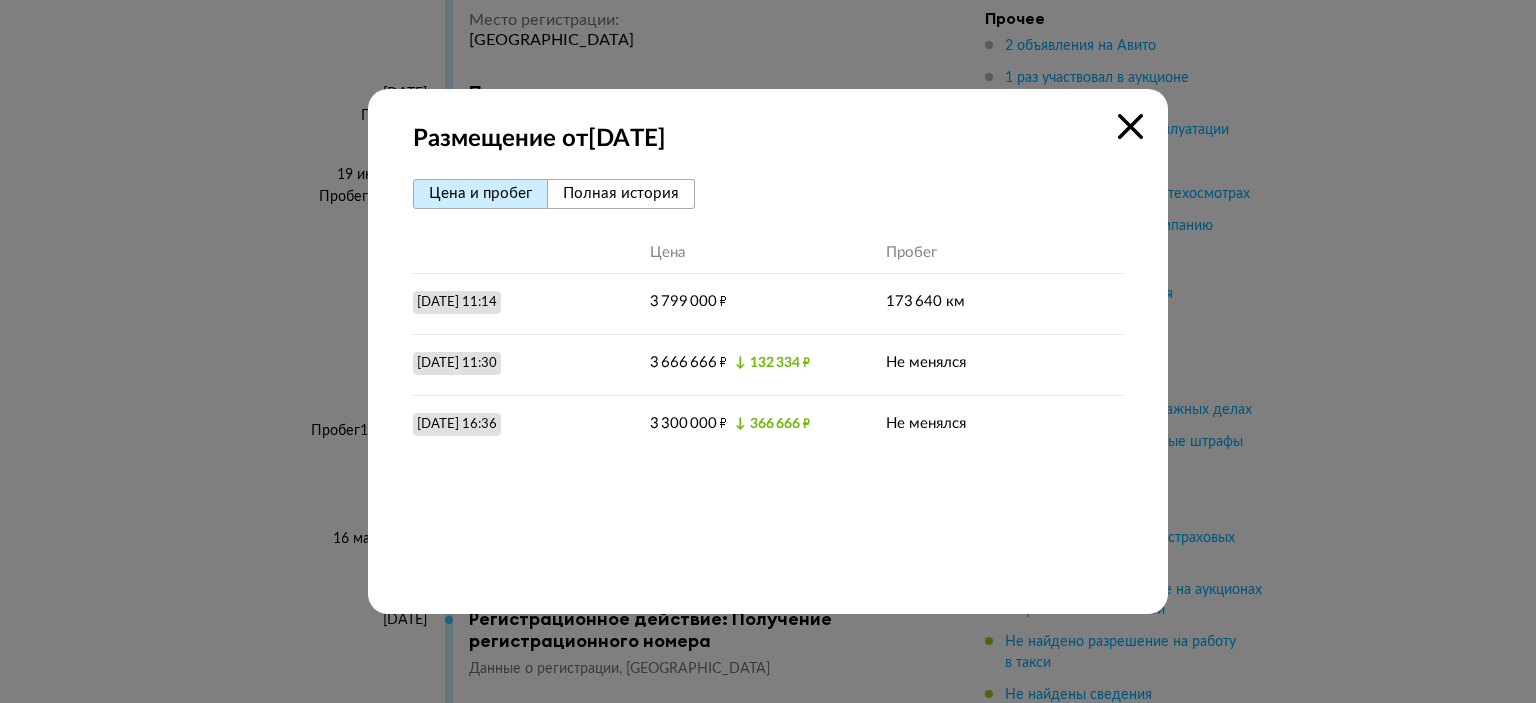 click at bounding box center (1130, 126) 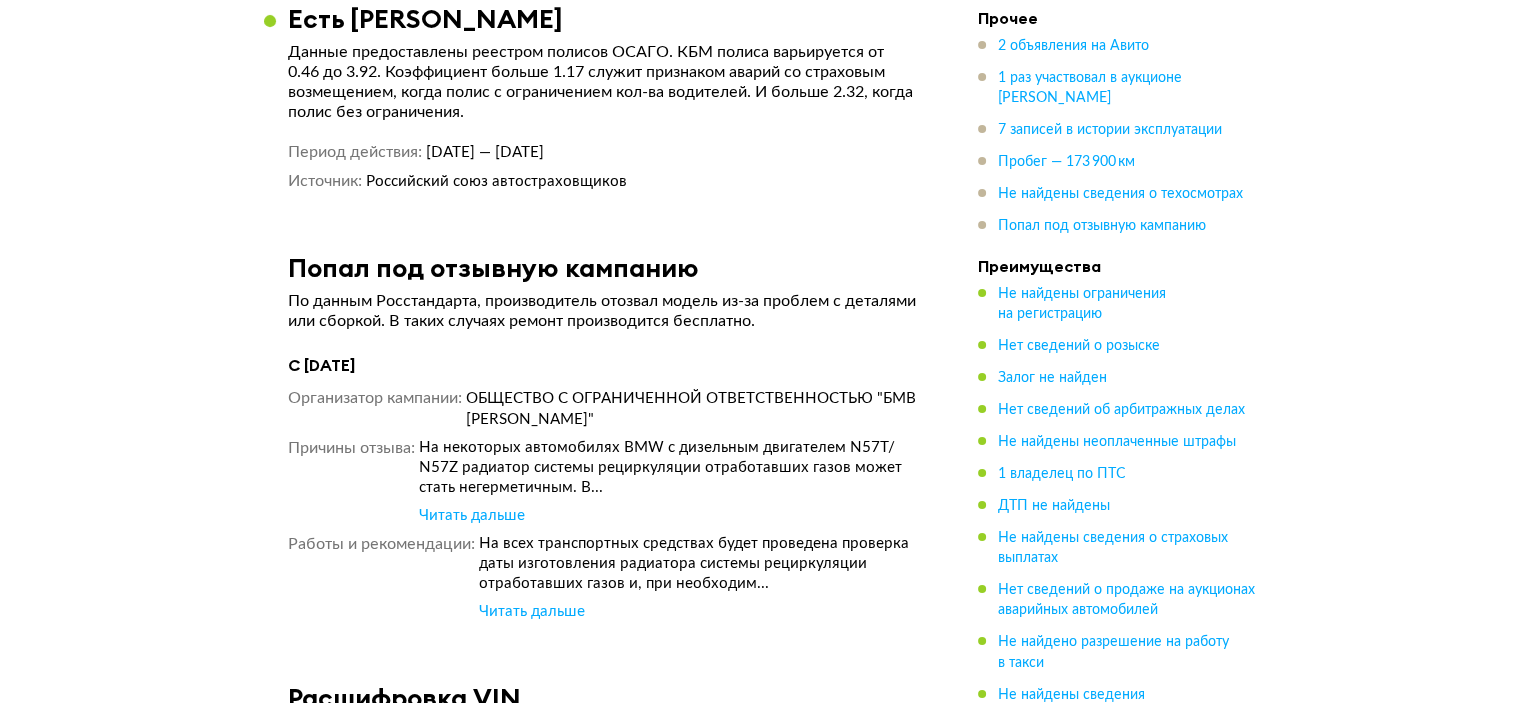 scroll, scrollTop: 7800, scrollLeft: 0, axis: vertical 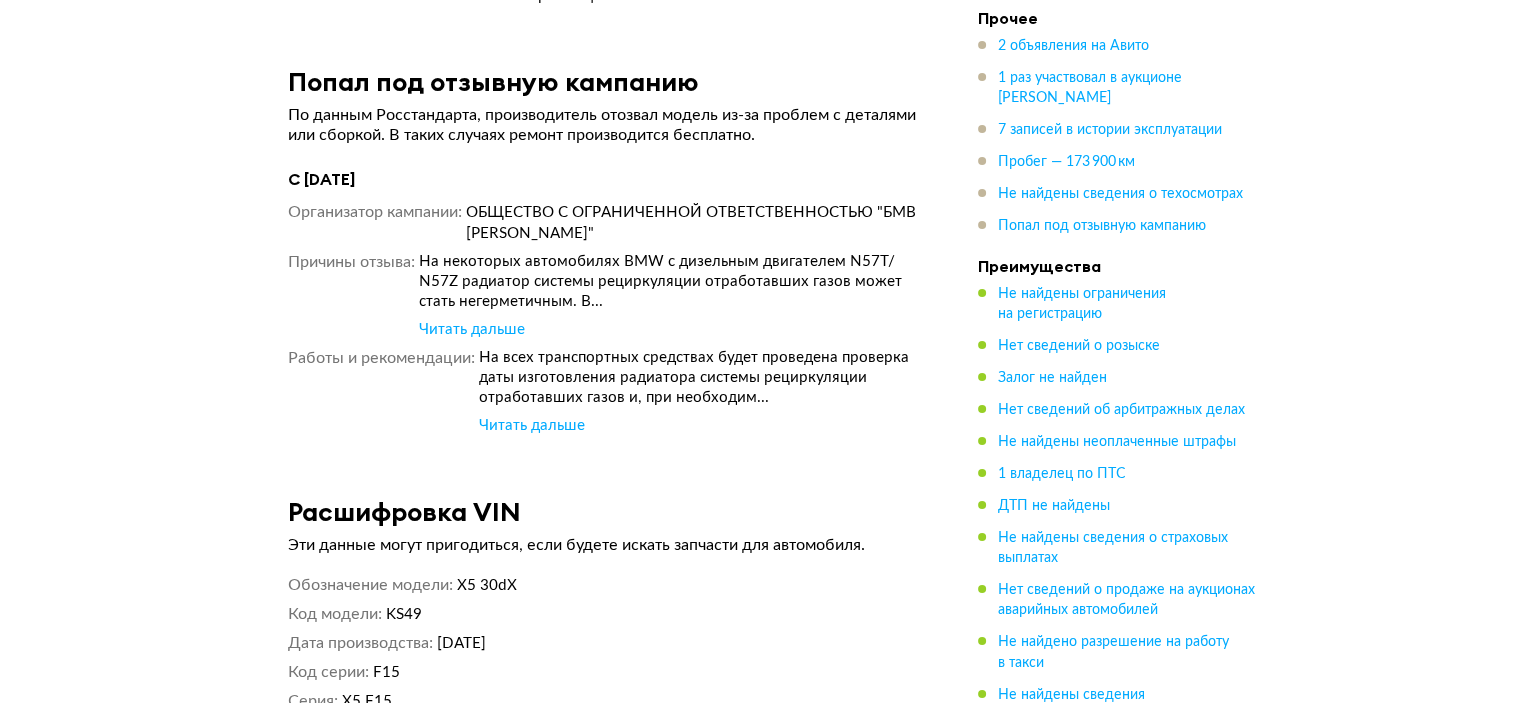 click on "Читать дальше" at bounding box center (472, 330) 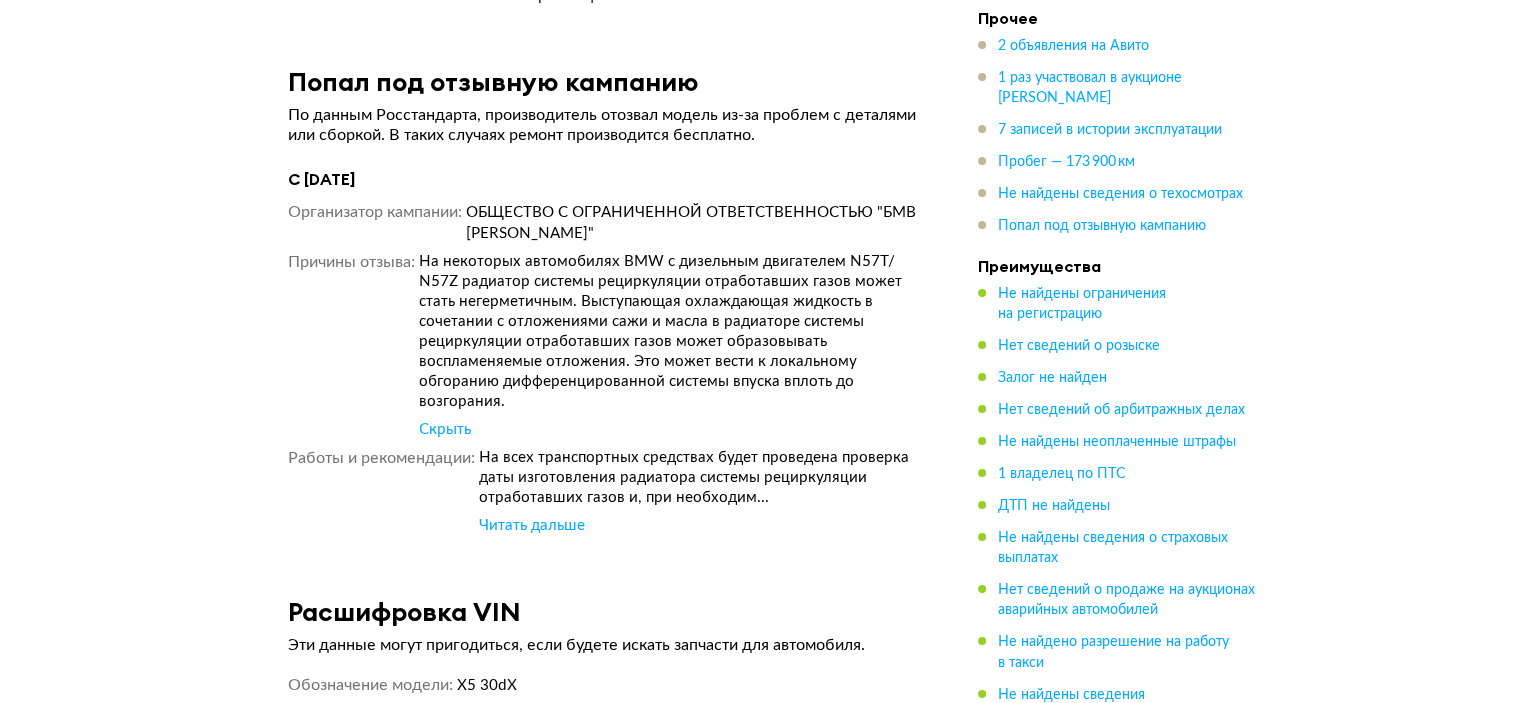 click on "Читать дальше" at bounding box center [532, 526] 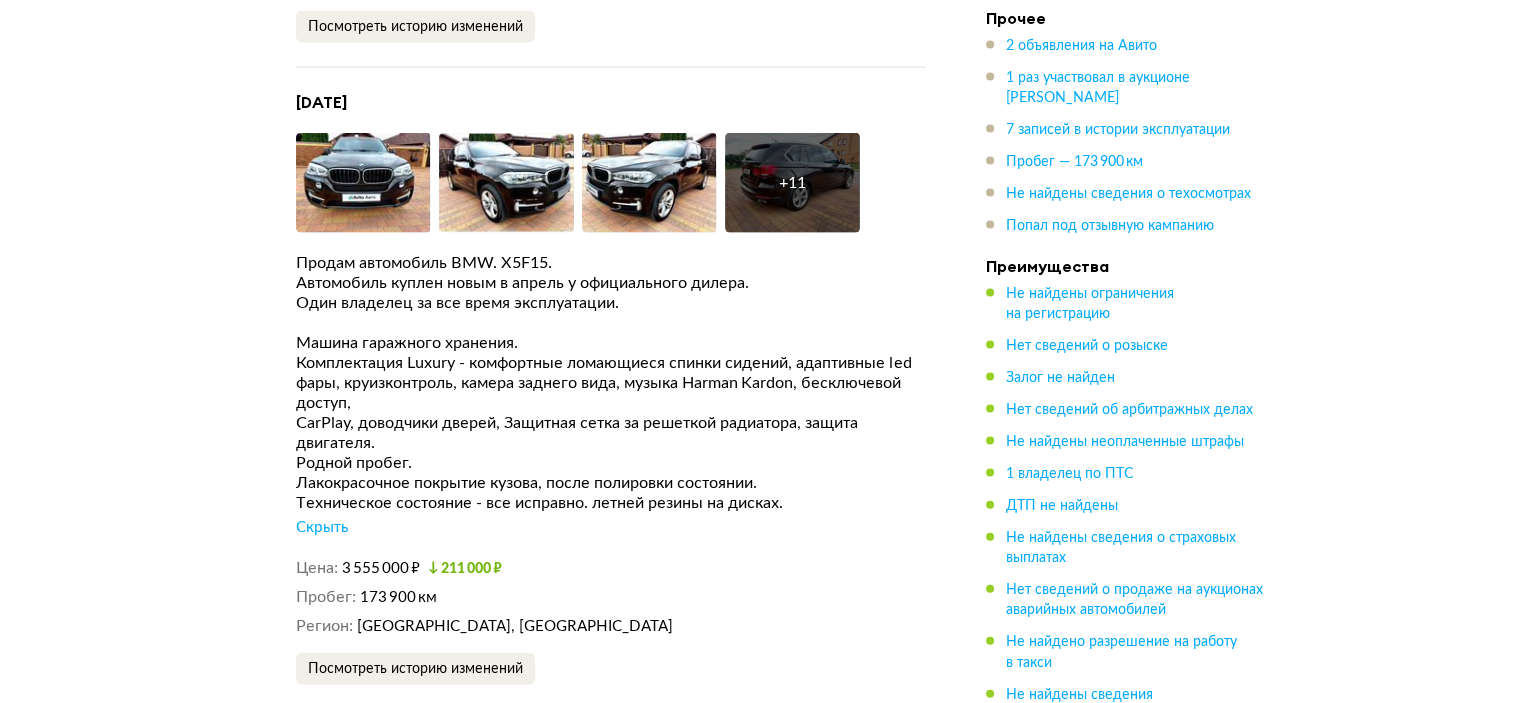 scroll, scrollTop: 4500, scrollLeft: 0, axis: vertical 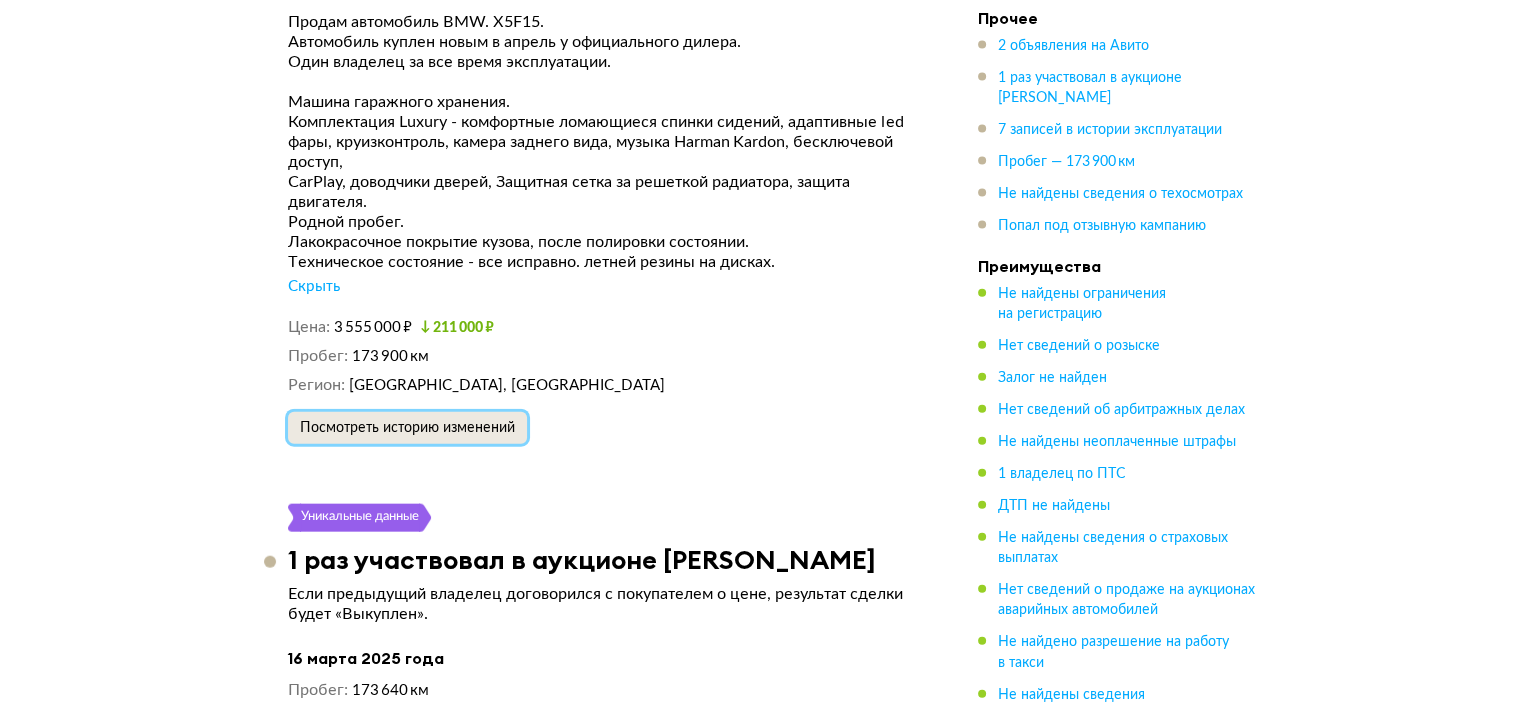 click on "Посмотреть историю изменений" at bounding box center (407, 428) 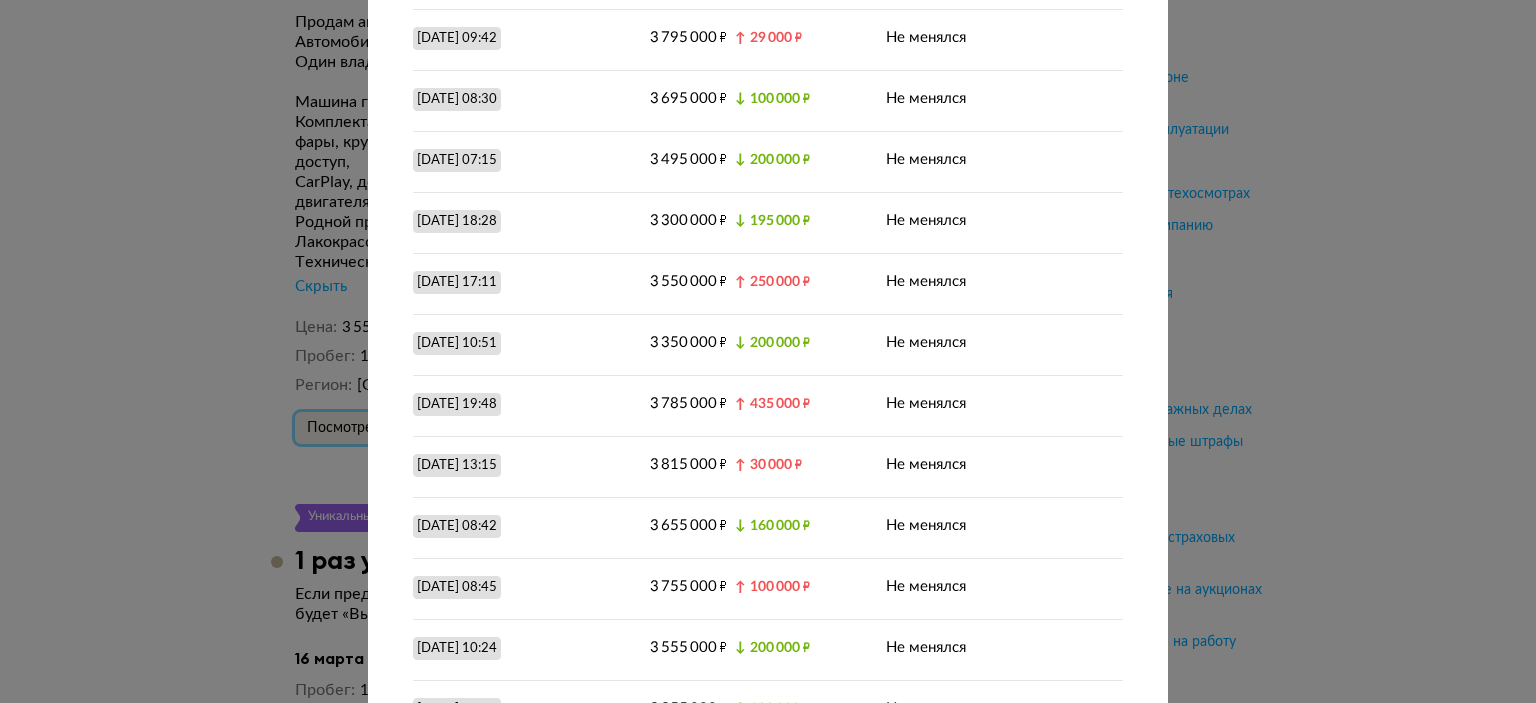 scroll, scrollTop: 221, scrollLeft: 0, axis: vertical 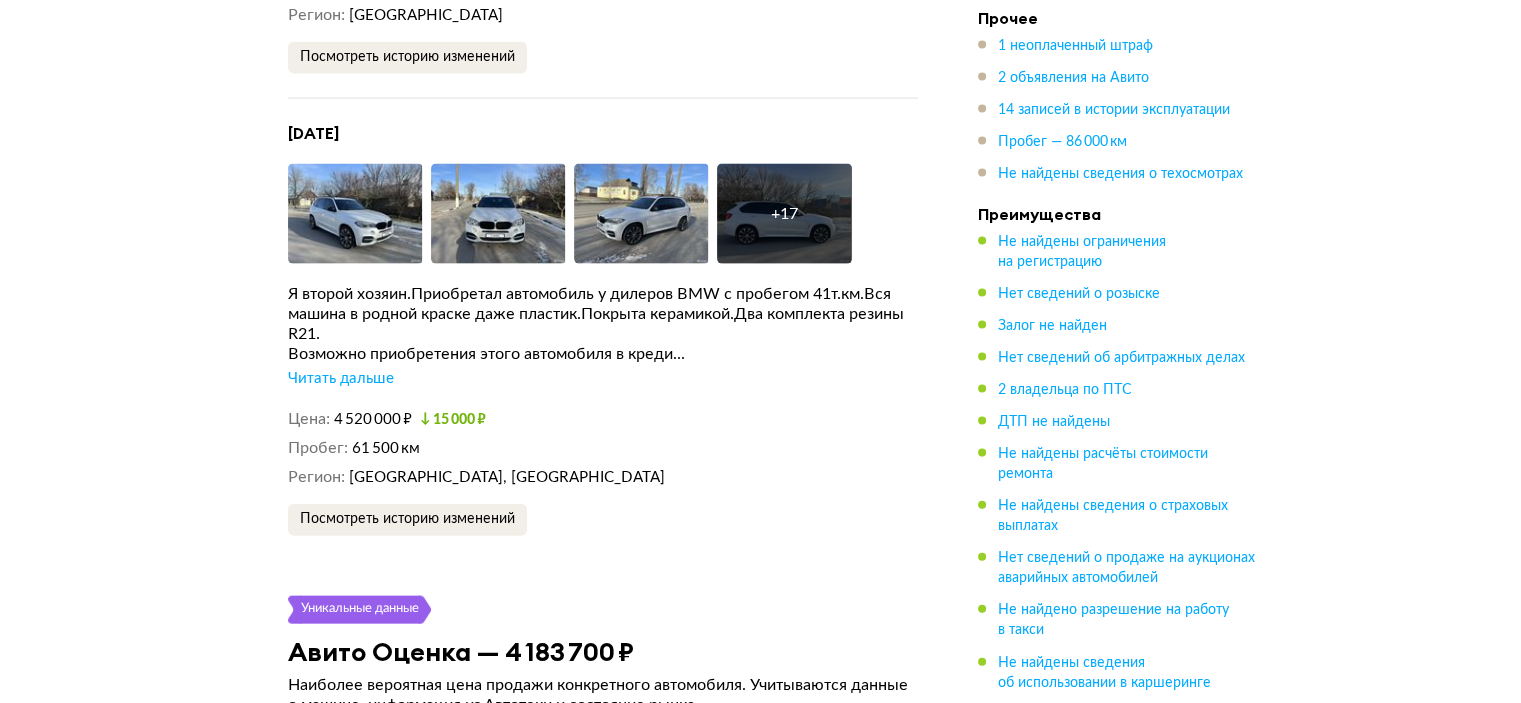click on "Читать дальше" at bounding box center (341, 379) 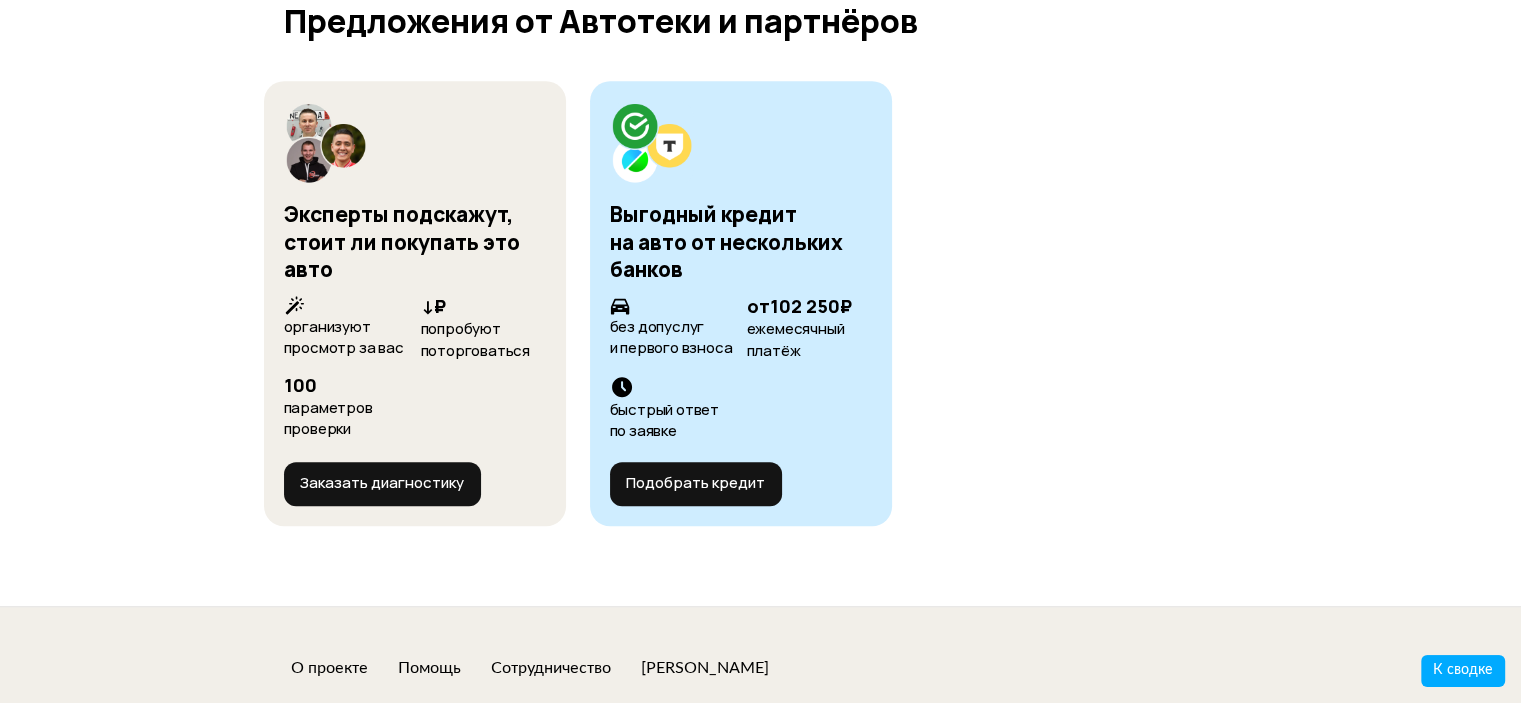 scroll, scrollTop: 9377, scrollLeft: 0, axis: vertical 